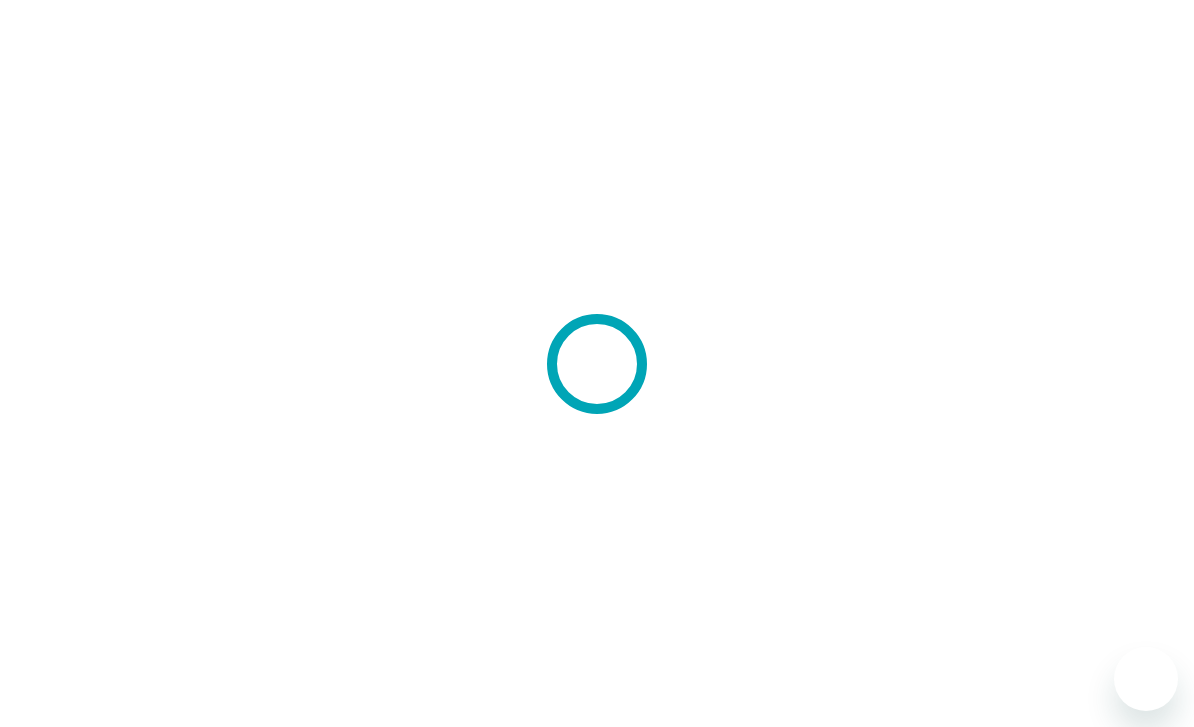 scroll, scrollTop: 0, scrollLeft: 0, axis: both 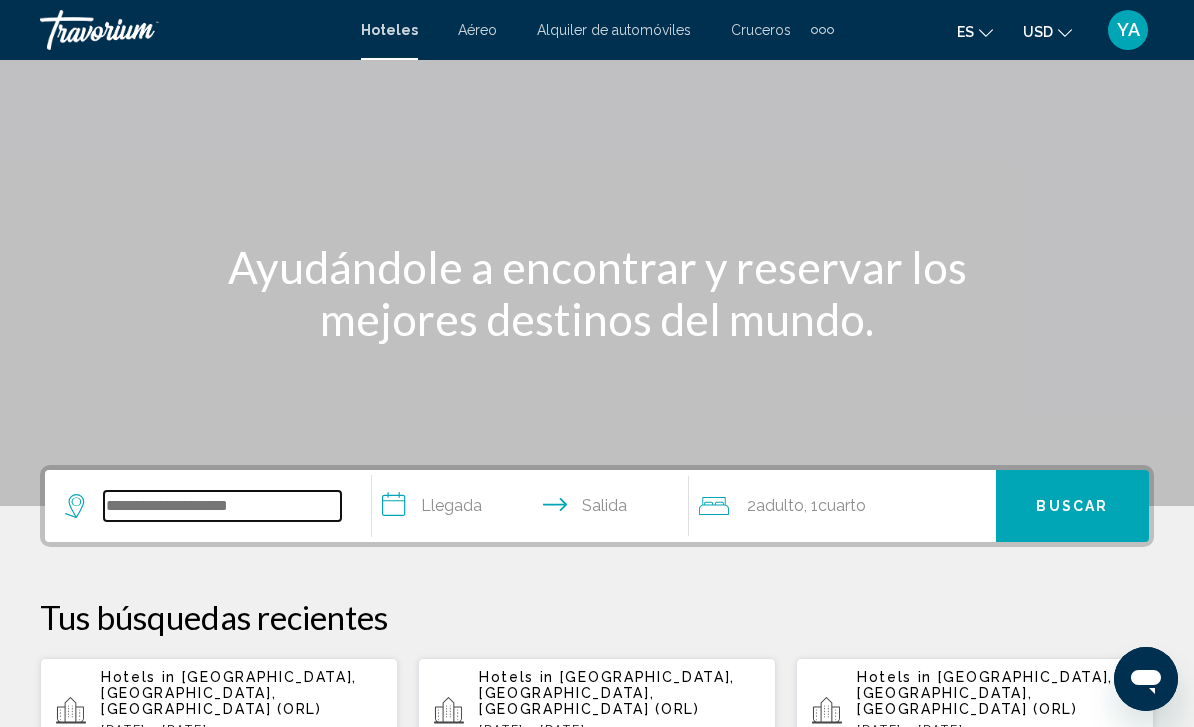 click at bounding box center (222, 506) 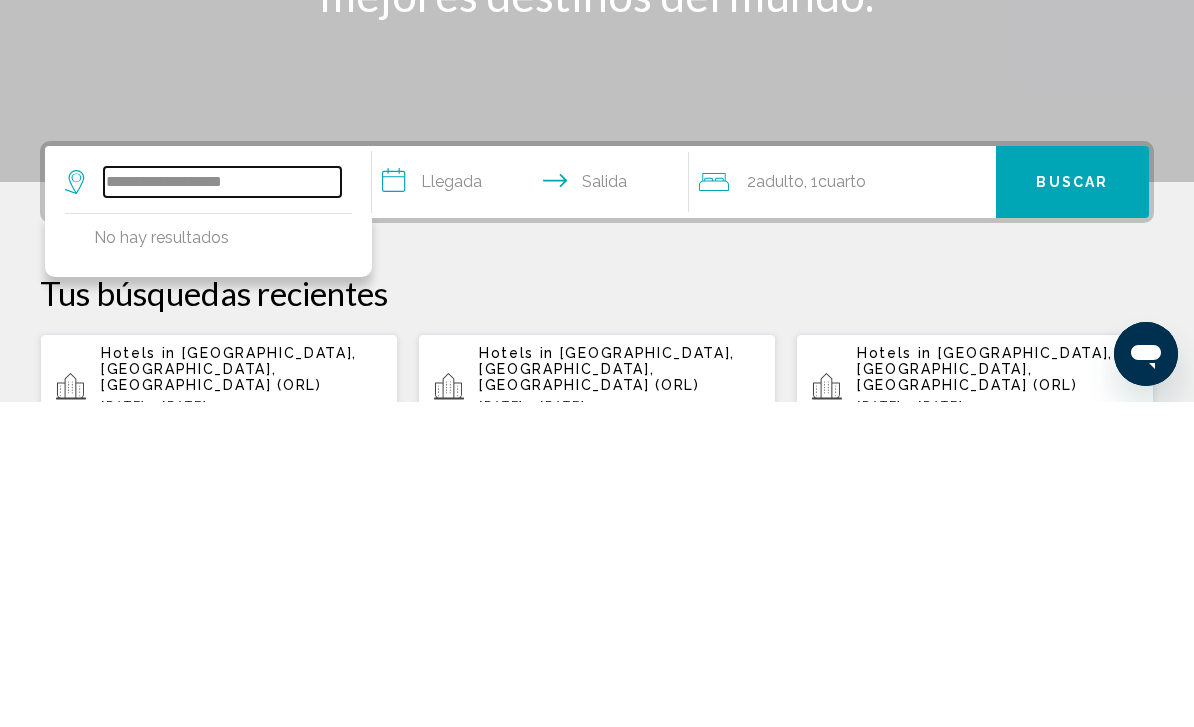 type on "**********" 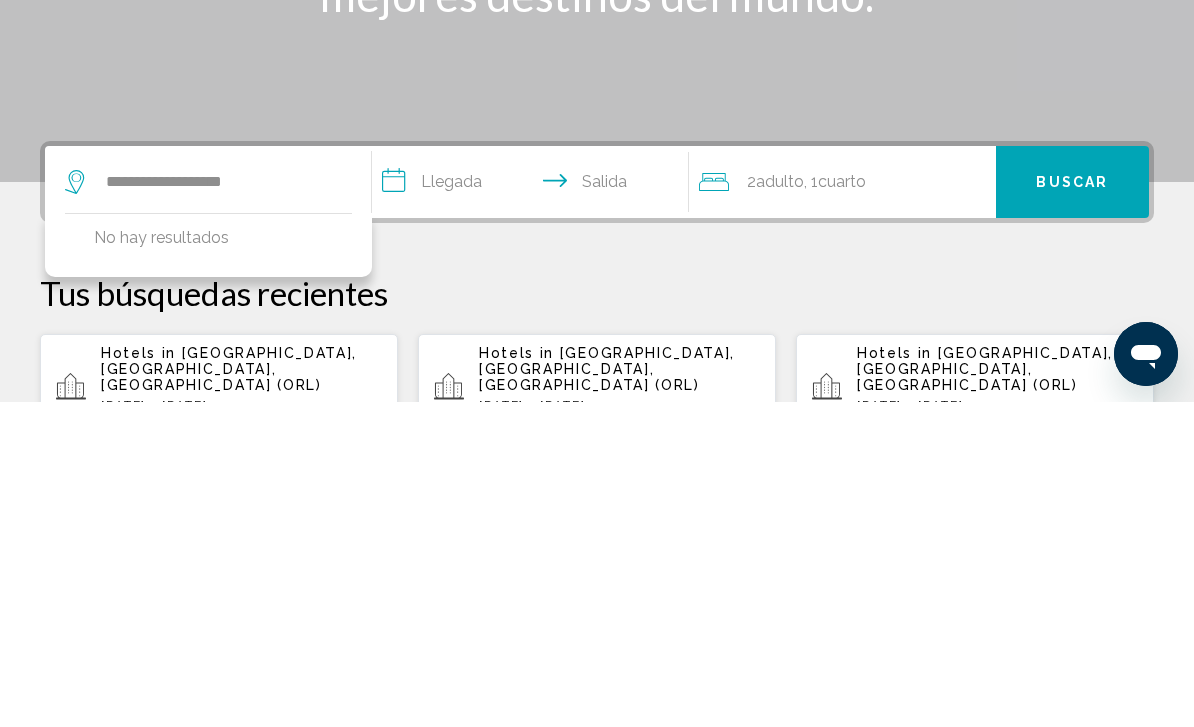 click on "**********" at bounding box center (534, 510) 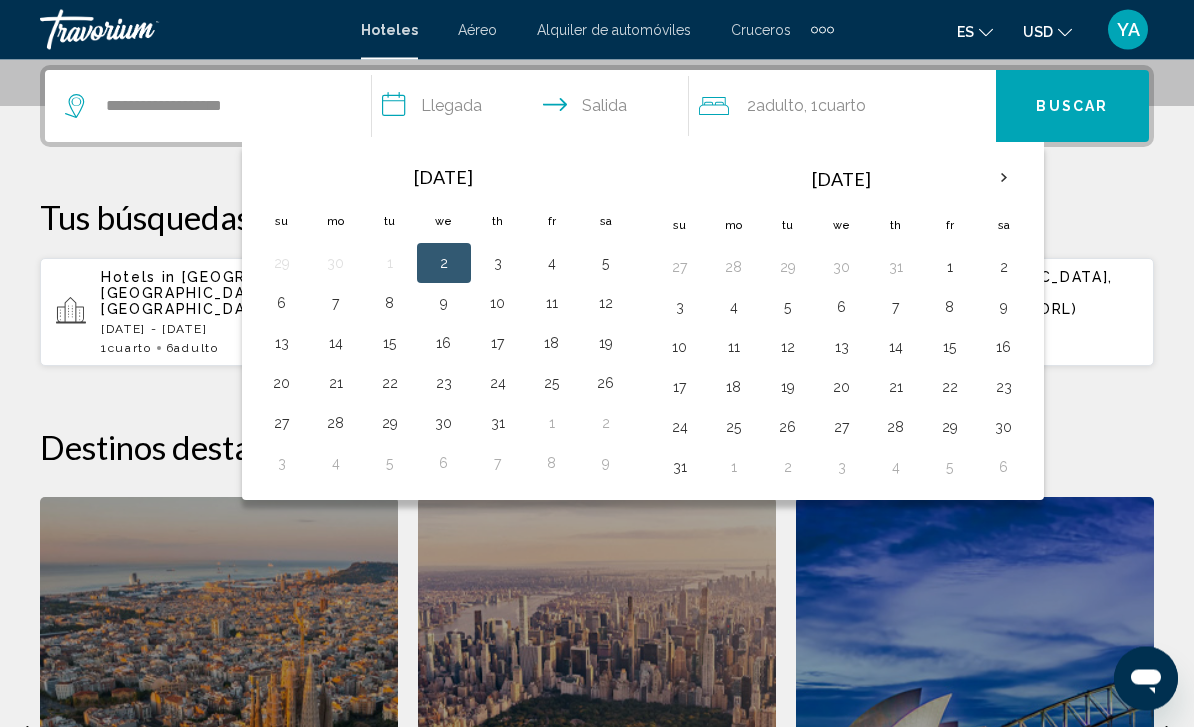scroll, scrollTop: 494, scrollLeft: 0, axis: vertical 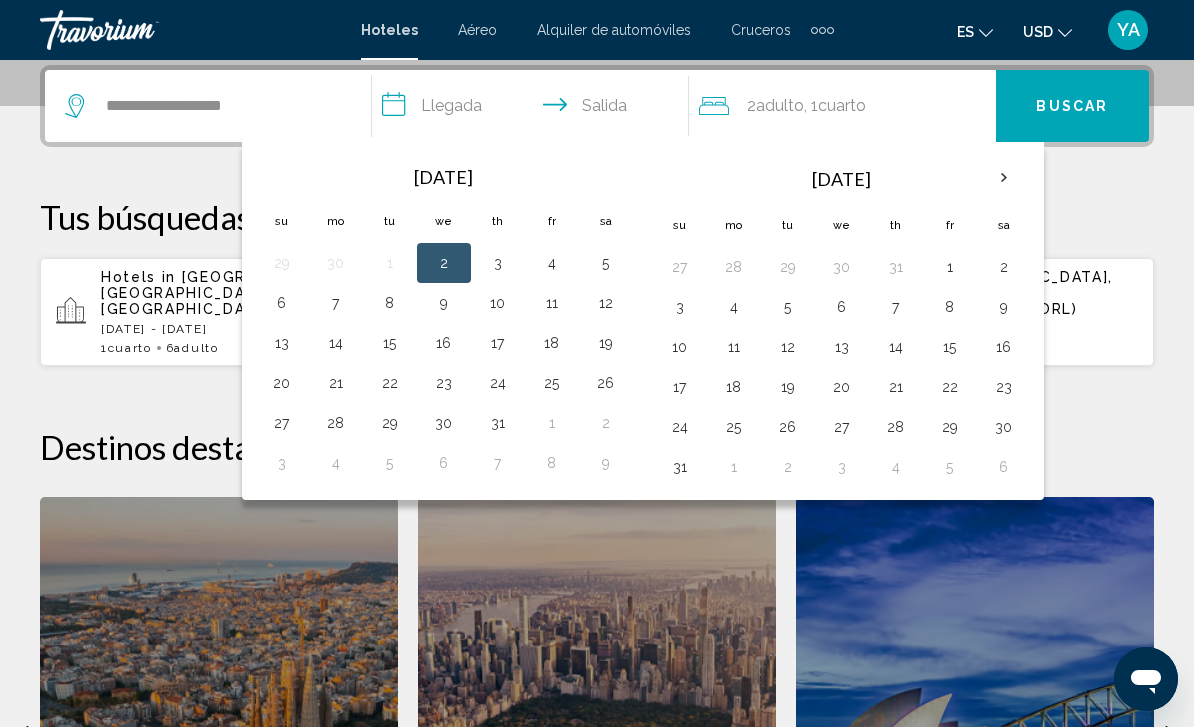 click at bounding box center [1004, 178] 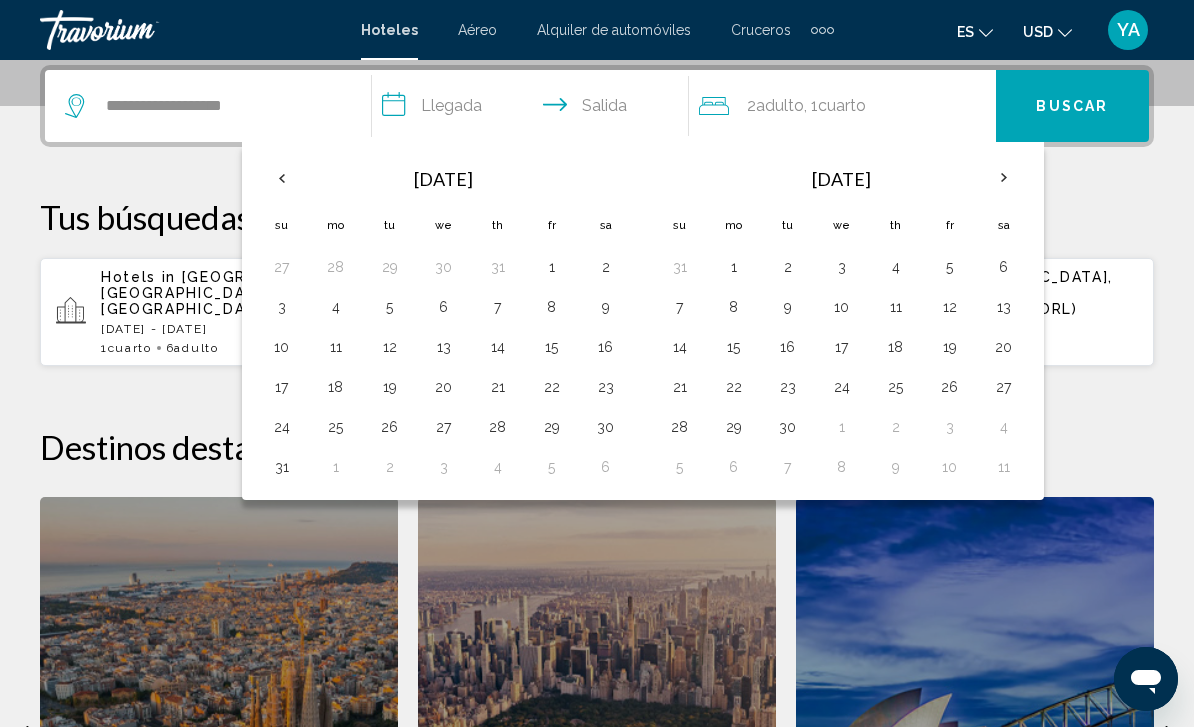 click on "22" at bounding box center (734, 387) 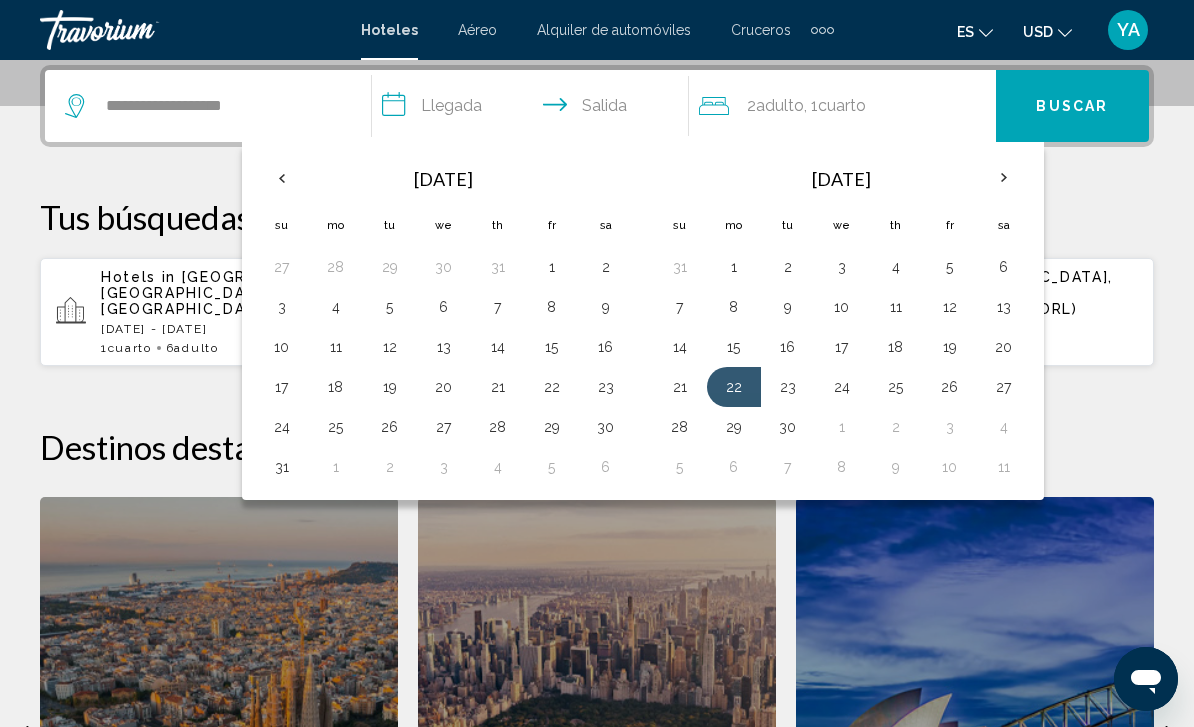 click on "25" at bounding box center [896, 387] 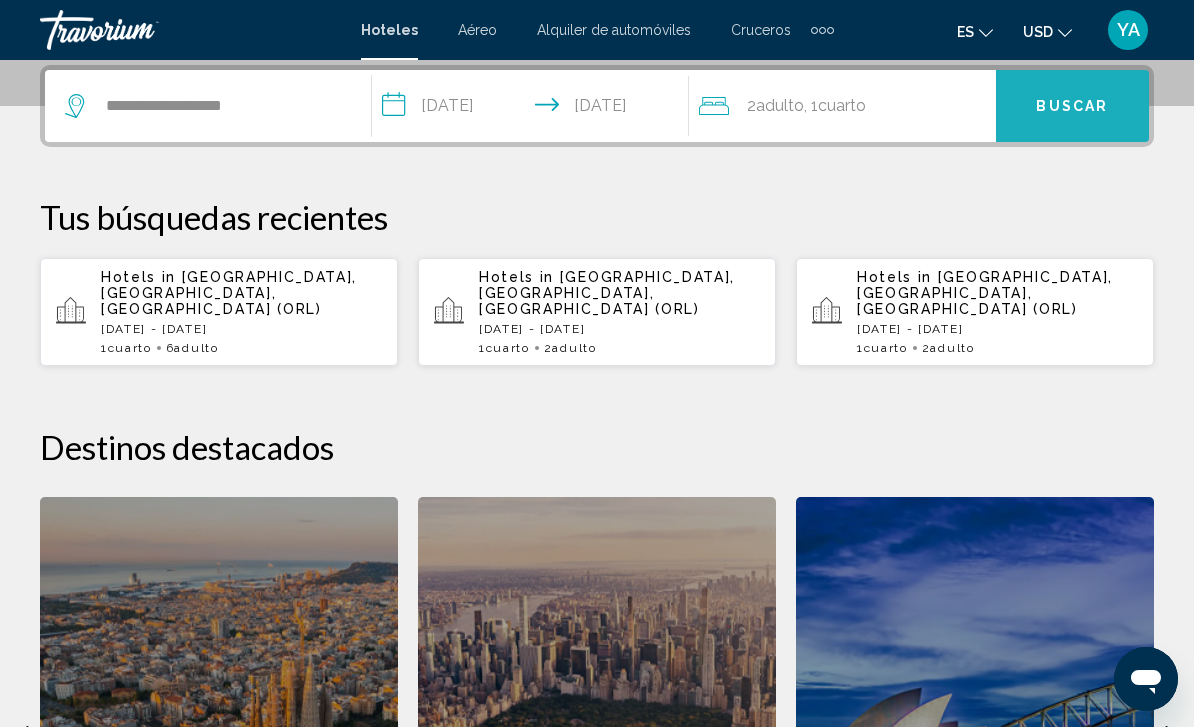 click on "Buscar" at bounding box center (1072, 106) 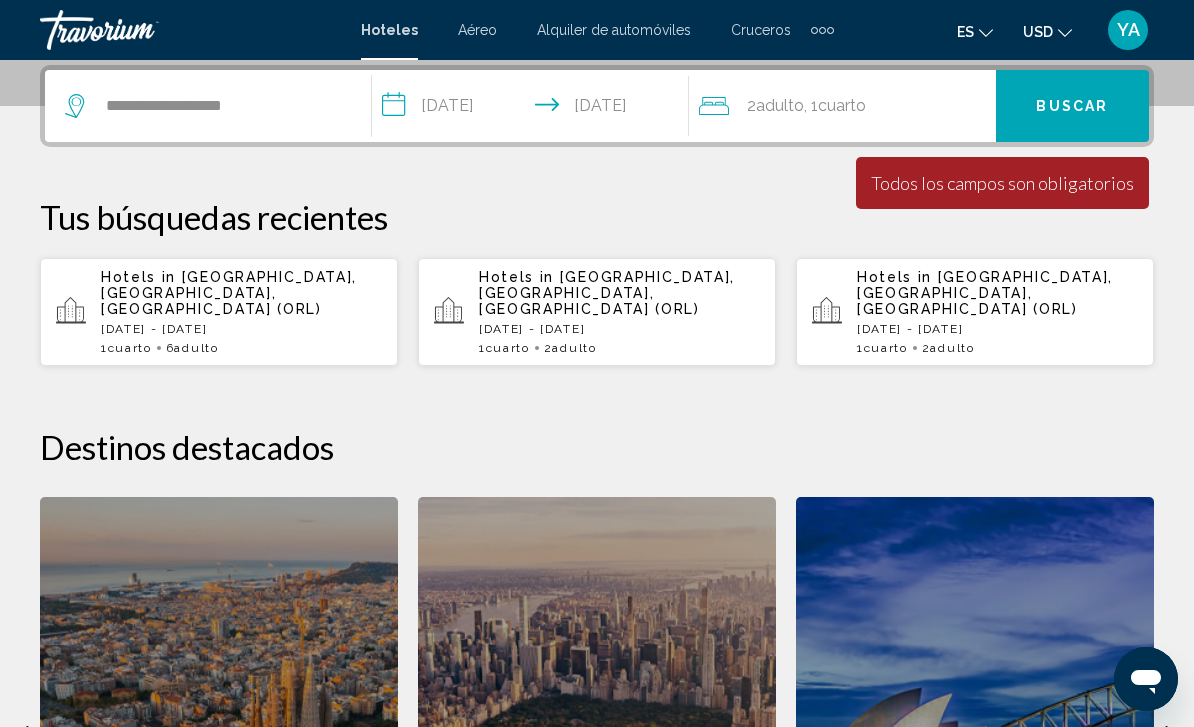 click on "Tus búsquedas recientes" at bounding box center (597, 217) 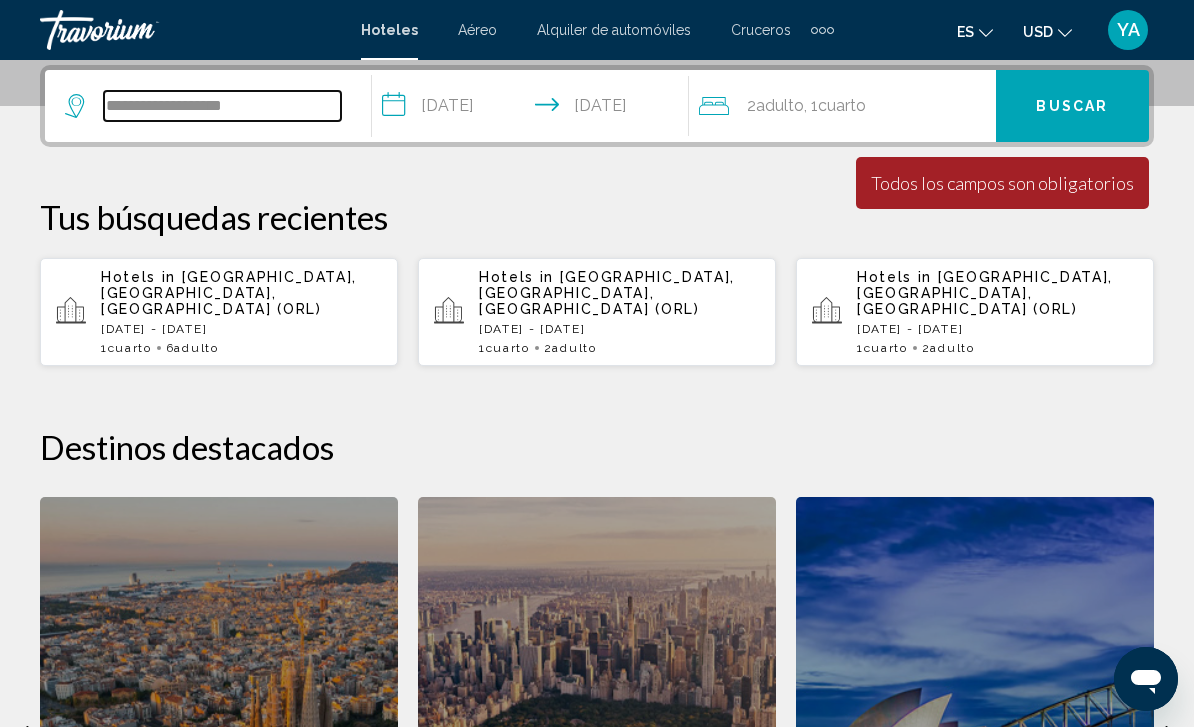 click on "**********" at bounding box center [222, 106] 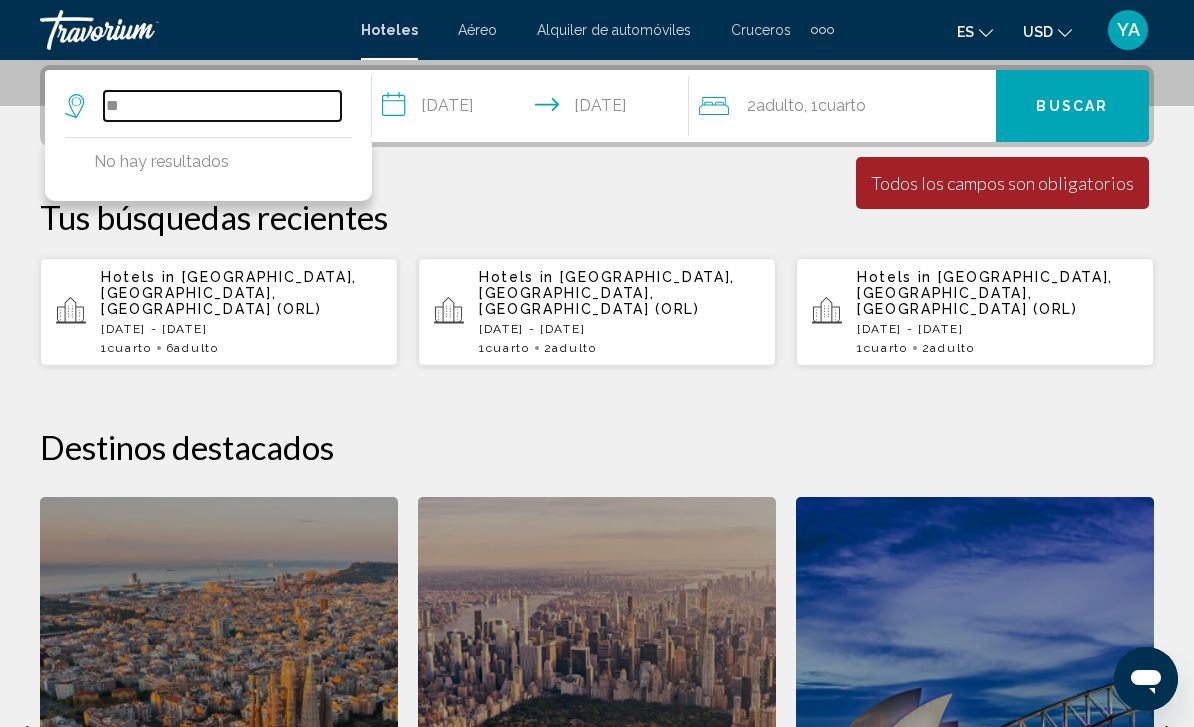 type on "*" 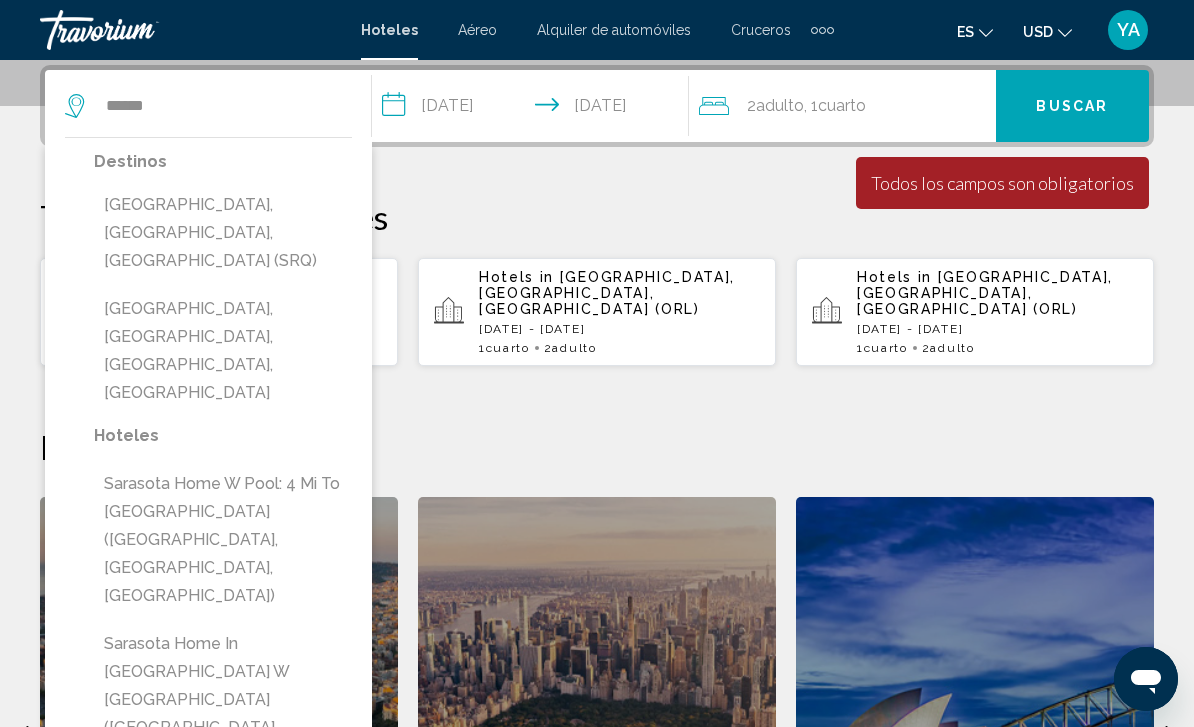 click on "[GEOGRAPHIC_DATA], [GEOGRAPHIC_DATA], [GEOGRAPHIC_DATA] (SRQ)" at bounding box center (223, 233) 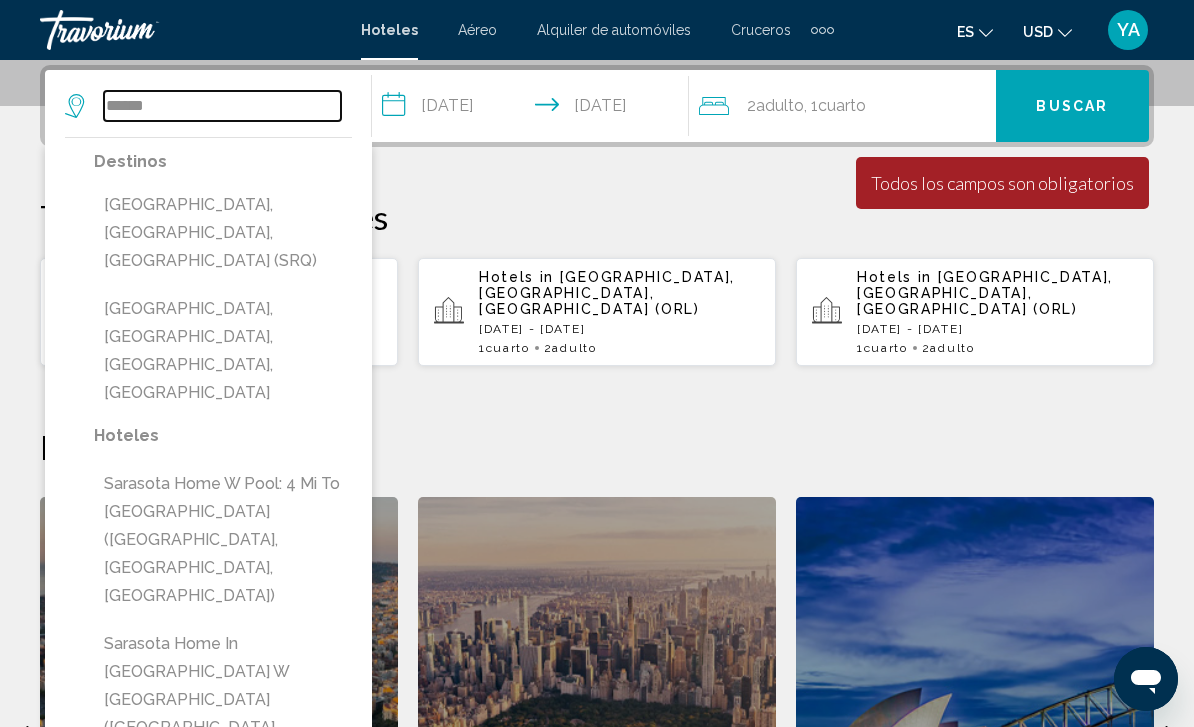 type on "**********" 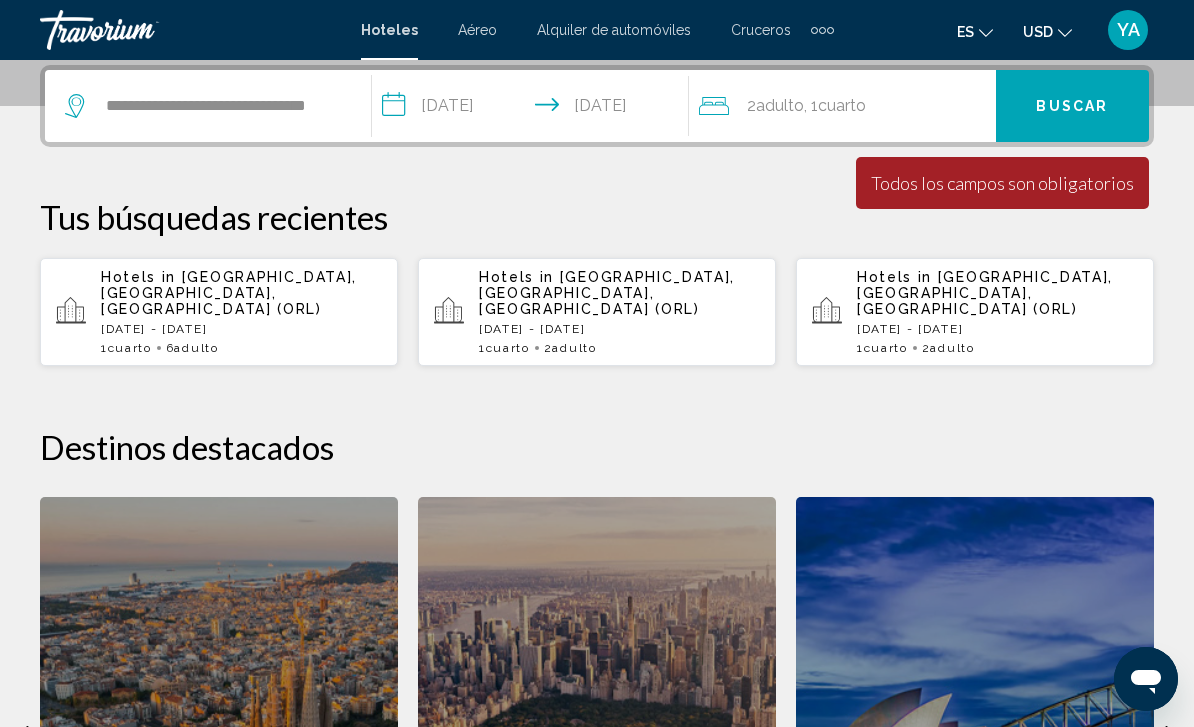 click on "Buscar" at bounding box center [1072, 106] 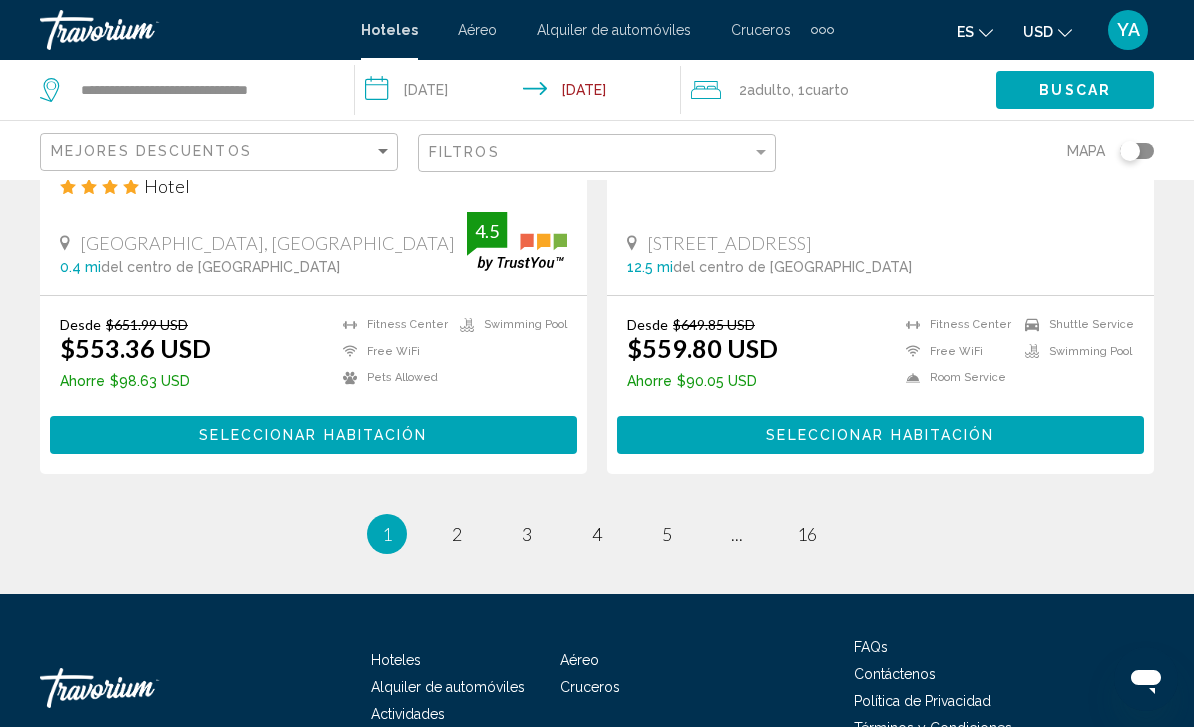 scroll, scrollTop: 4073, scrollLeft: 0, axis: vertical 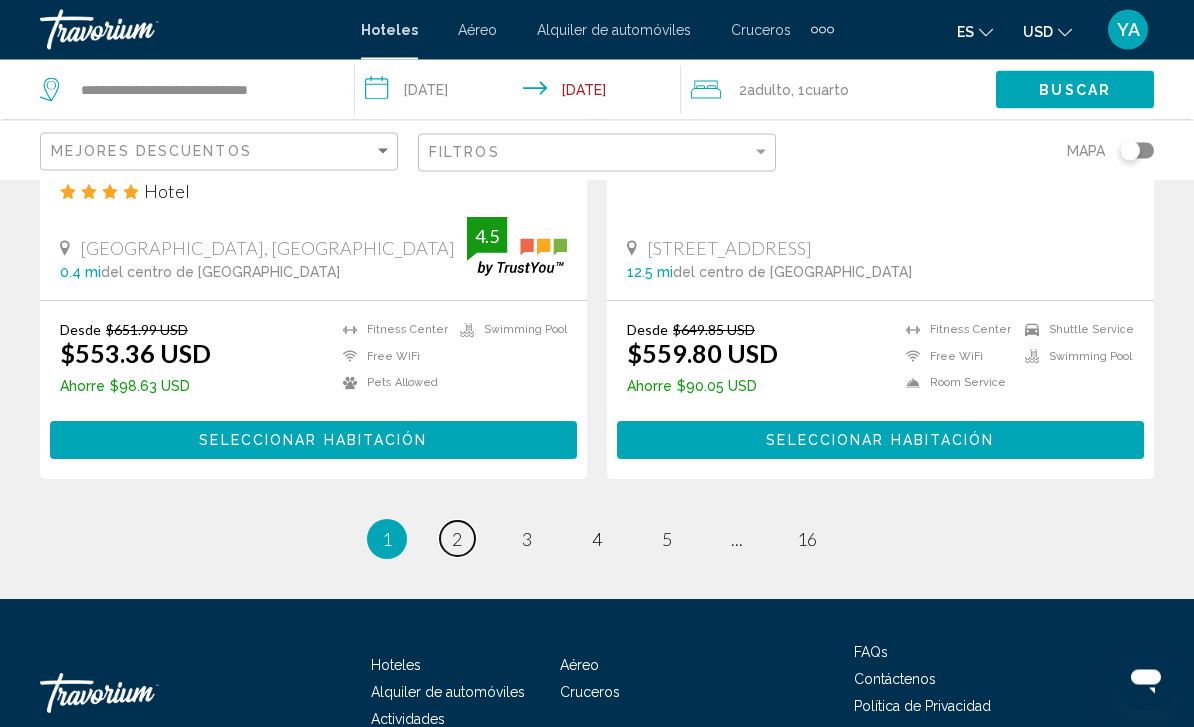 click on "page  2" at bounding box center [457, 539] 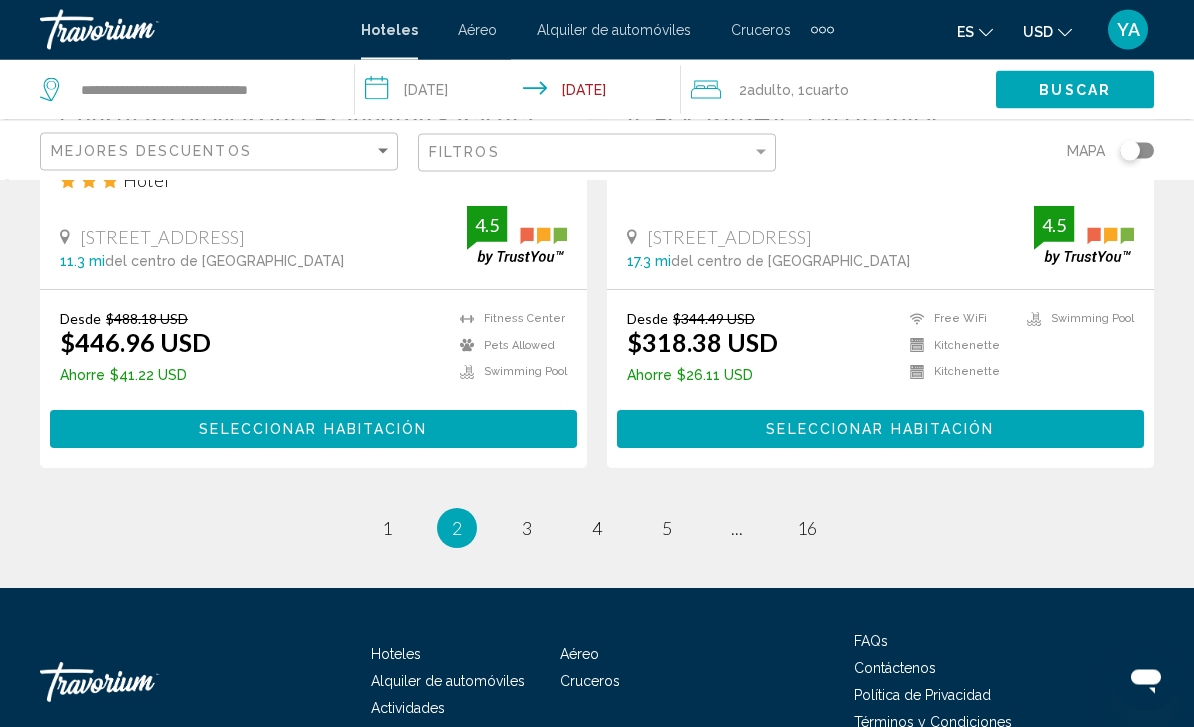 scroll, scrollTop: 4095, scrollLeft: 0, axis: vertical 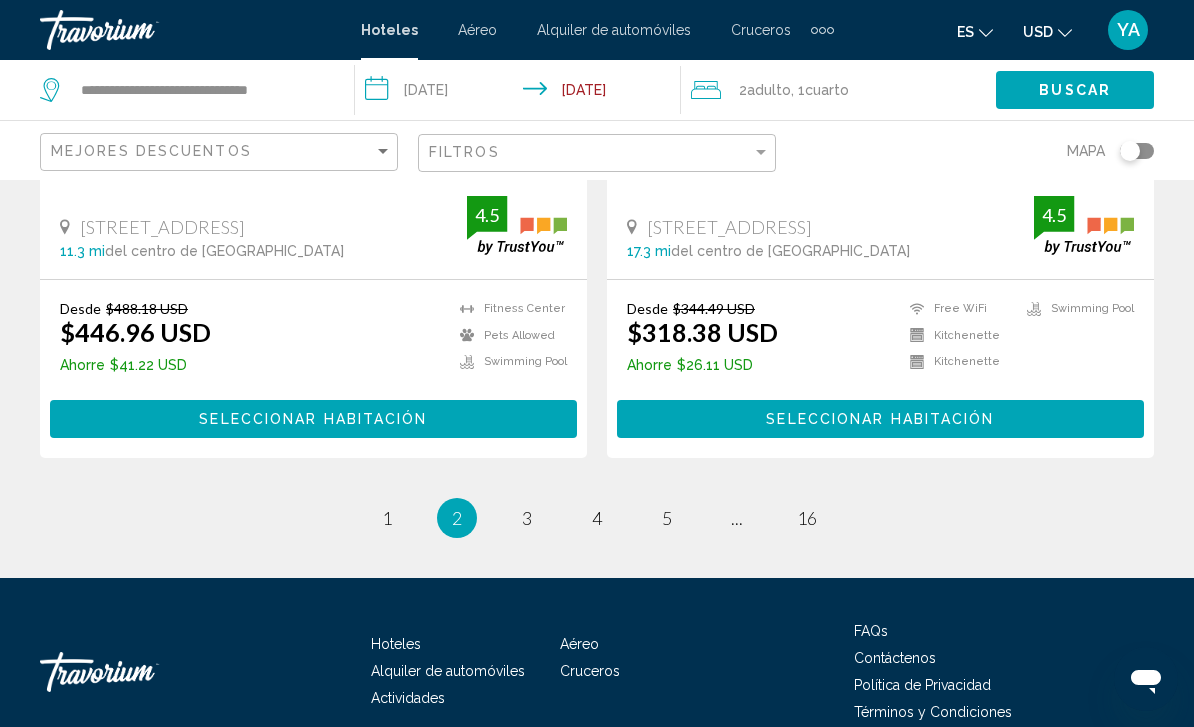 click on "Ahorrar hasta  13%   Residence Inn by Marriott Sarasota Bradenton
Apartamento/Condominio/Casa
1040 University Pkwy, Sarasota 3.2 mi  del centro de Sarasota del hotel 4.5 Desde $602.07 USD $521.79 USD  Ahorre  $80.28 USD
Free WiFi
Kitchenette
Pets Allowed  4.5 Seleccionar habitación Ahorrar hasta  13%   Travelodge by Wyndham Venice
Hotel
1710 Tamiami Trail South, Venice 19.7 mi  del centro de Sarasota del hotel 3 Desde $301.04 USD $261.31 USD  Ahorre  $39.73 USD
Free WiFi
Swimming Pool  3 Ahorrar hasta  12%  4" at bounding box center (597, -1674) 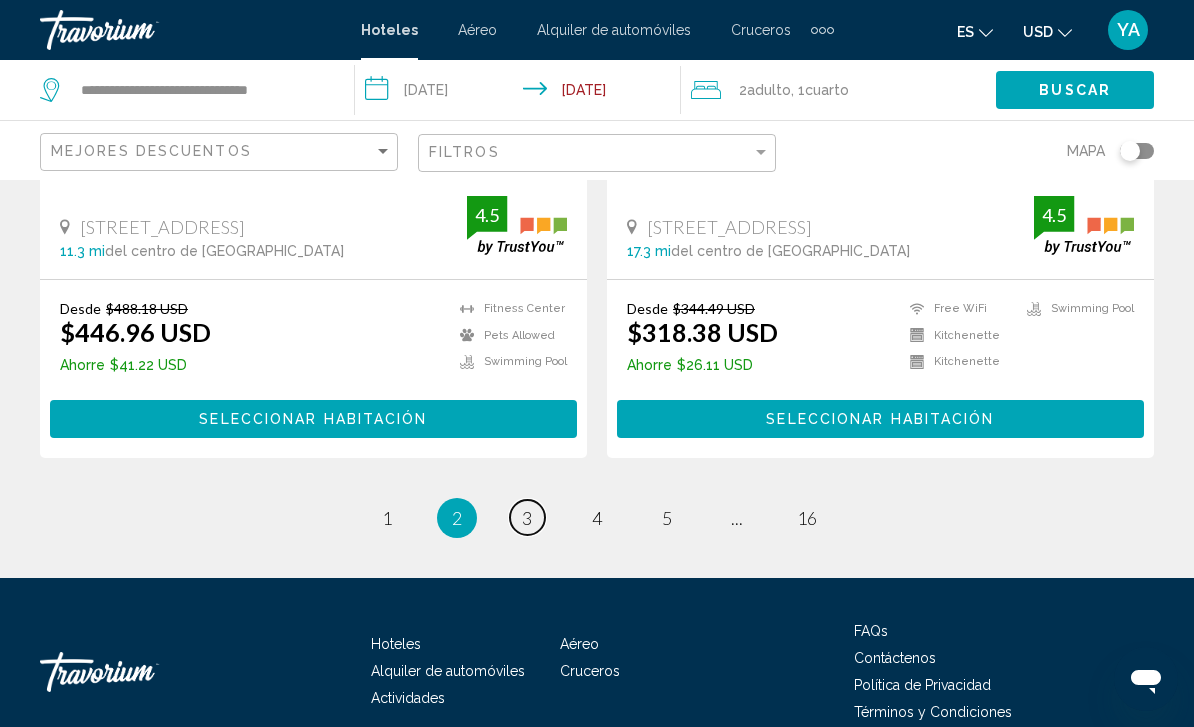 click on "page  3" at bounding box center [527, 517] 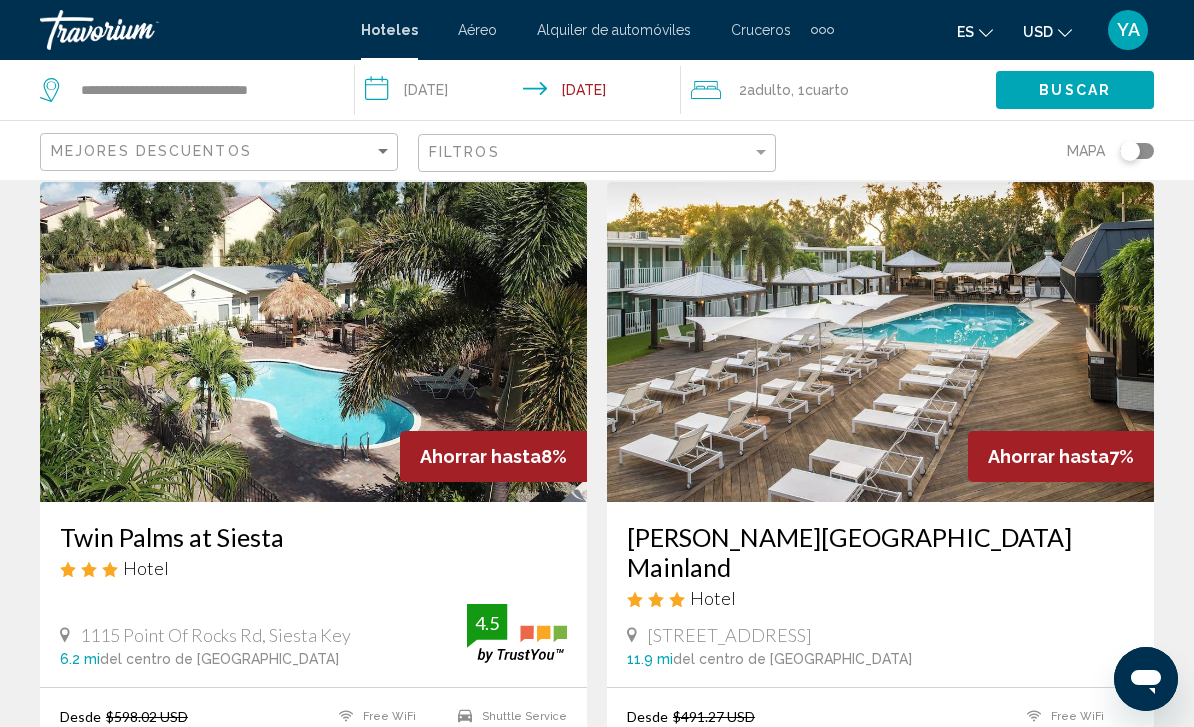 scroll, scrollTop: 0, scrollLeft: 0, axis: both 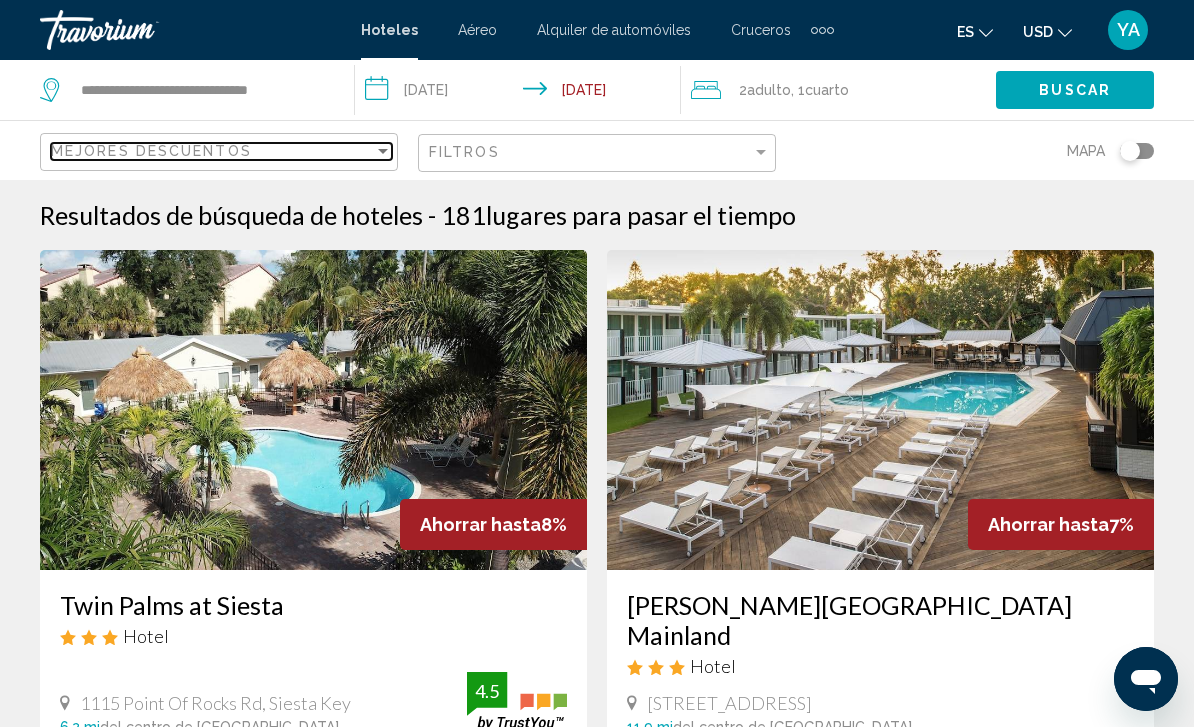 click at bounding box center [383, 151] 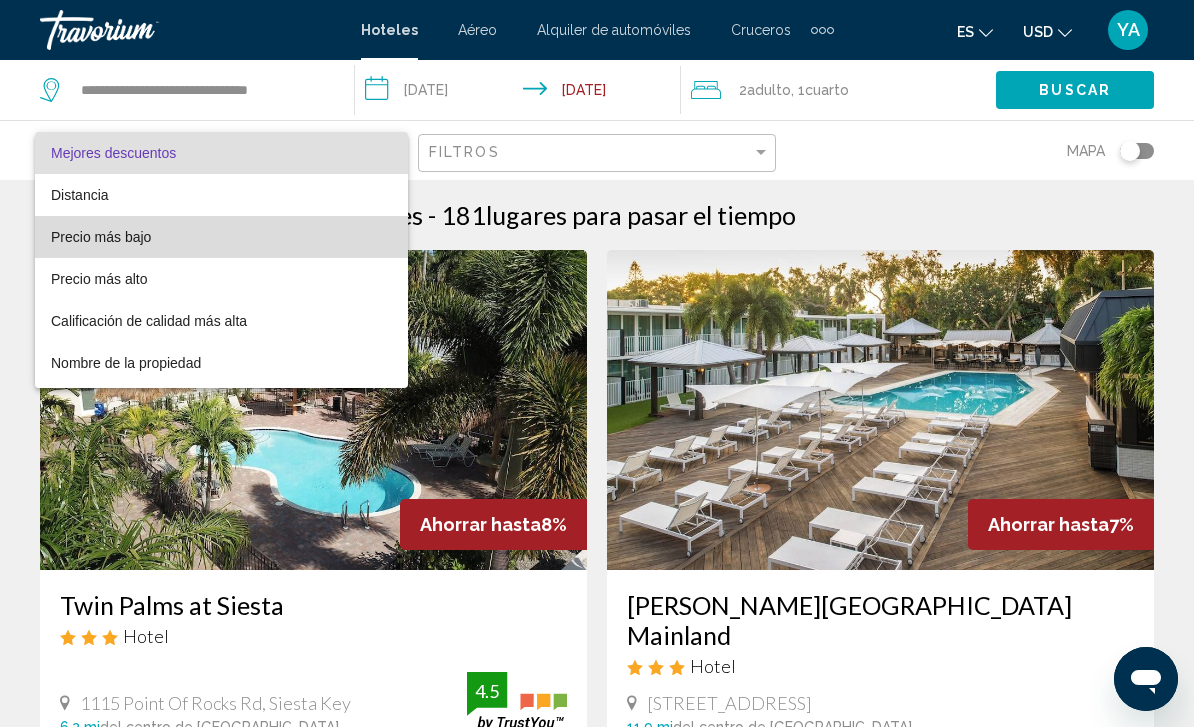 click on "Precio más bajo" at bounding box center [101, 237] 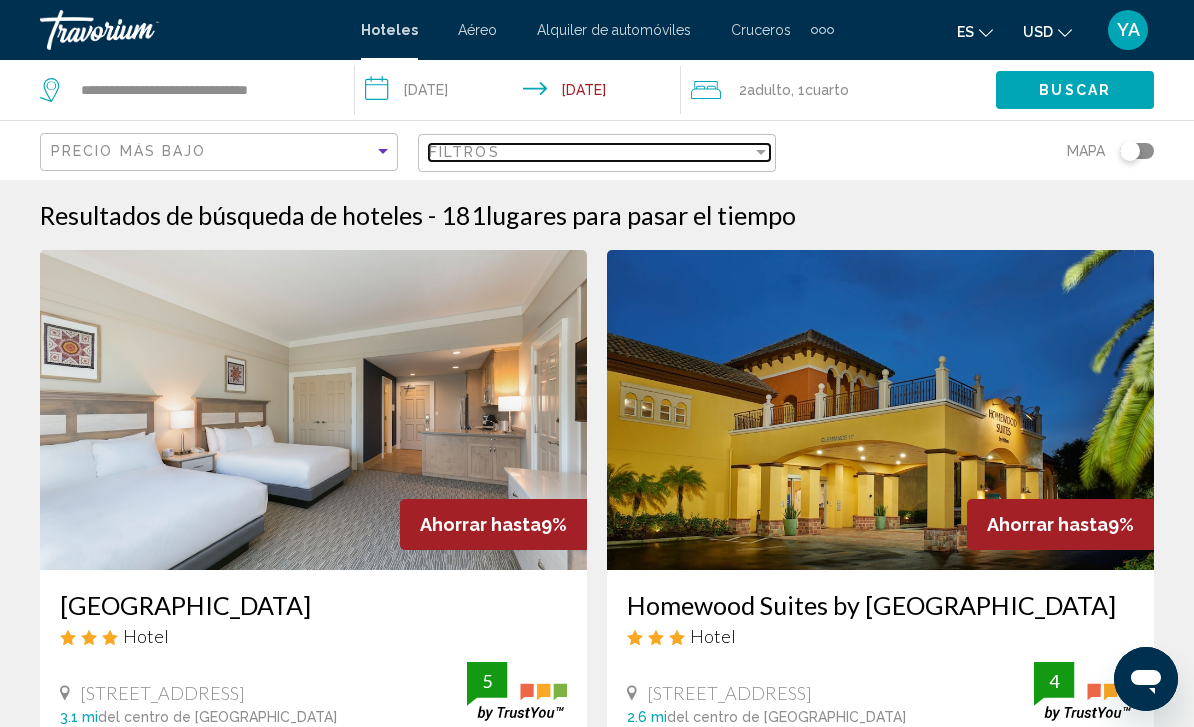 click on "Filtros" at bounding box center [590, 152] 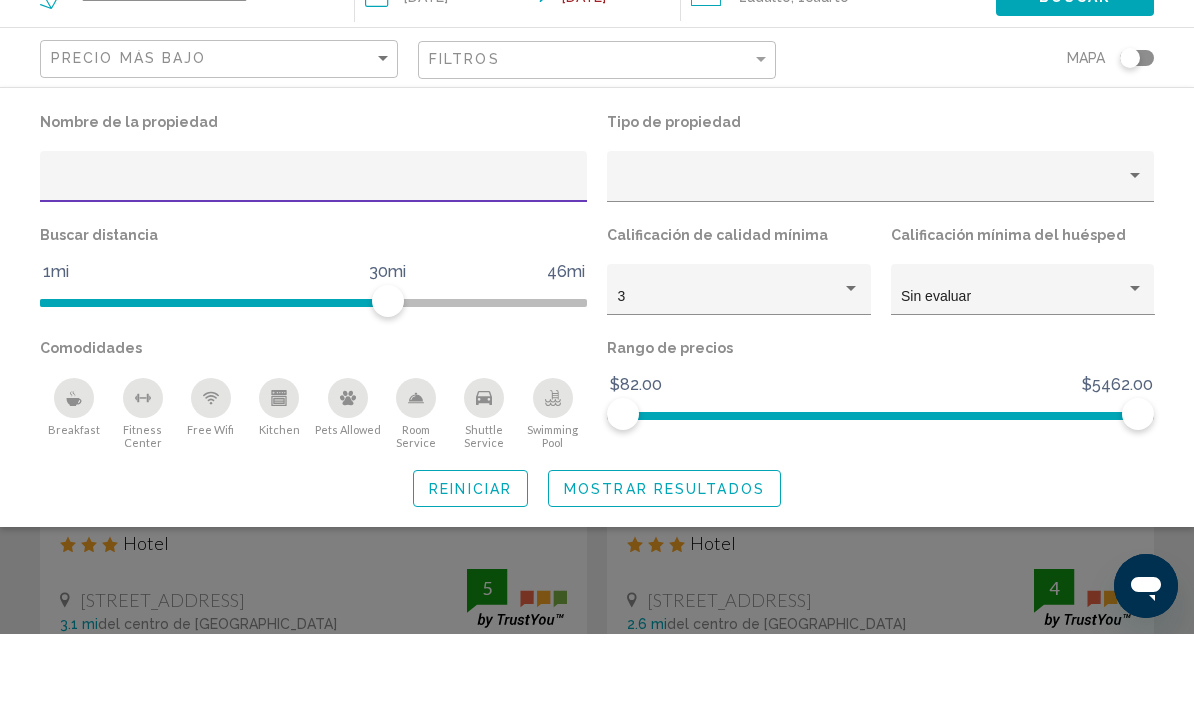 click at bounding box center (314, 277) 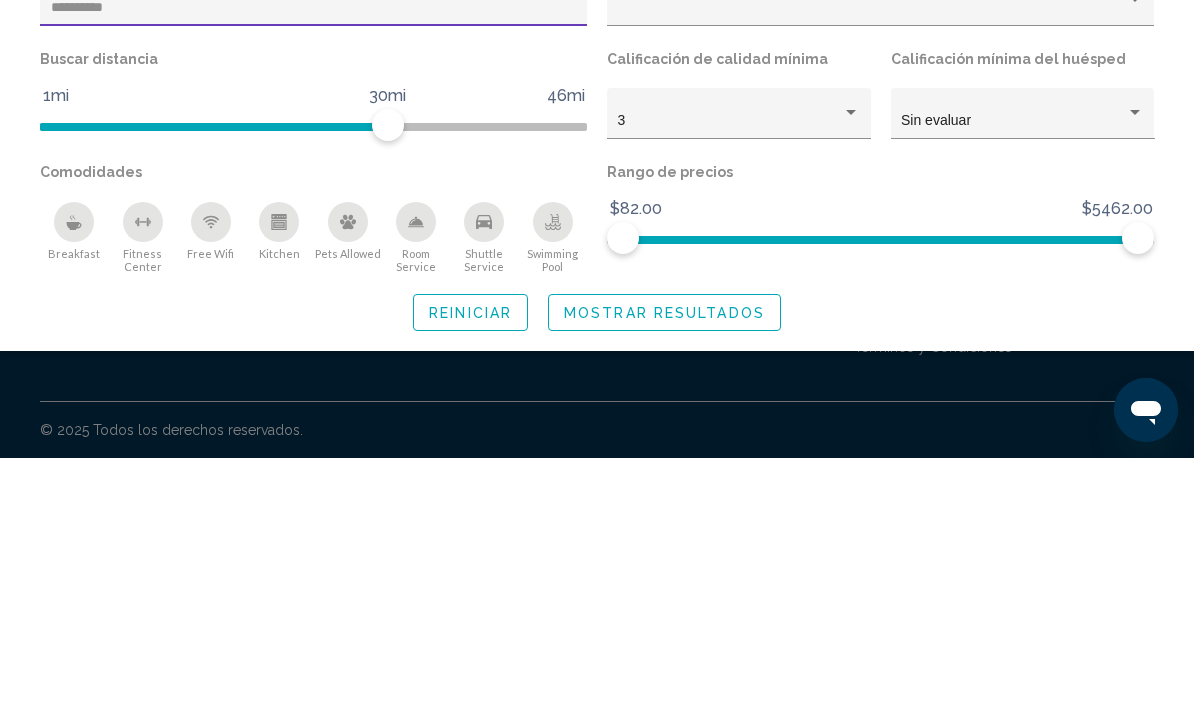 type on "**********" 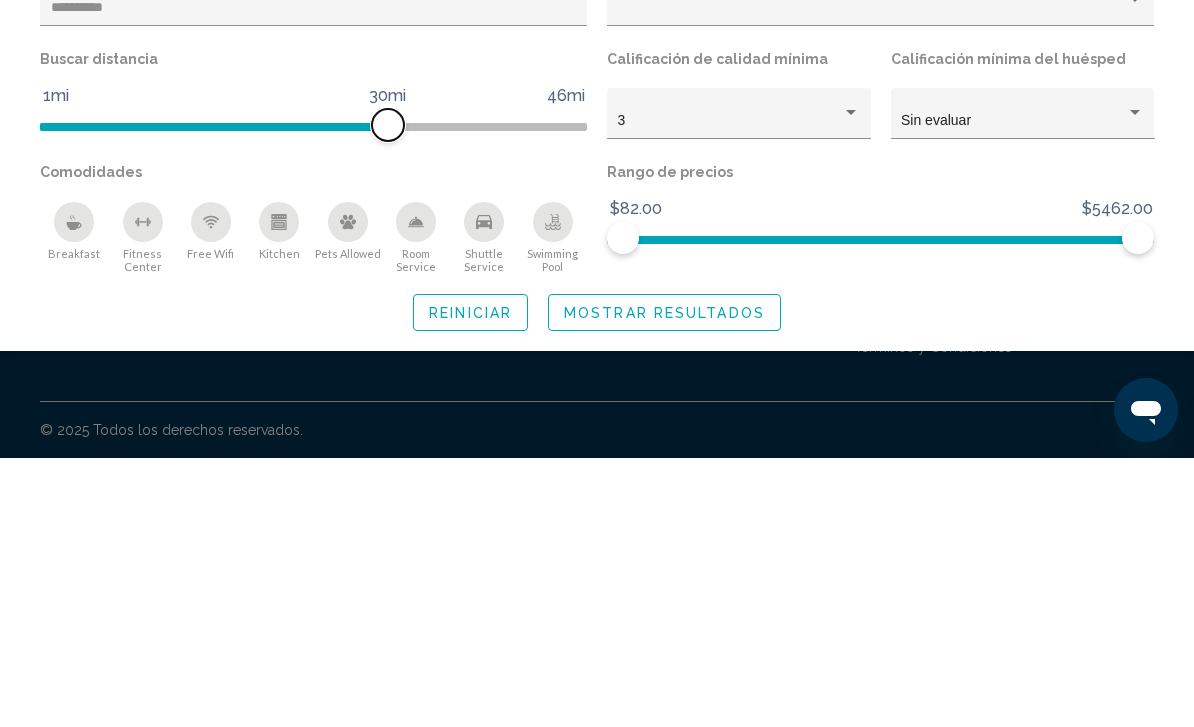 scroll, scrollTop: 64, scrollLeft: 0, axis: vertical 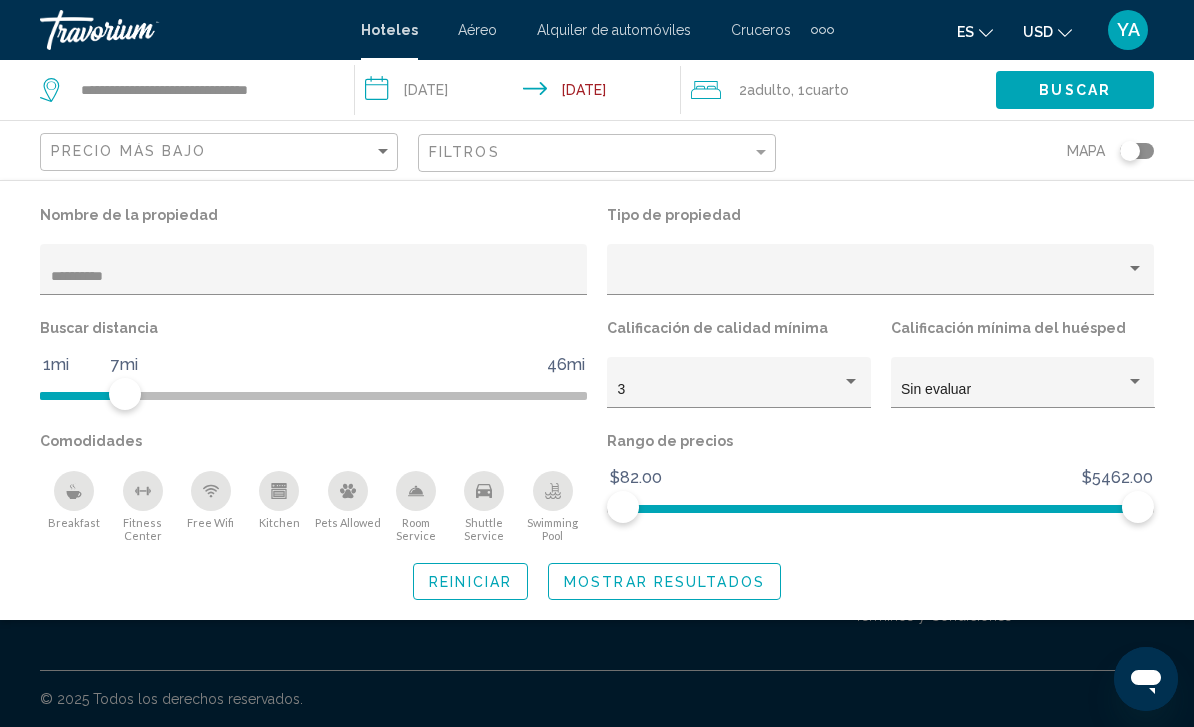 click on "Mostrar resultados" 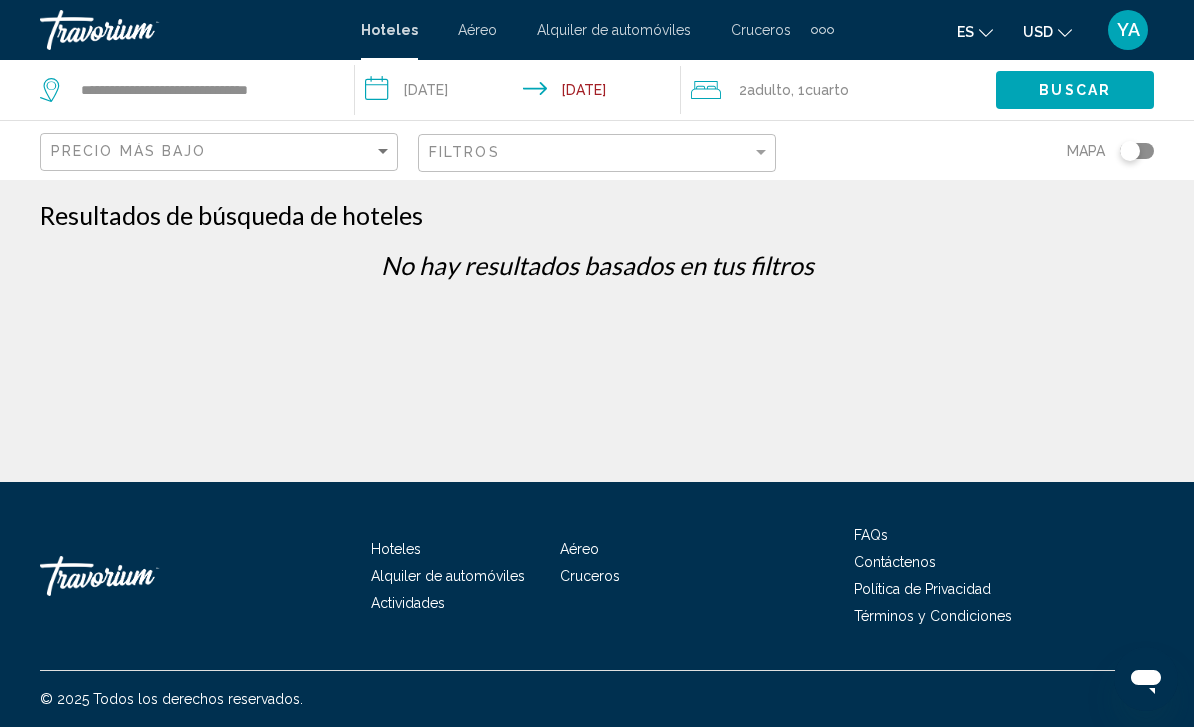 scroll, scrollTop: 0, scrollLeft: 0, axis: both 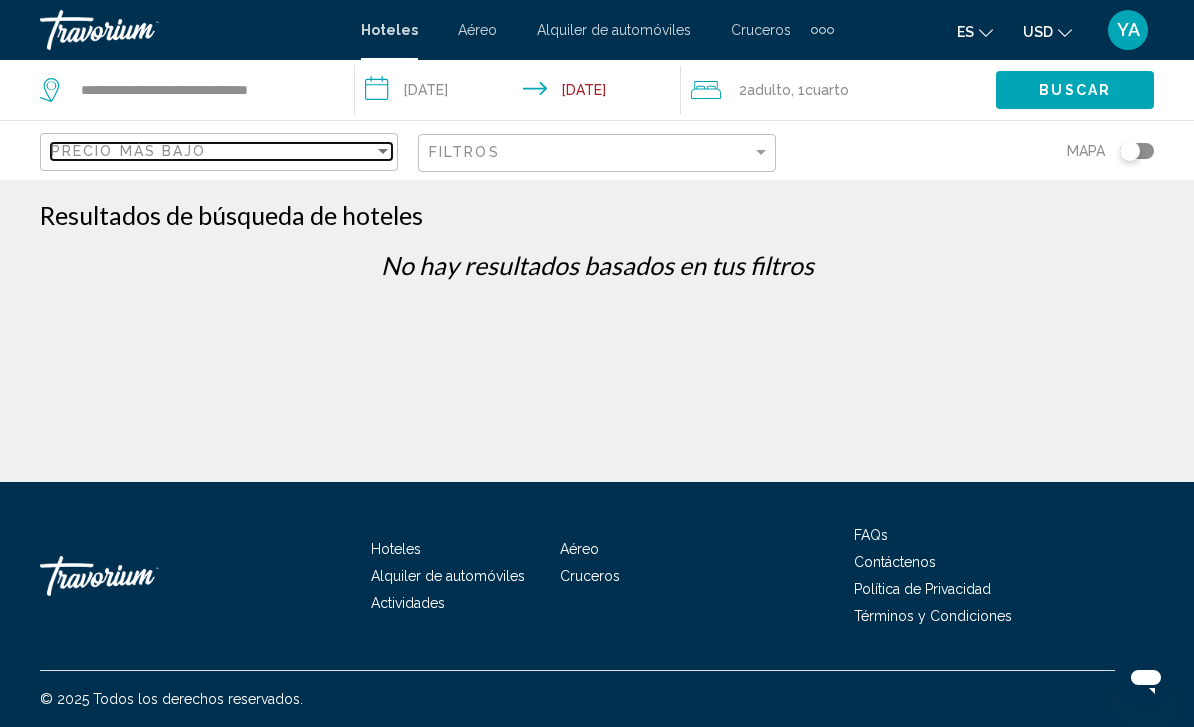 click on "Precio más bajo" at bounding box center (212, 151) 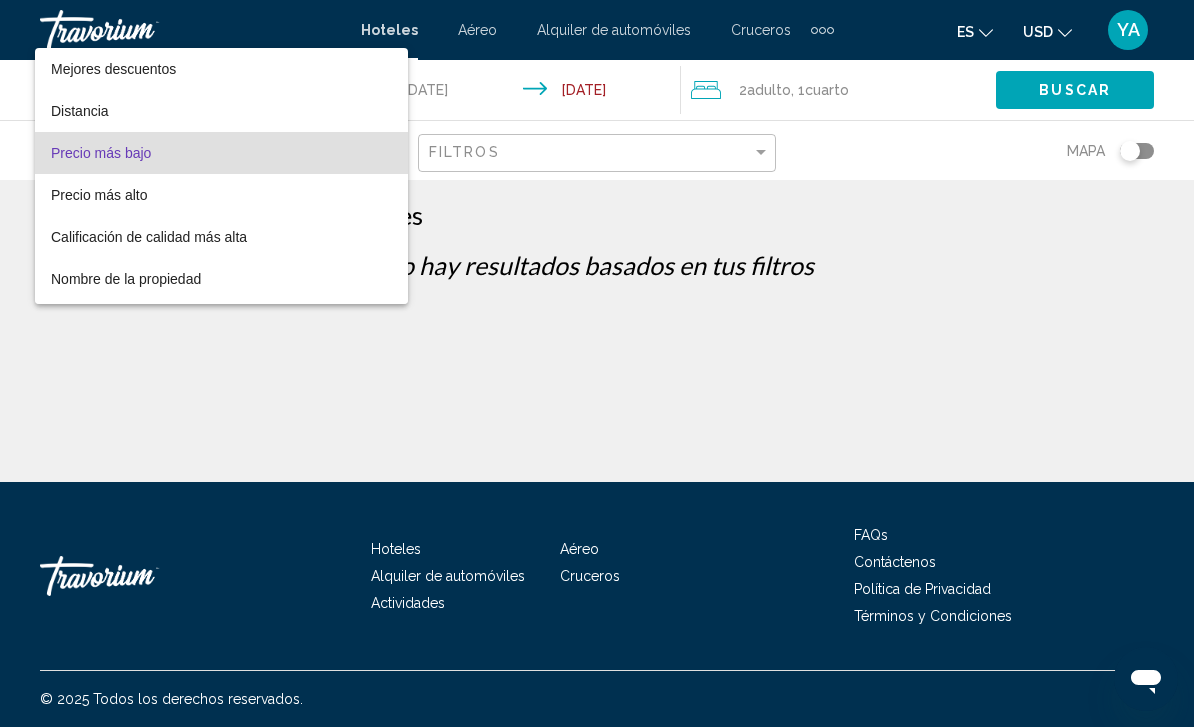 click at bounding box center (597, 363) 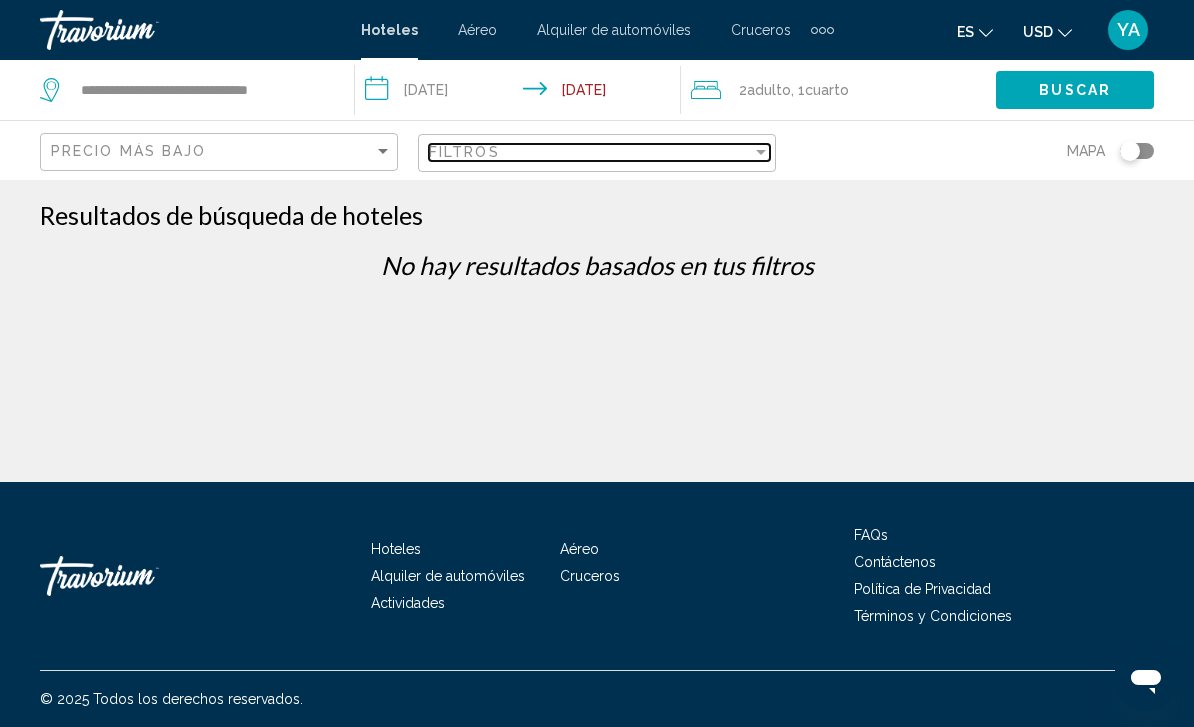 click at bounding box center [761, 152] 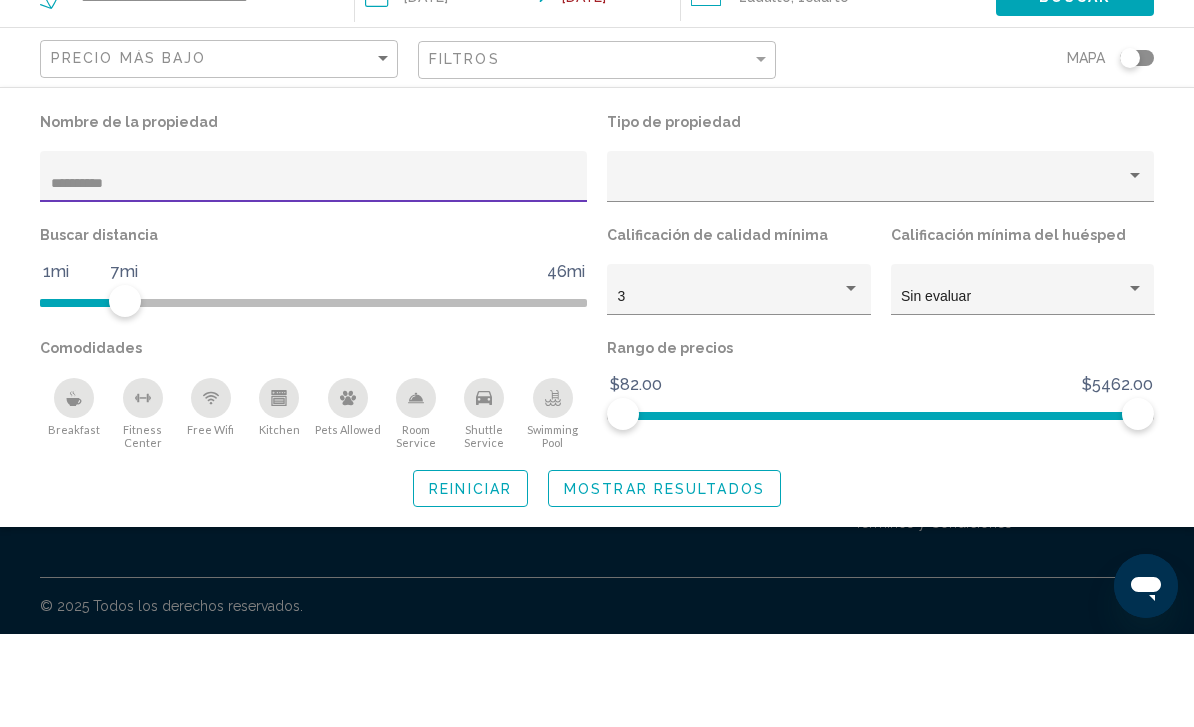 click on "**********" at bounding box center (314, 277) 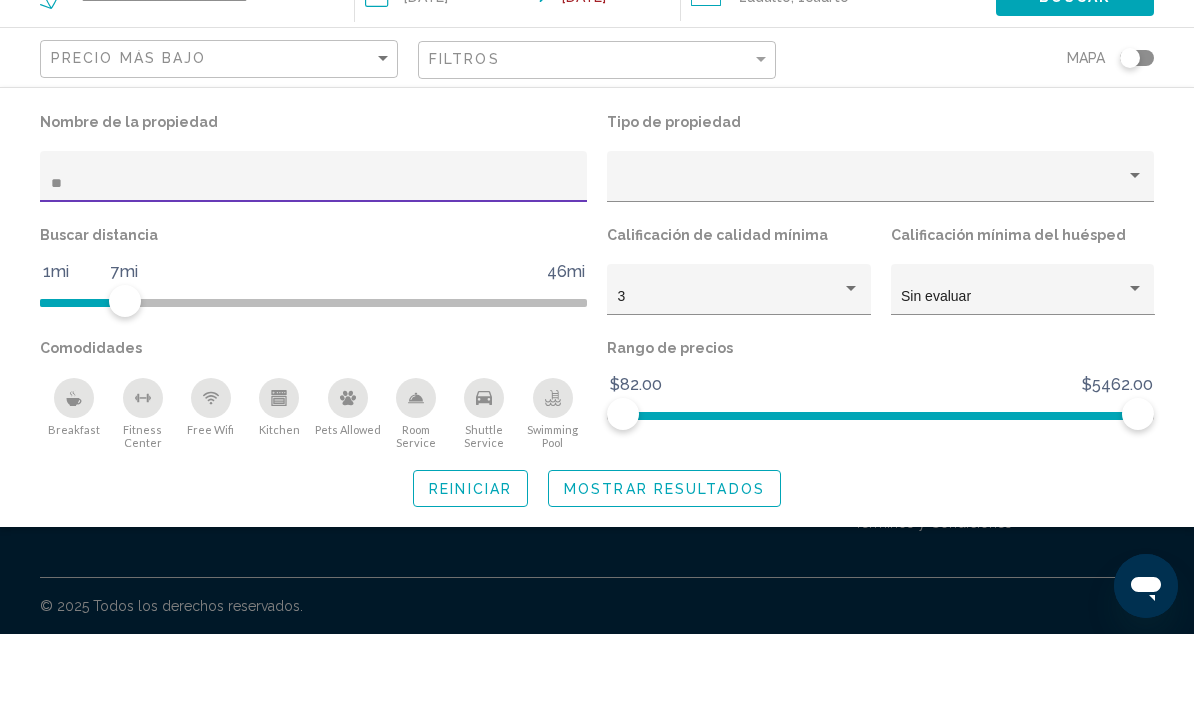 type on "*" 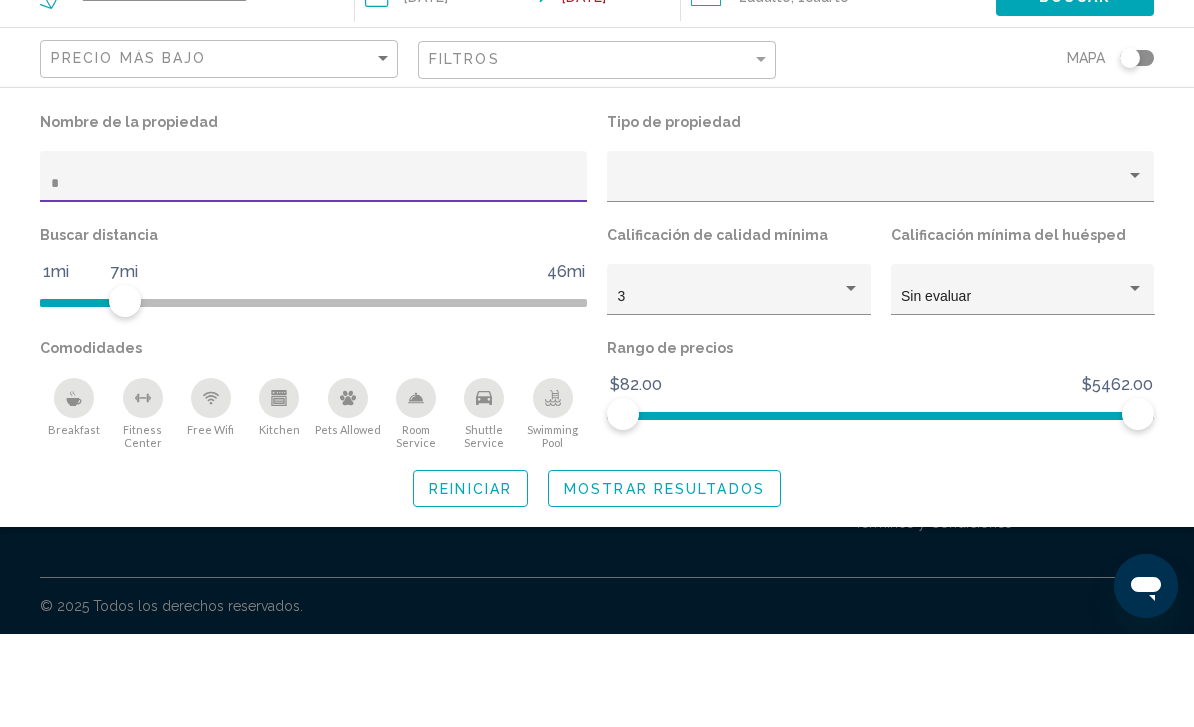 type 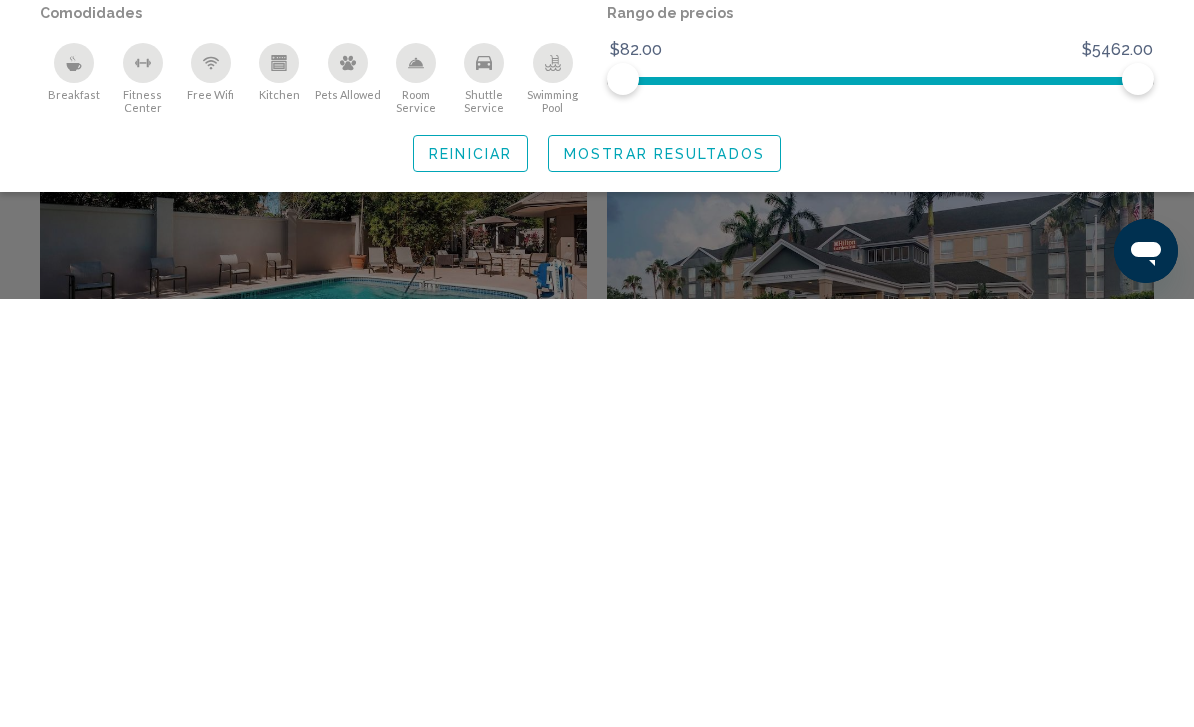 scroll, scrollTop: 469, scrollLeft: 0, axis: vertical 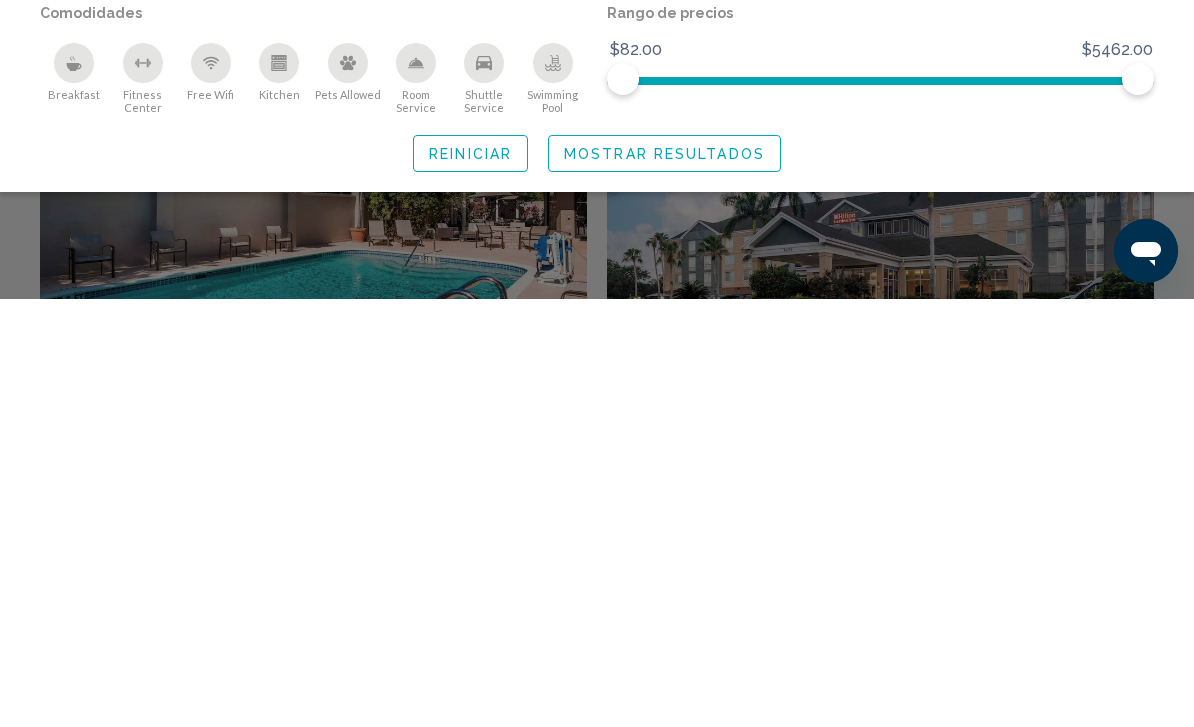 click 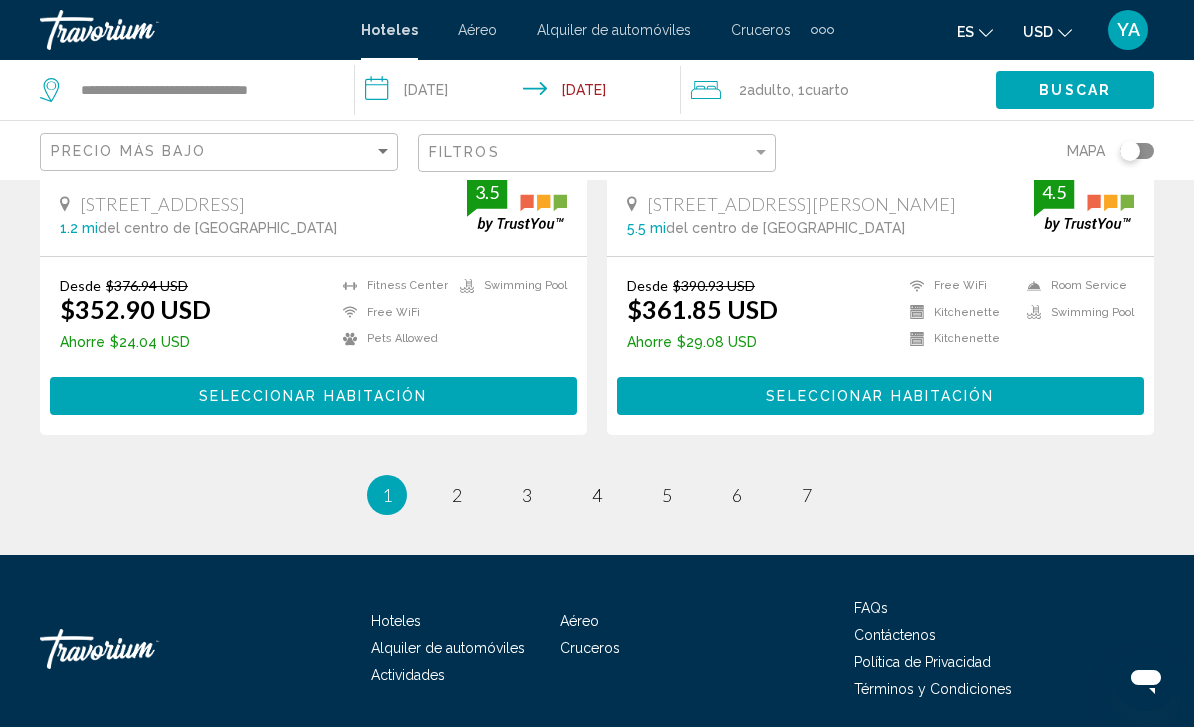 scroll, scrollTop: 4185, scrollLeft: 0, axis: vertical 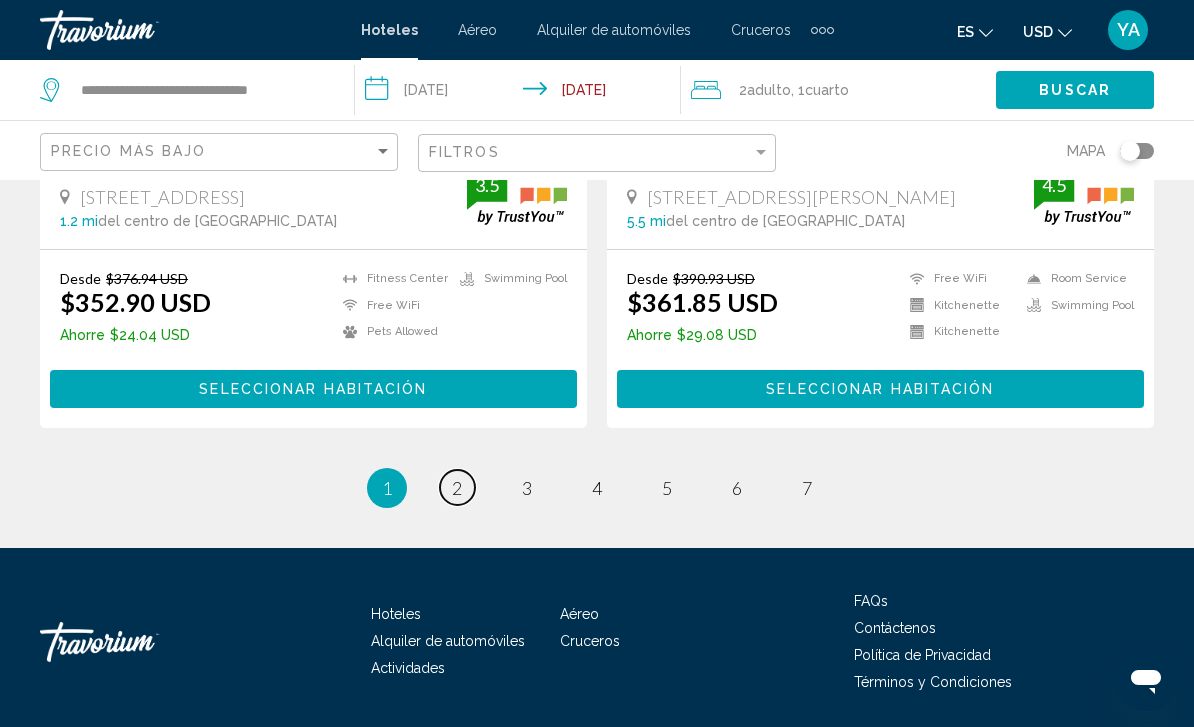 click on "page  2" at bounding box center [457, 487] 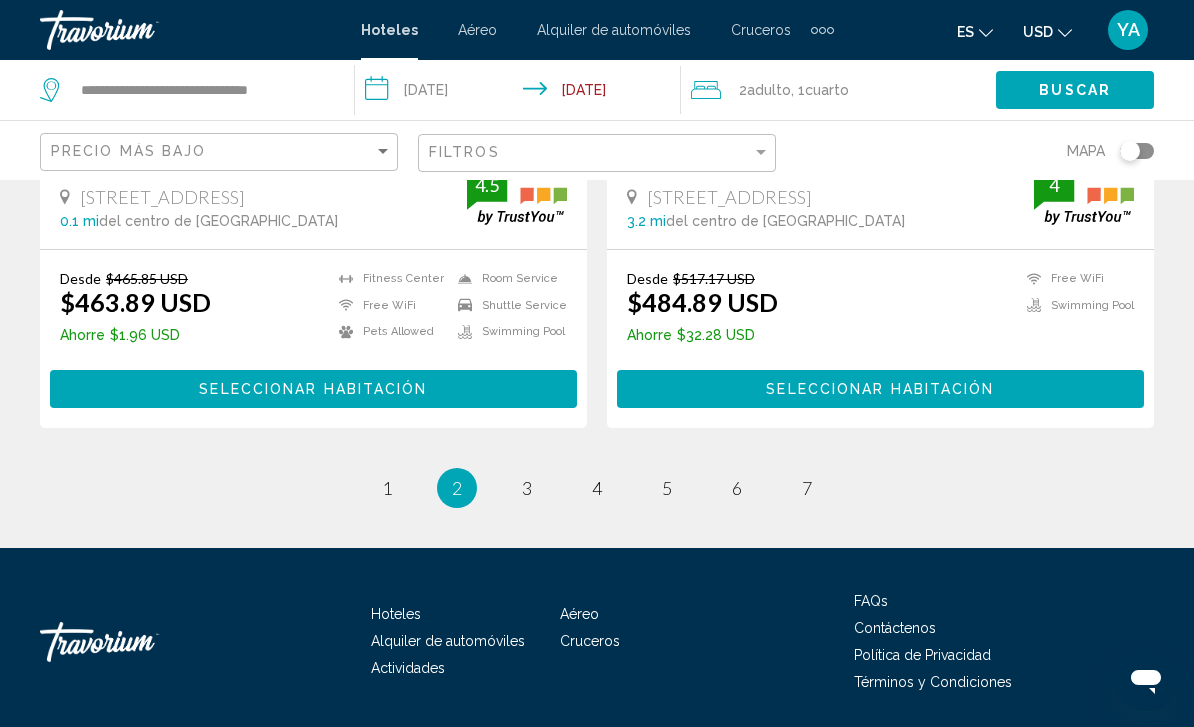 scroll, scrollTop: 4125, scrollLeft: 0, axis: vertical 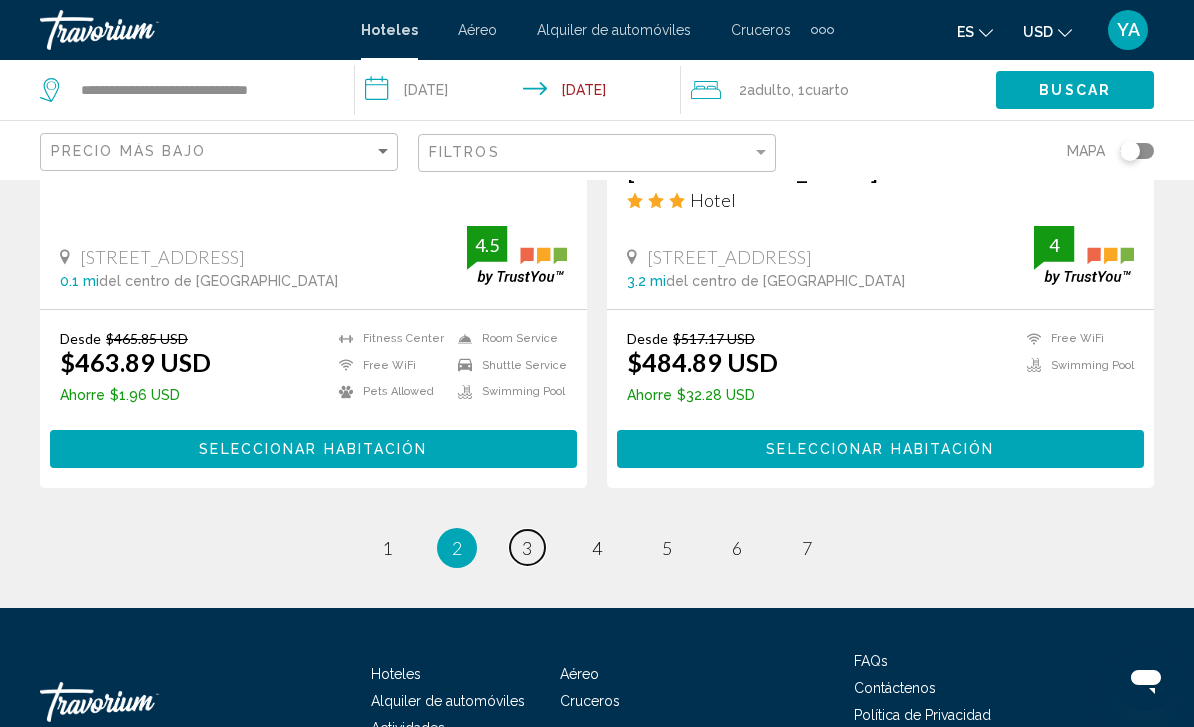 click on "3" at bounding box center (527, 548) 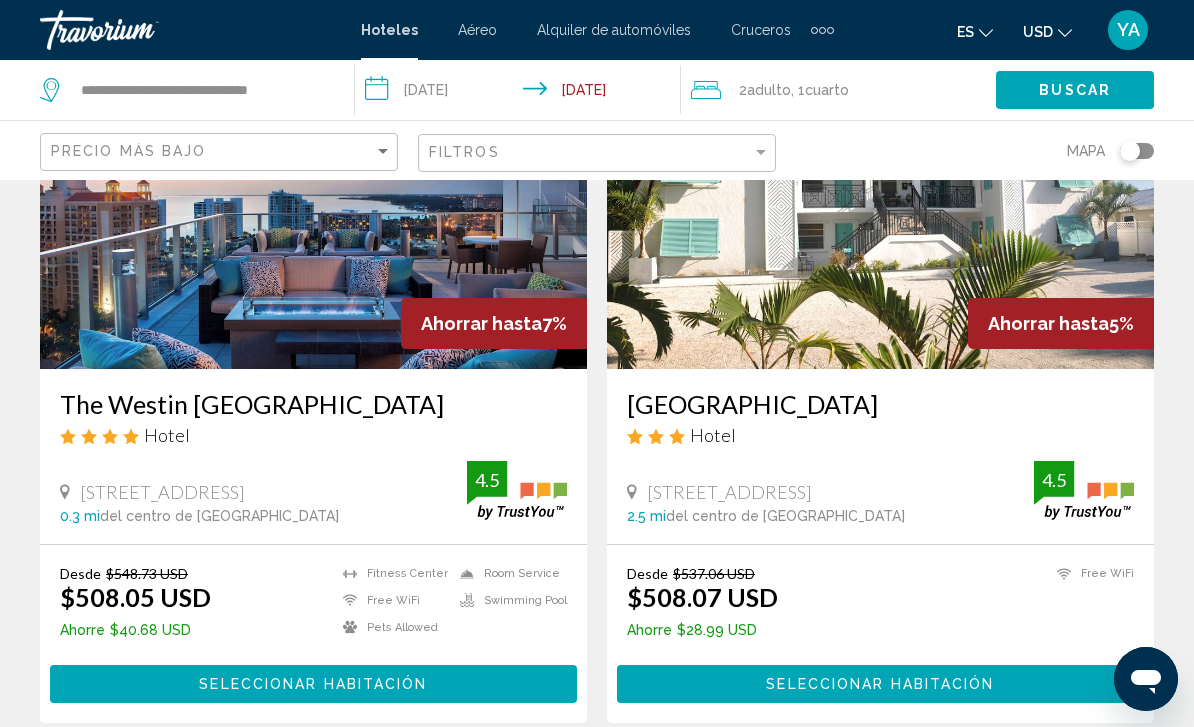 scroll, scrollTop: 186, scrollLeft: 0, axis: vertical 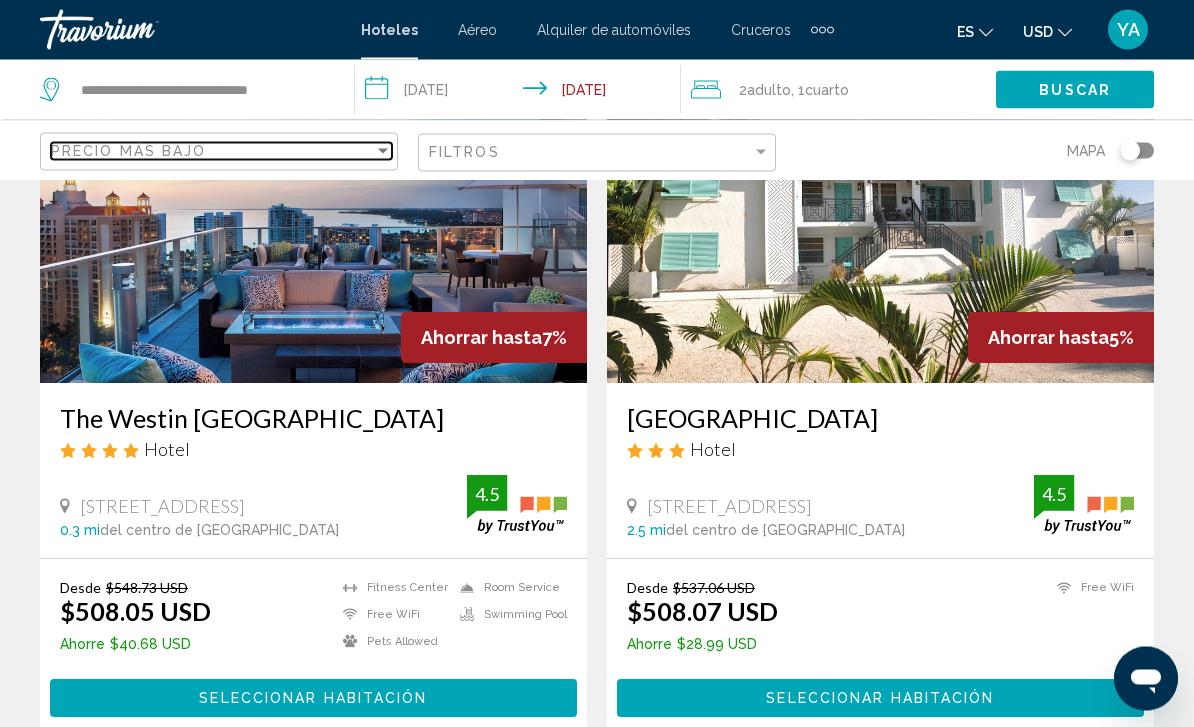 click at bounding box center [383, 151] 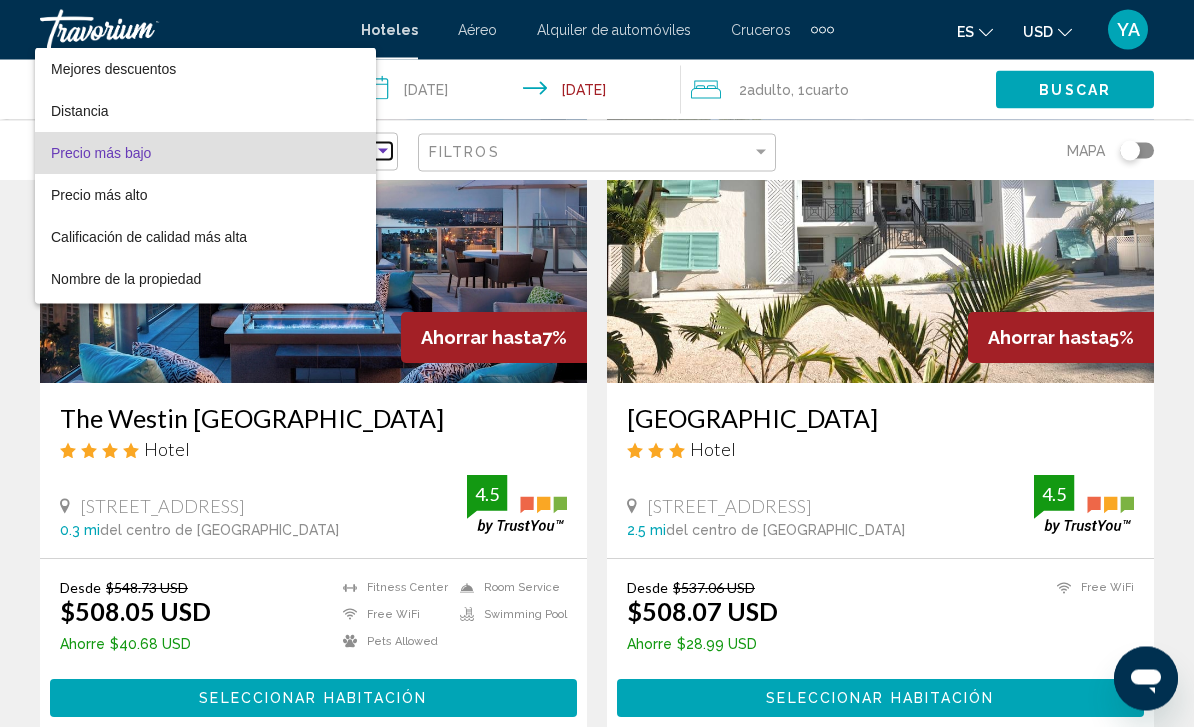 scroll, scrollTop: 187, scrollLeft: 0, axis: vertical 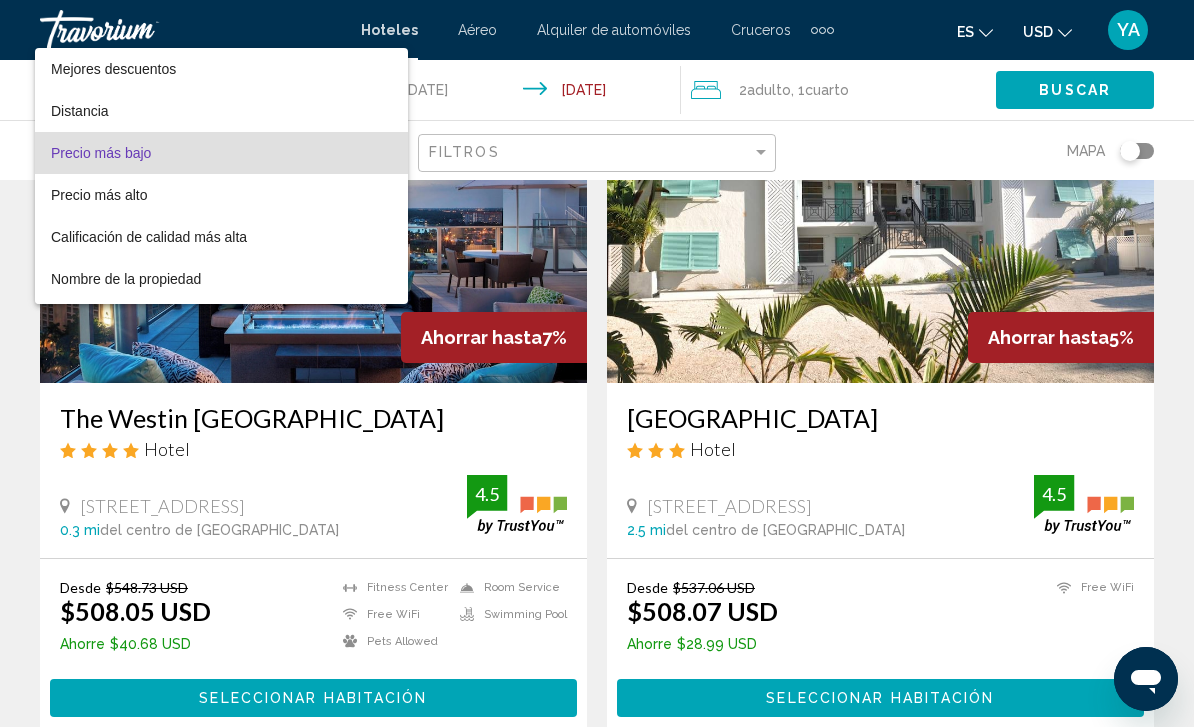 click at bounding box center (597, 363) 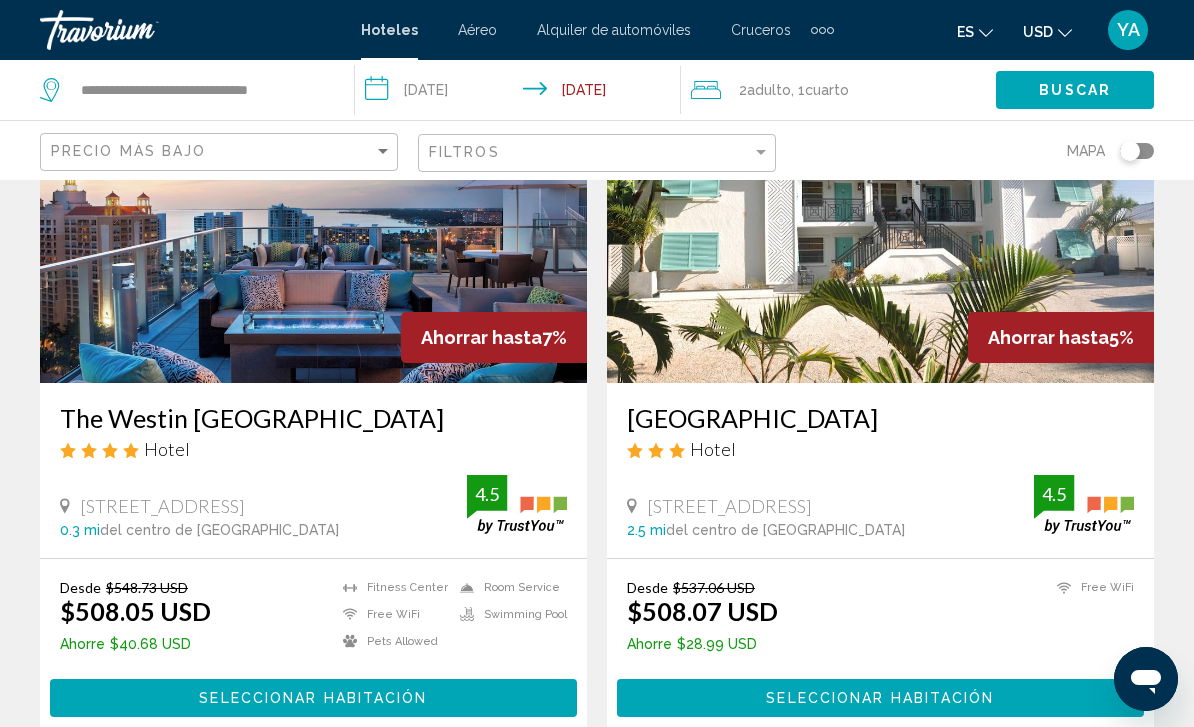 click on "Mapa" 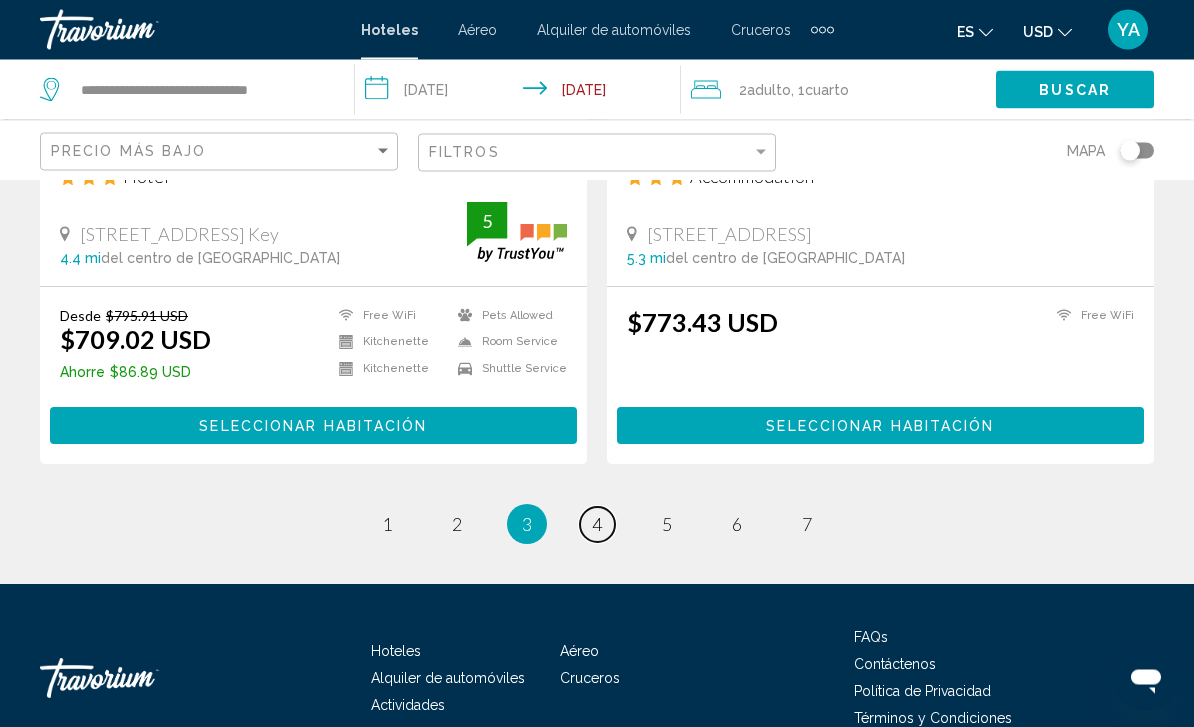 click on "4" at bounding box center [597, 525] 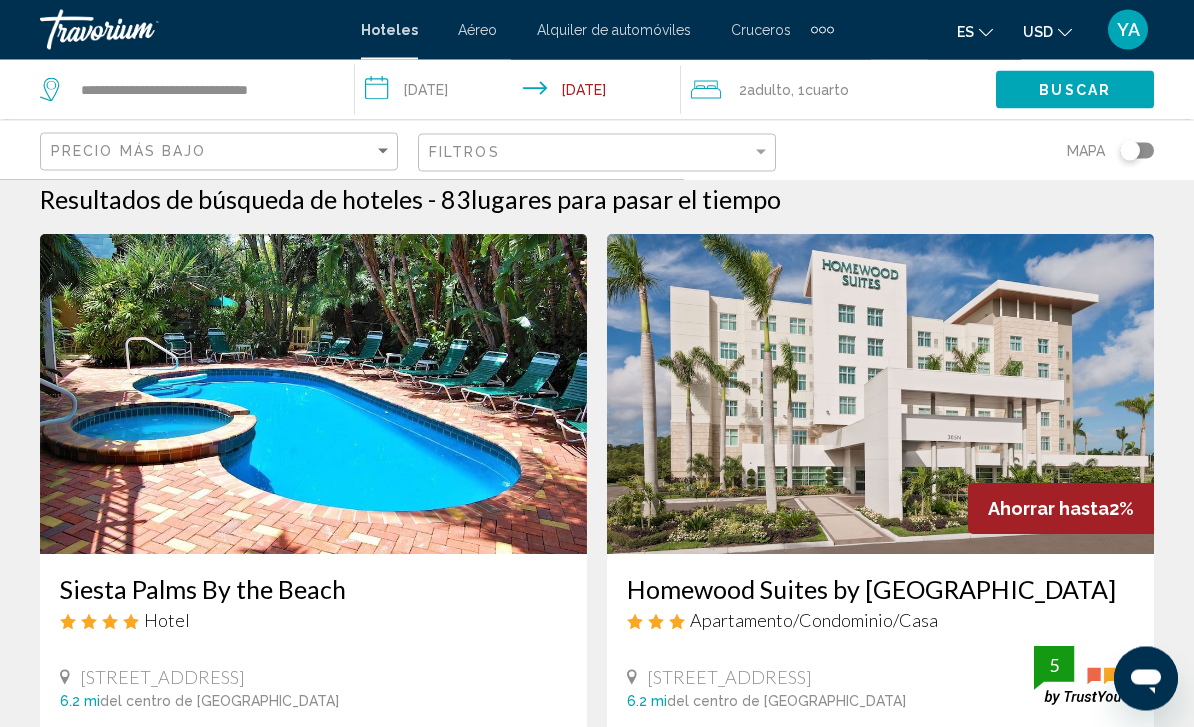 scroll, scrollTop: 0, scrollLeft: 0, axis: both 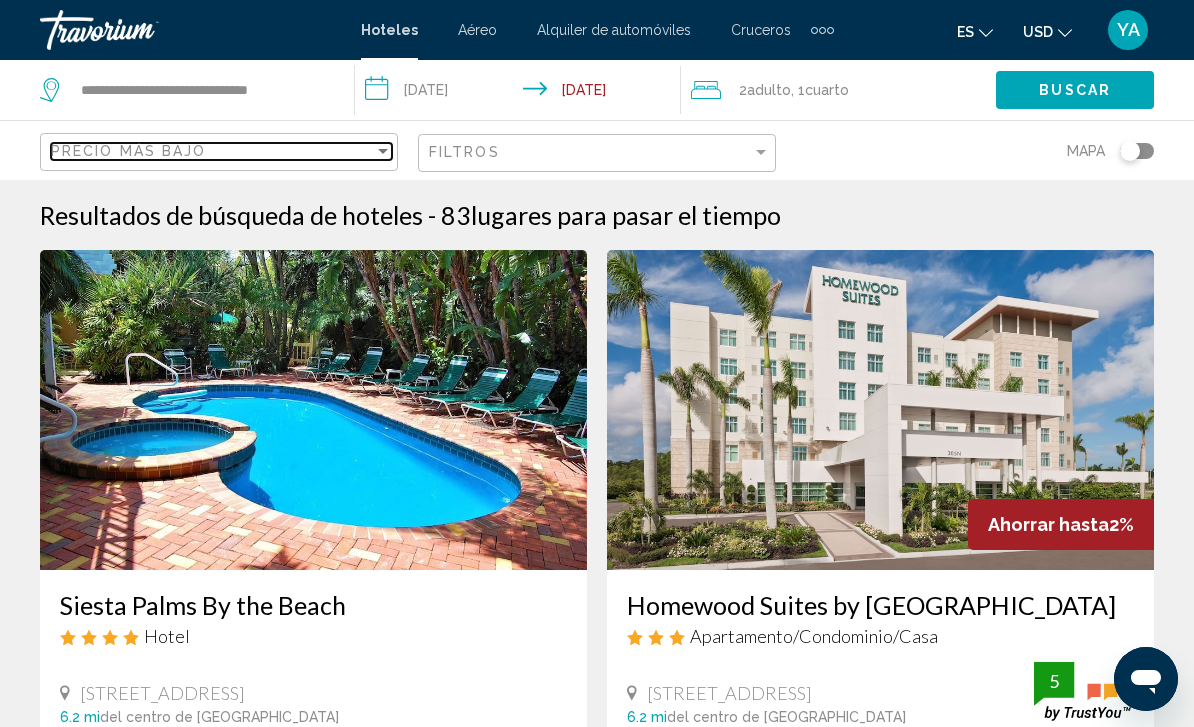 click at bounding box center (383, 151) 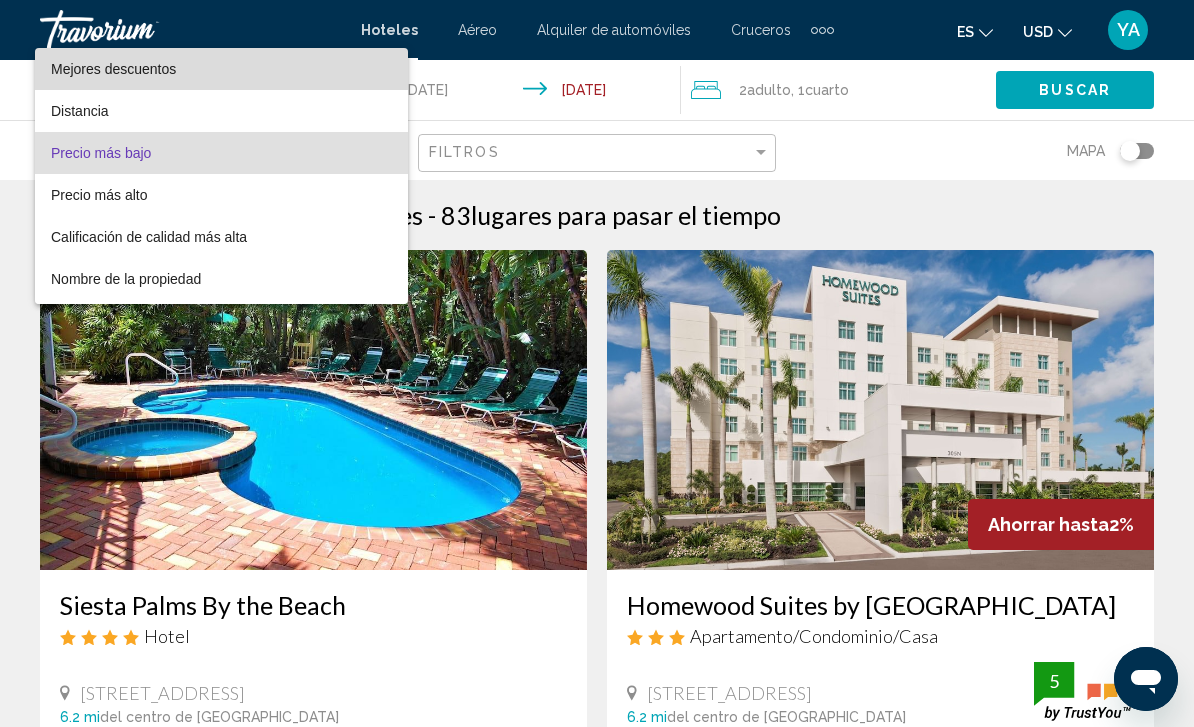 click on "Mejores descuentos" at bounding box center (221, 69) 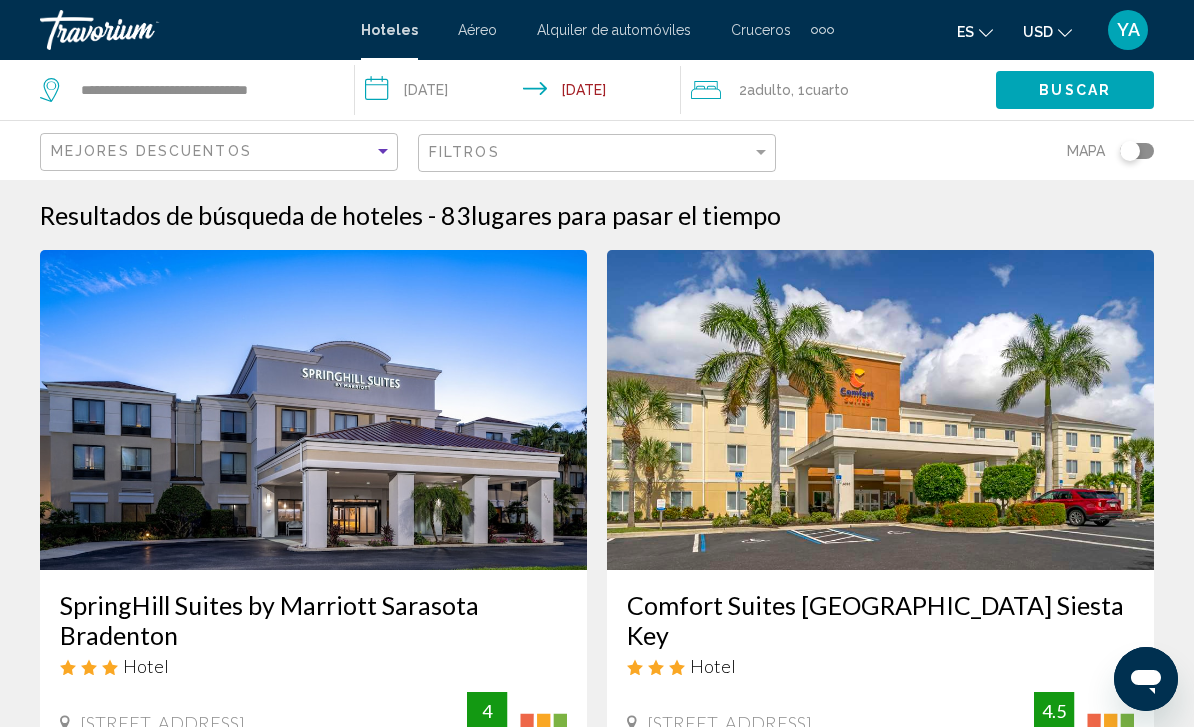 click on "Filtros" 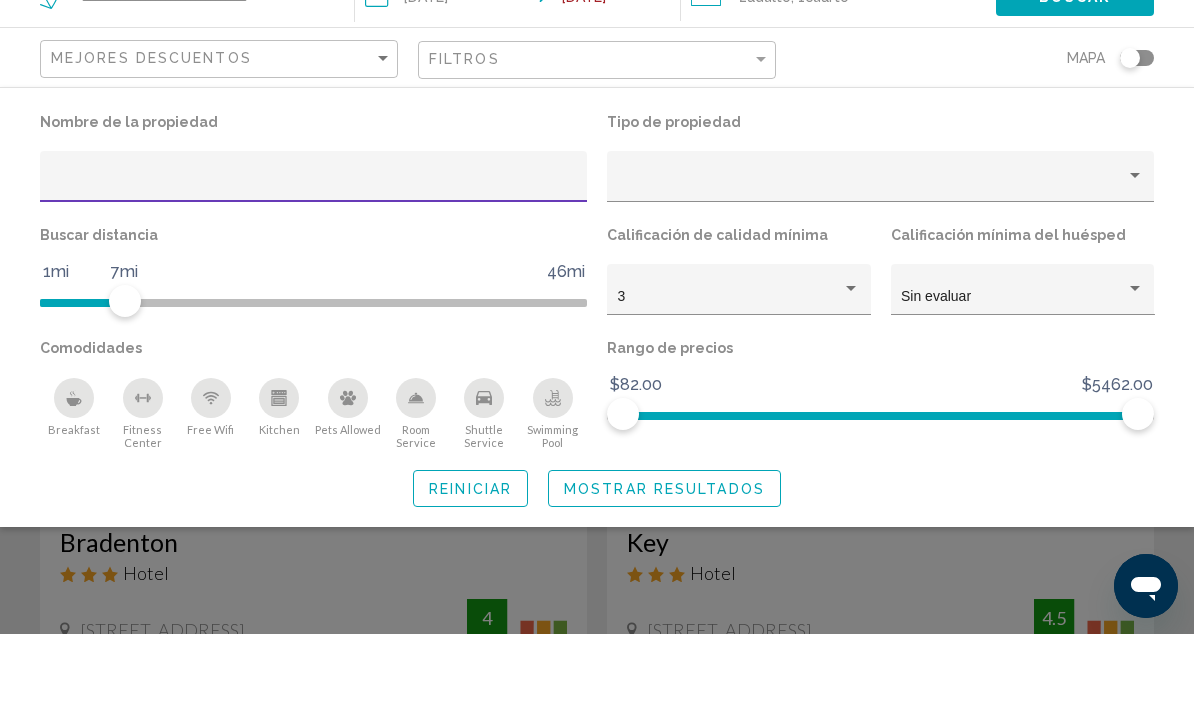 click on "Tipo de propiedad" 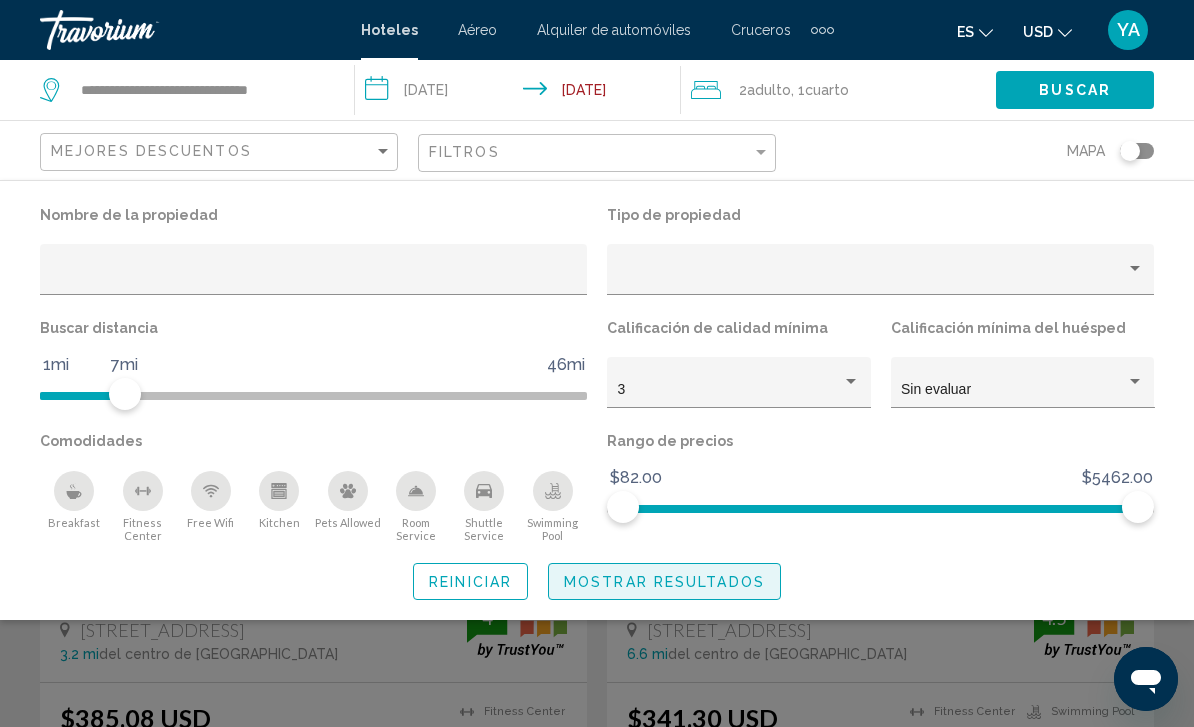 click on "Mostrar resultados" 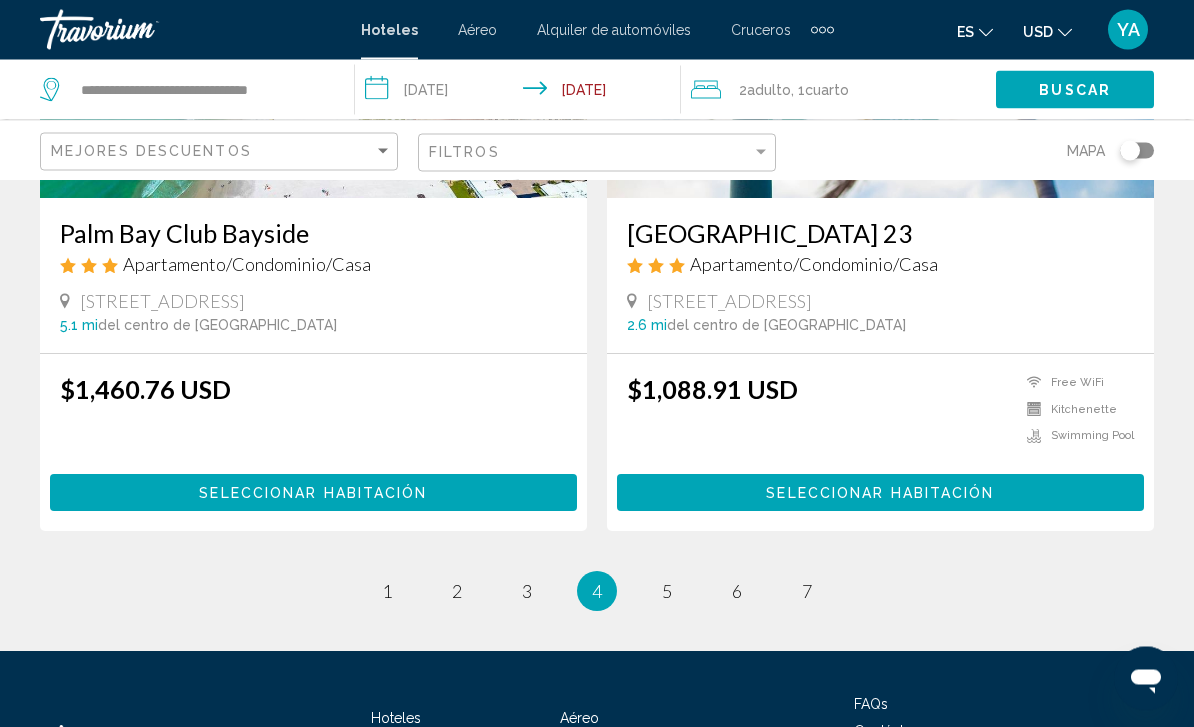 scroll, scrollTop: 4045, scrollLeft: 0, axis: vertical 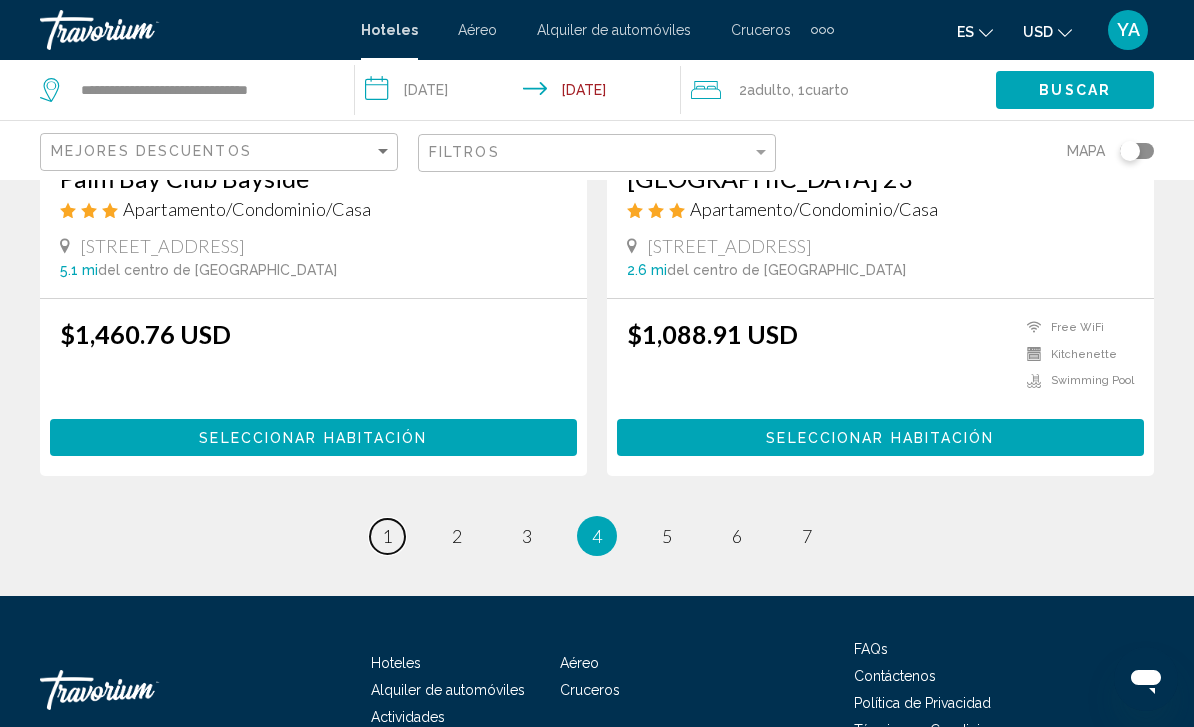click on "1" at bounding box center (387, 536) 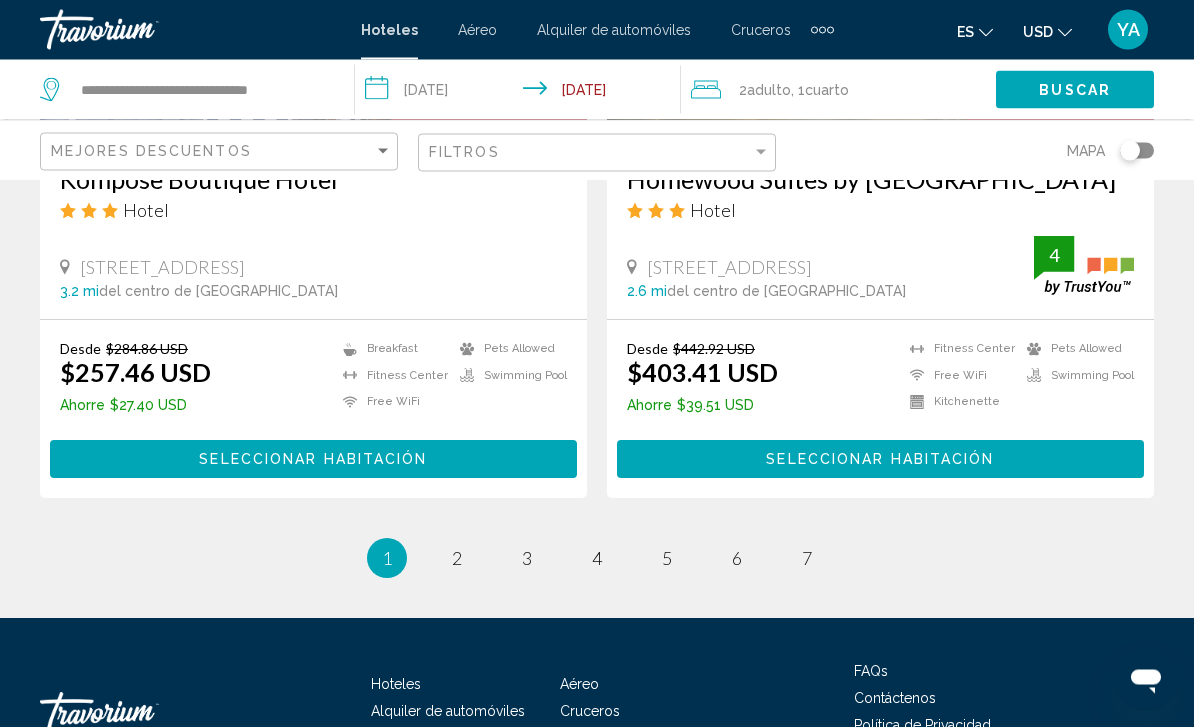 scroll, scrollTop: 4095, scrollLeft: 0, axis: vertical 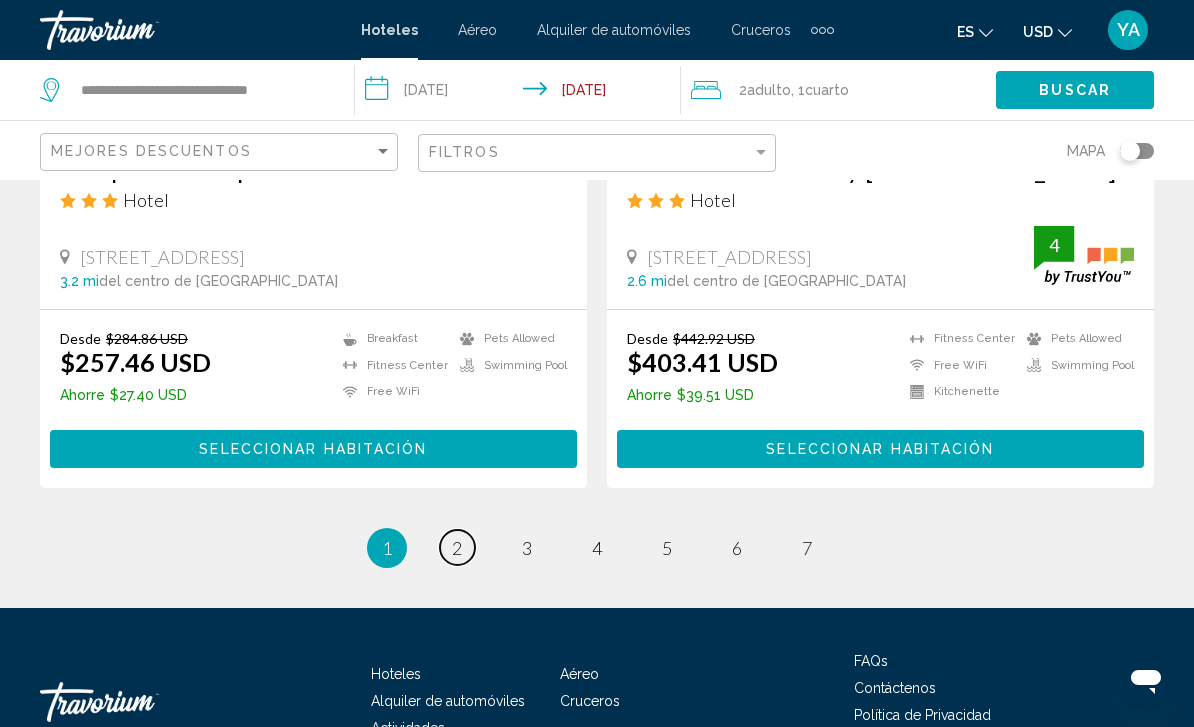 click on "page  2" at bounding box center (457, 547) 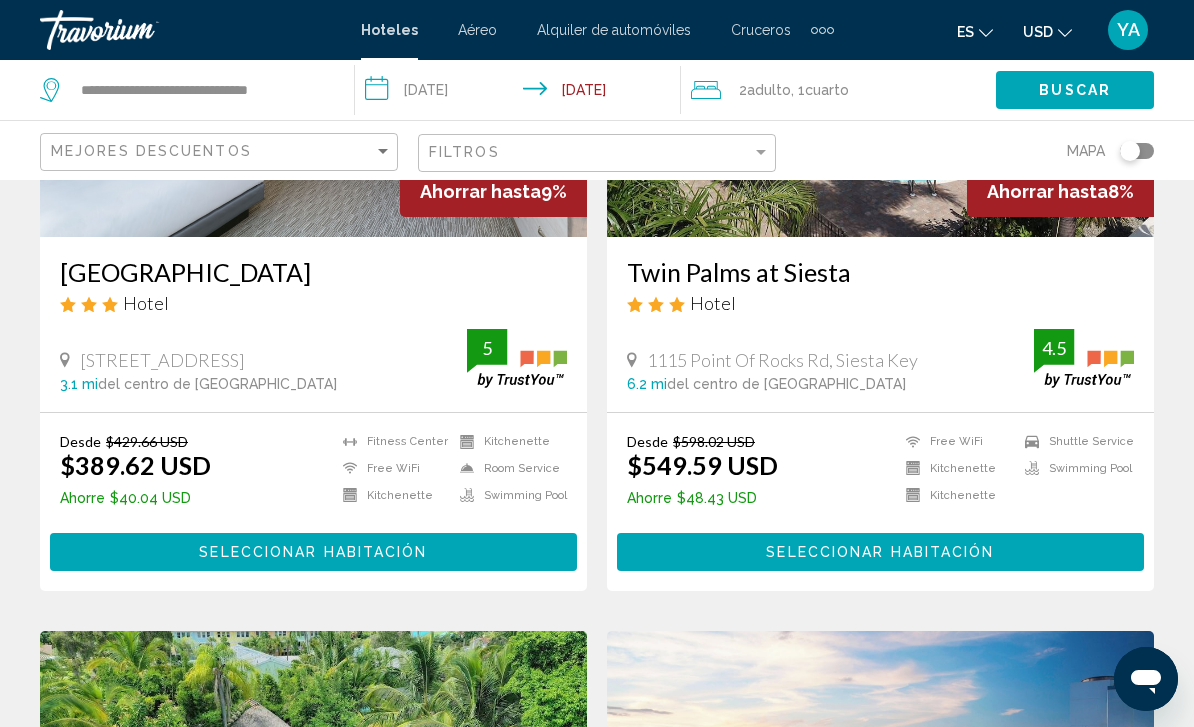 scroll, scrollTop: 0, scrollLeft: 0, axis: both 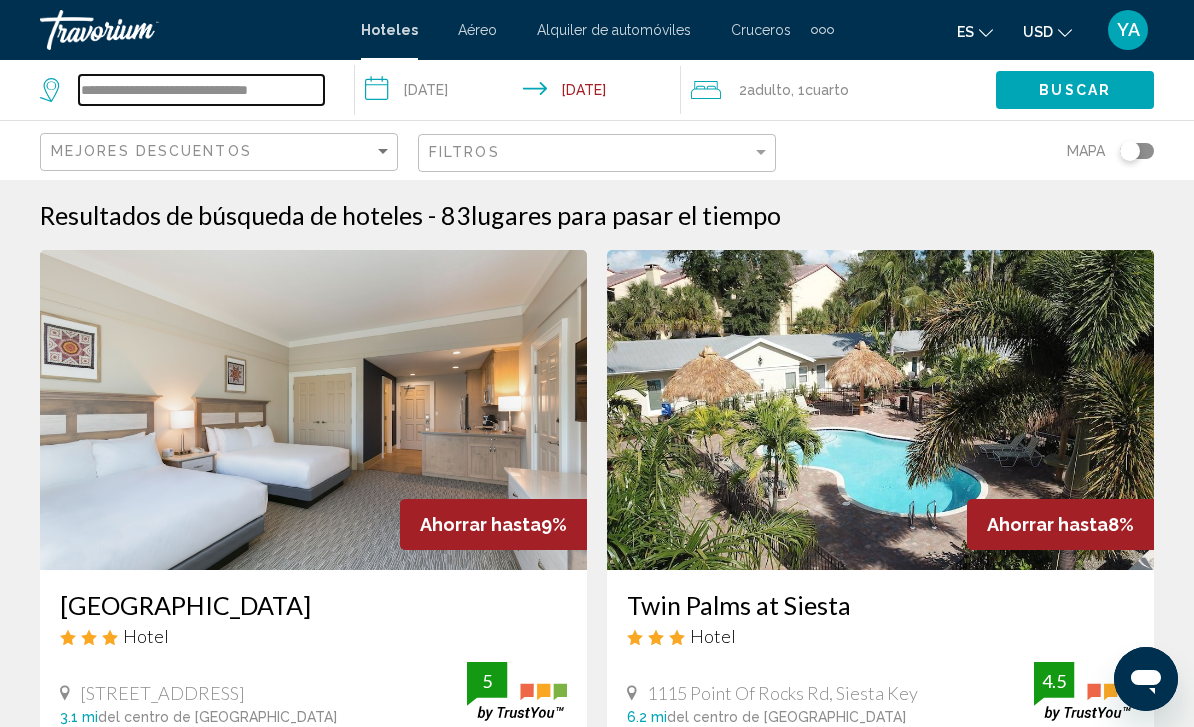click on "**********" at bounding box center (201, 90) 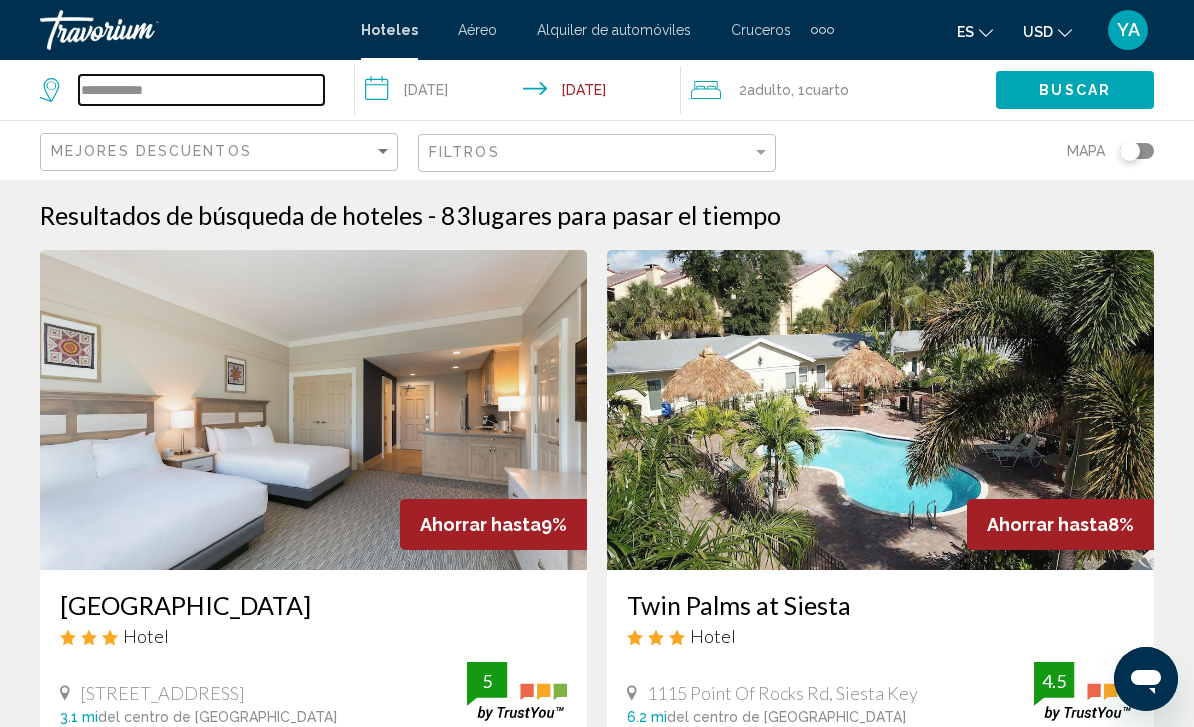 type on "*********" 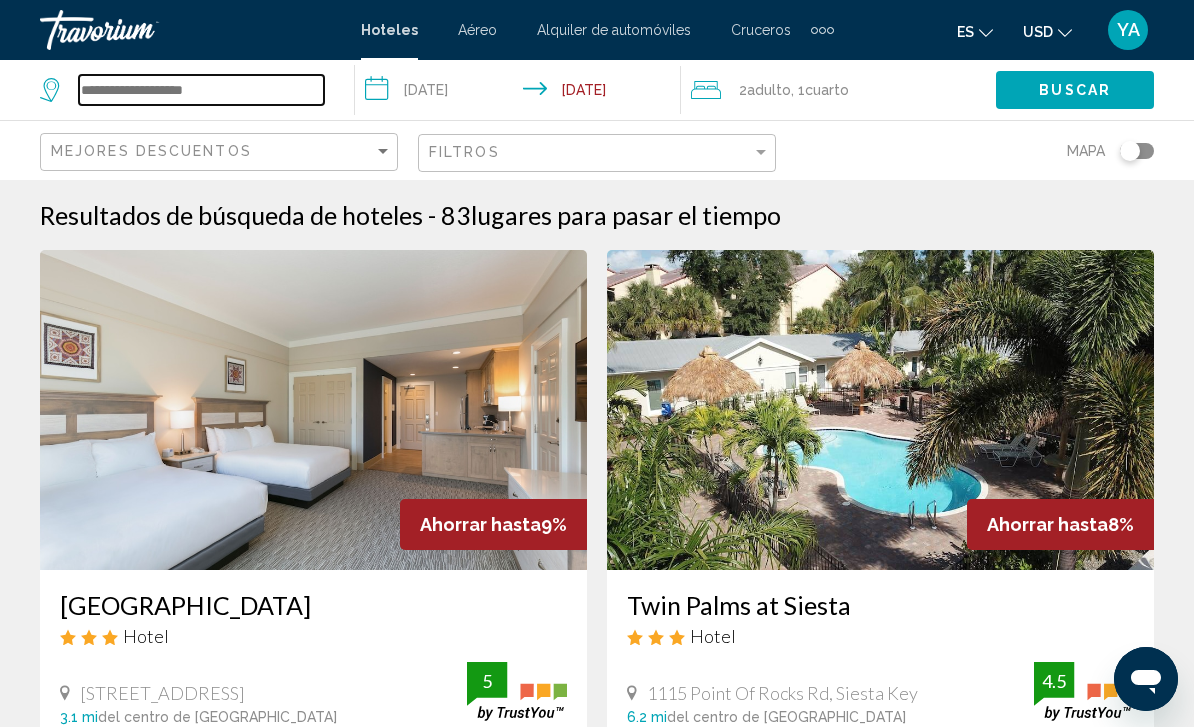 type on "*" 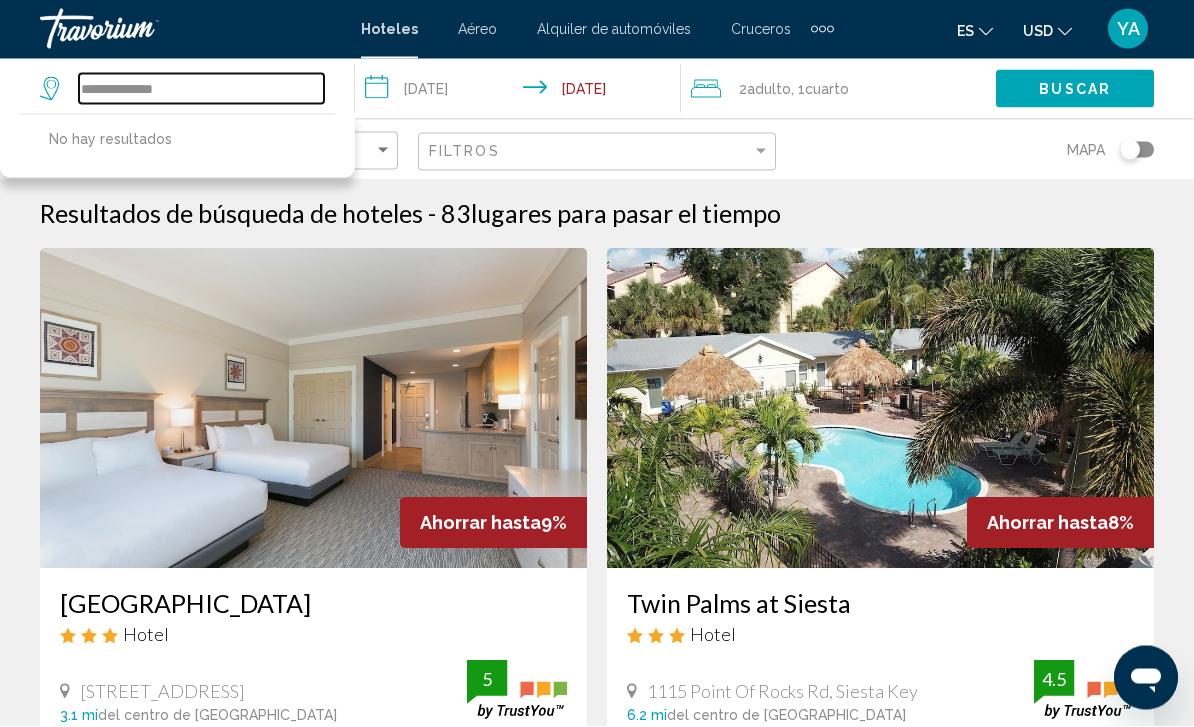 type on "**********" 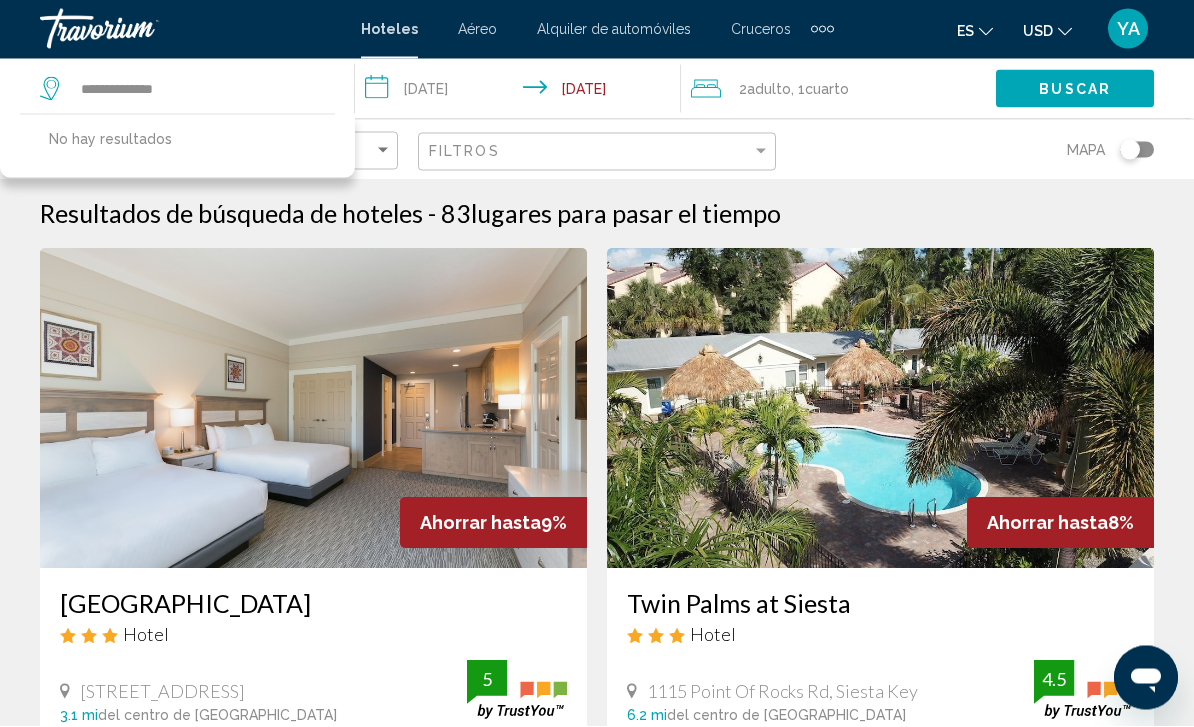 click on "Buscar" 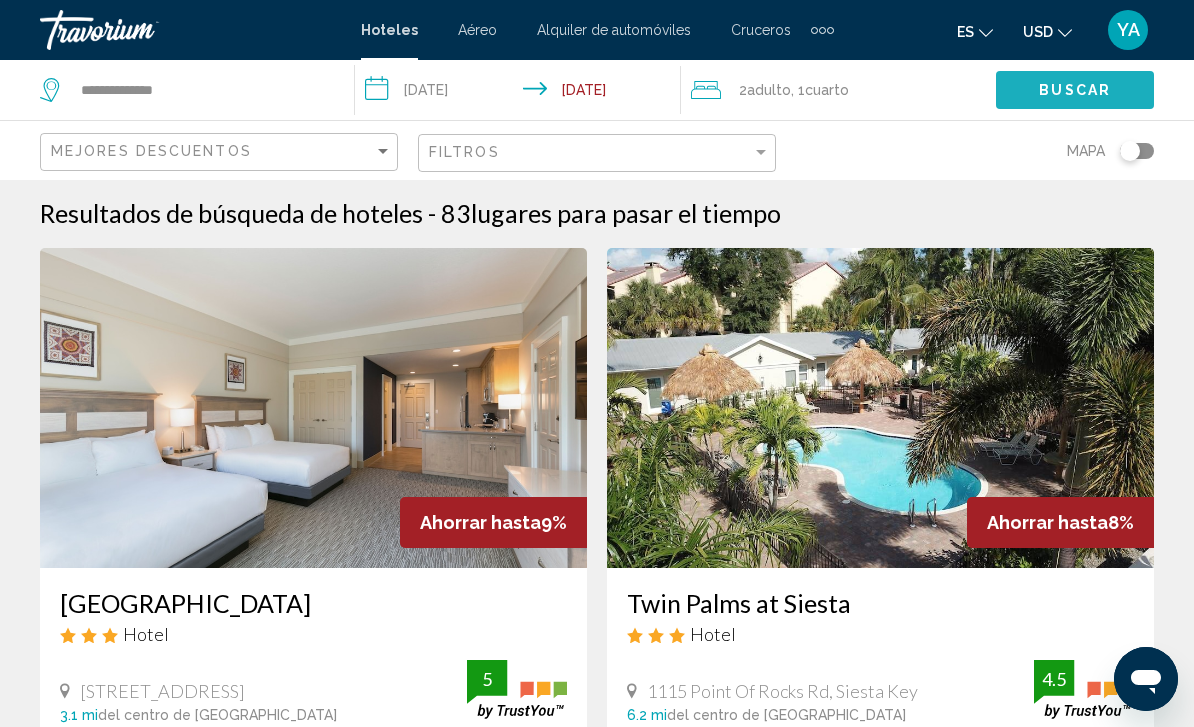 click on "Buscar" 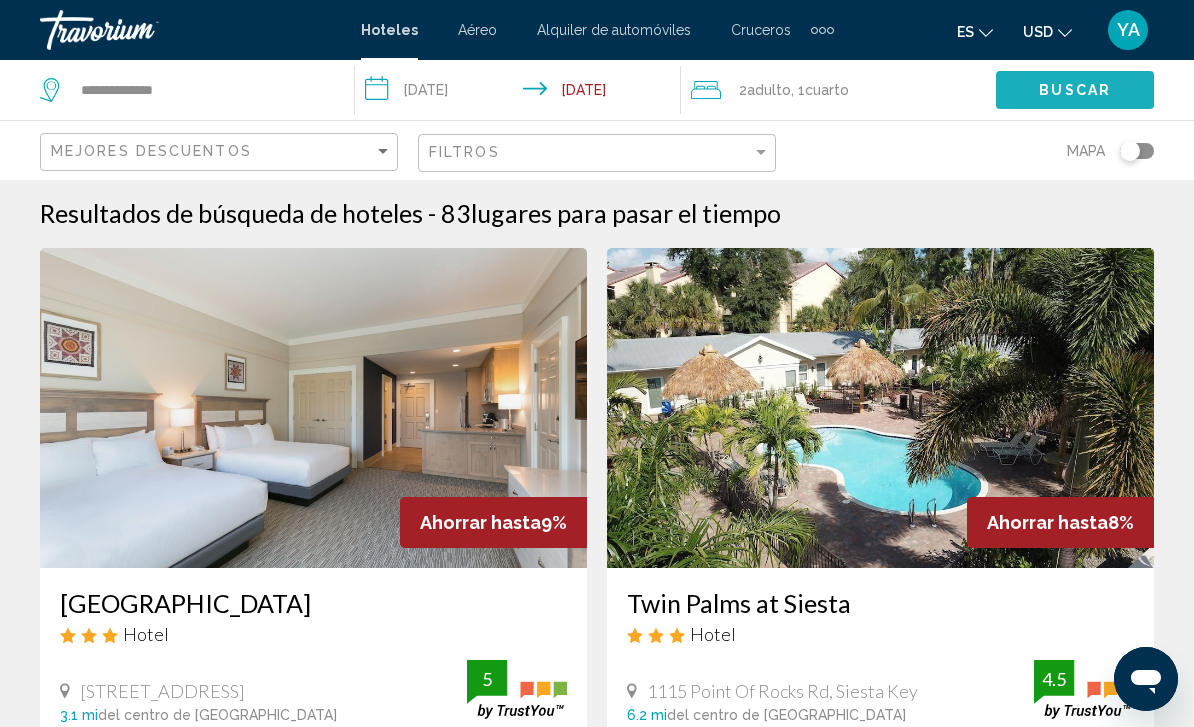 click on "Buscar" 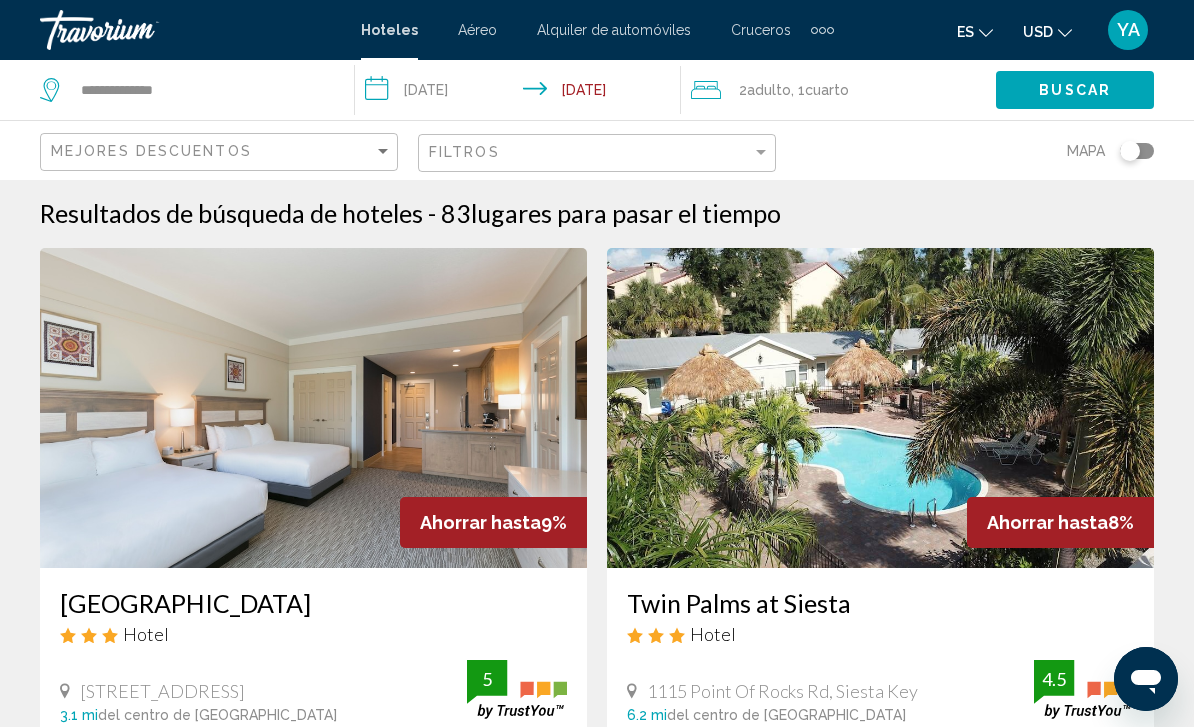 scroll, scrollTop: 0, scrollLeft: 0, axis: both 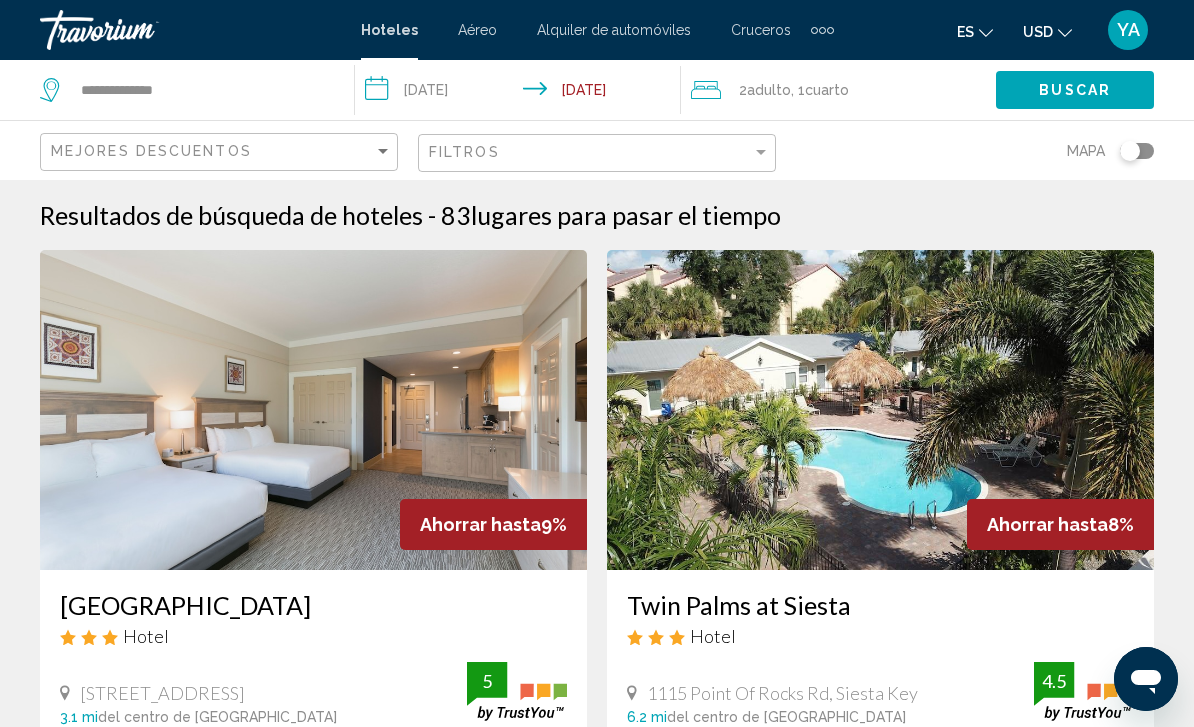 click on "2  Adulto Adulto , 1  Cuarto habitaciones" 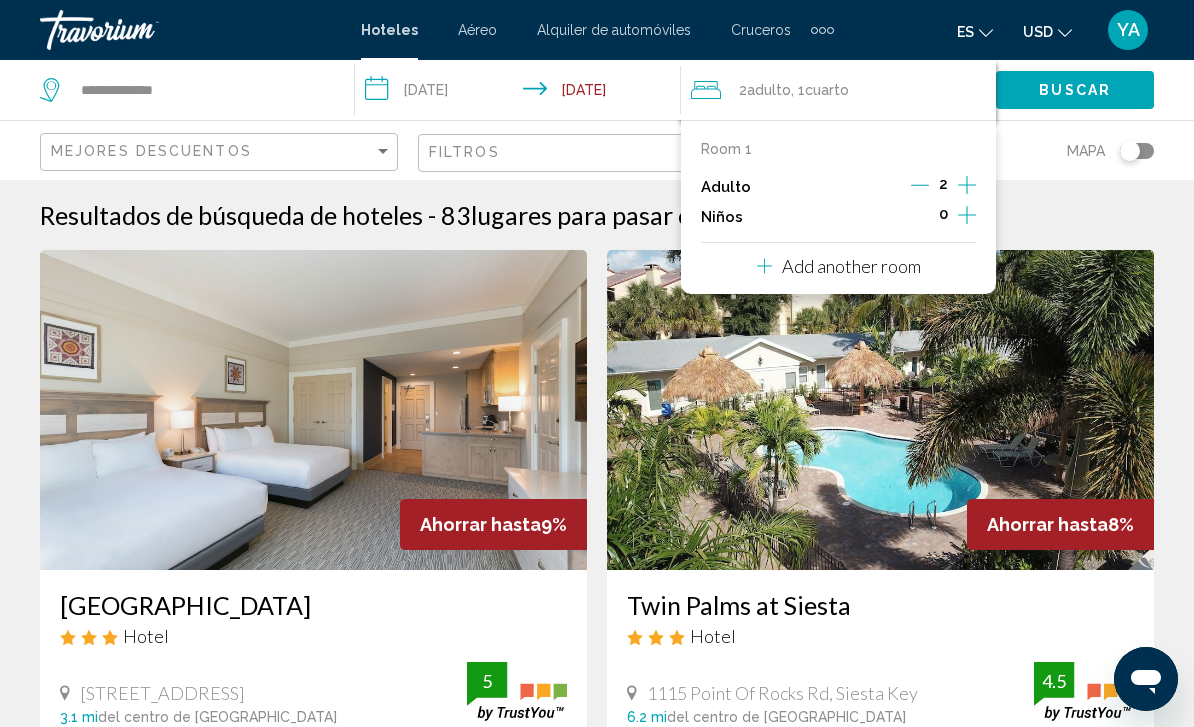 click at bounding box center [880, 410] 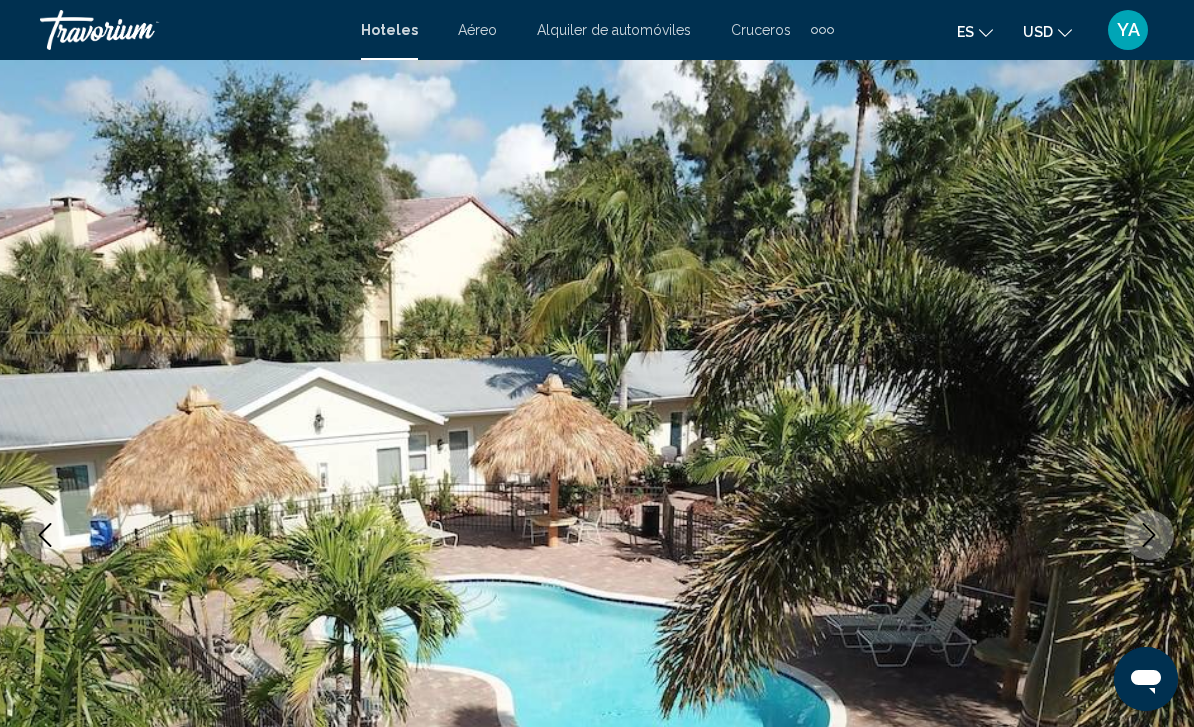 click at bounding box center (597, 535) 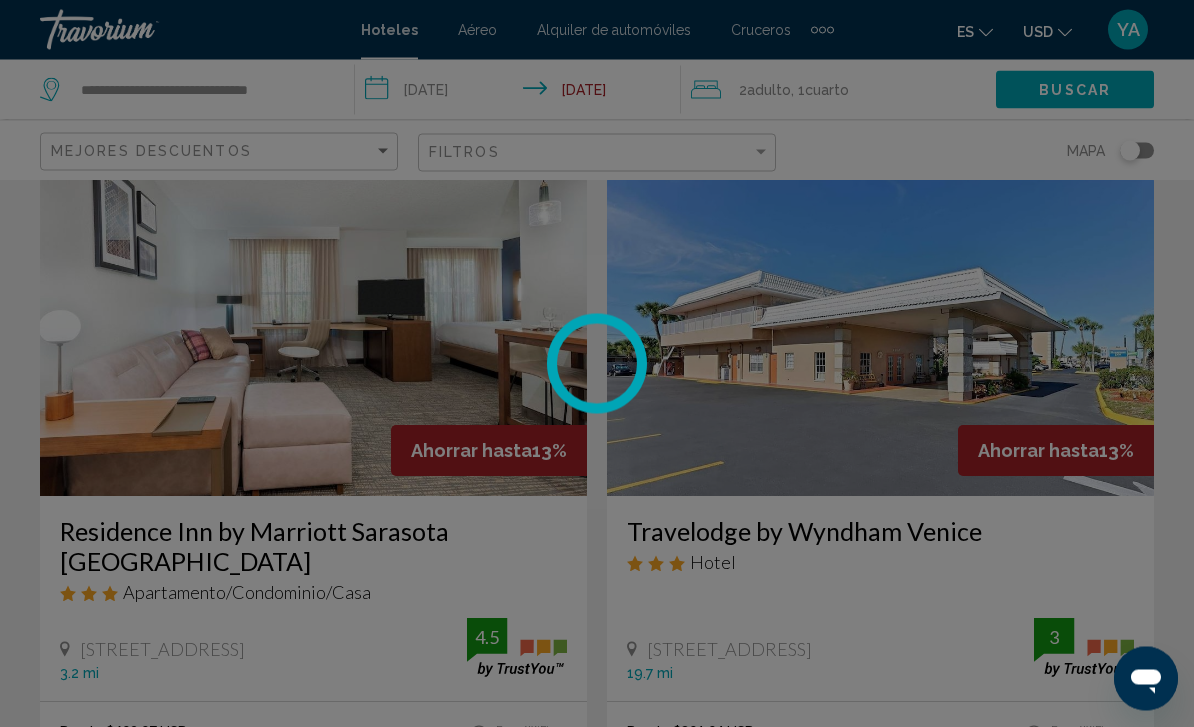 scroll, scrollTop: 74, scrollLeft: 0, axis: vertical 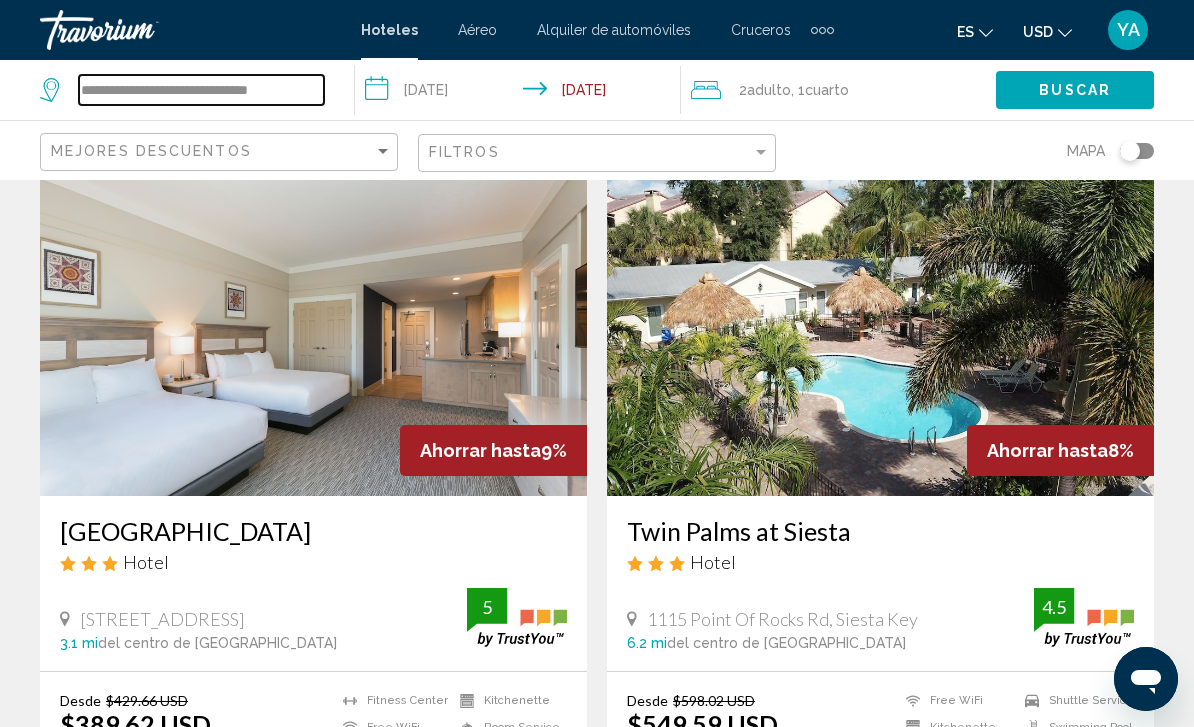 click on "**********" at bounding box center (201, 90) 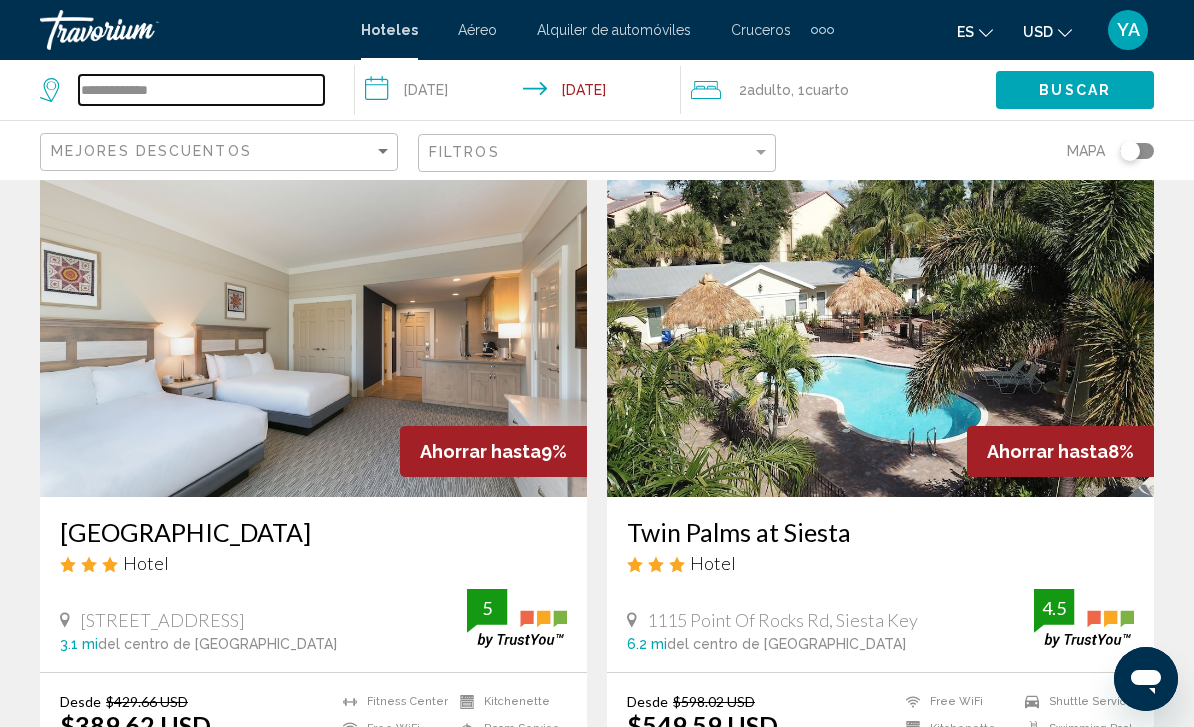 type on "**********" 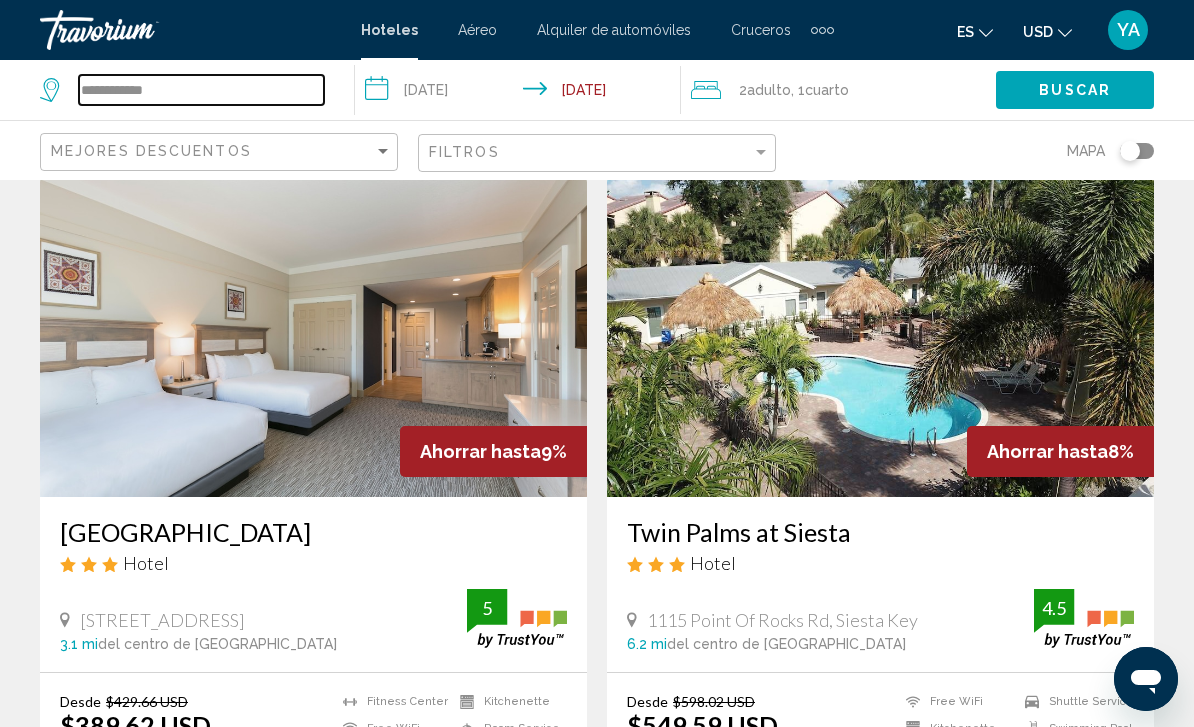 type 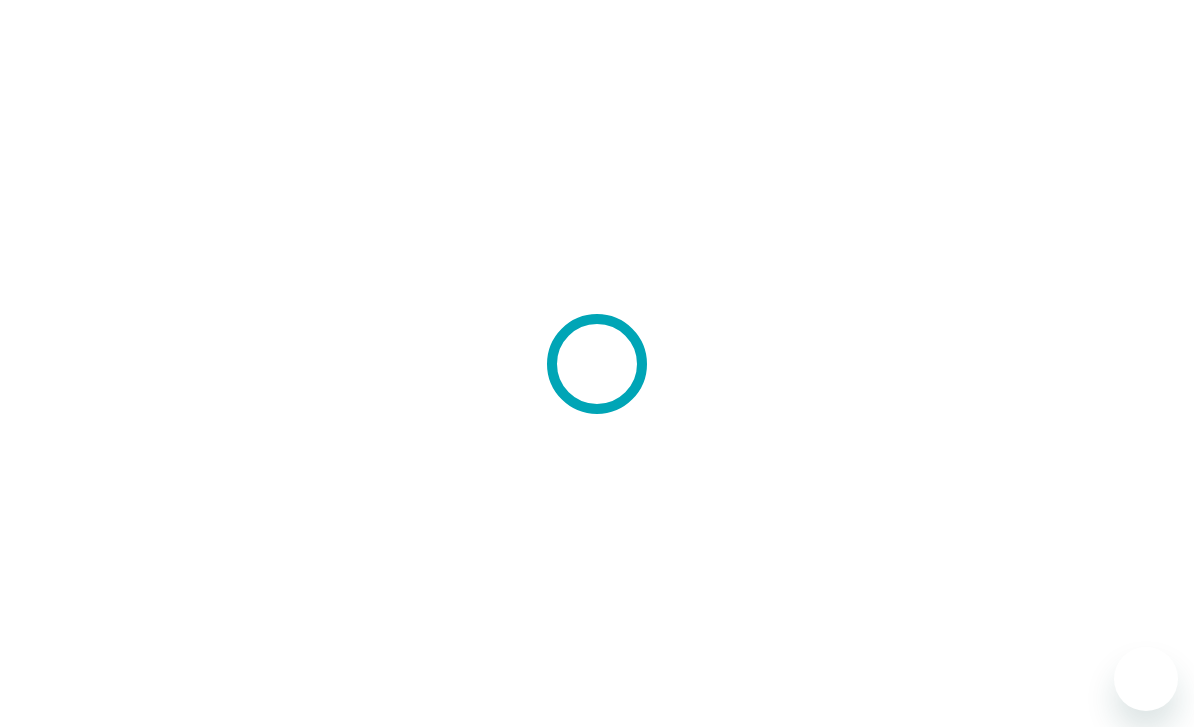 scroll, scrollTop: 0, scrollLeft: 0, axis: both 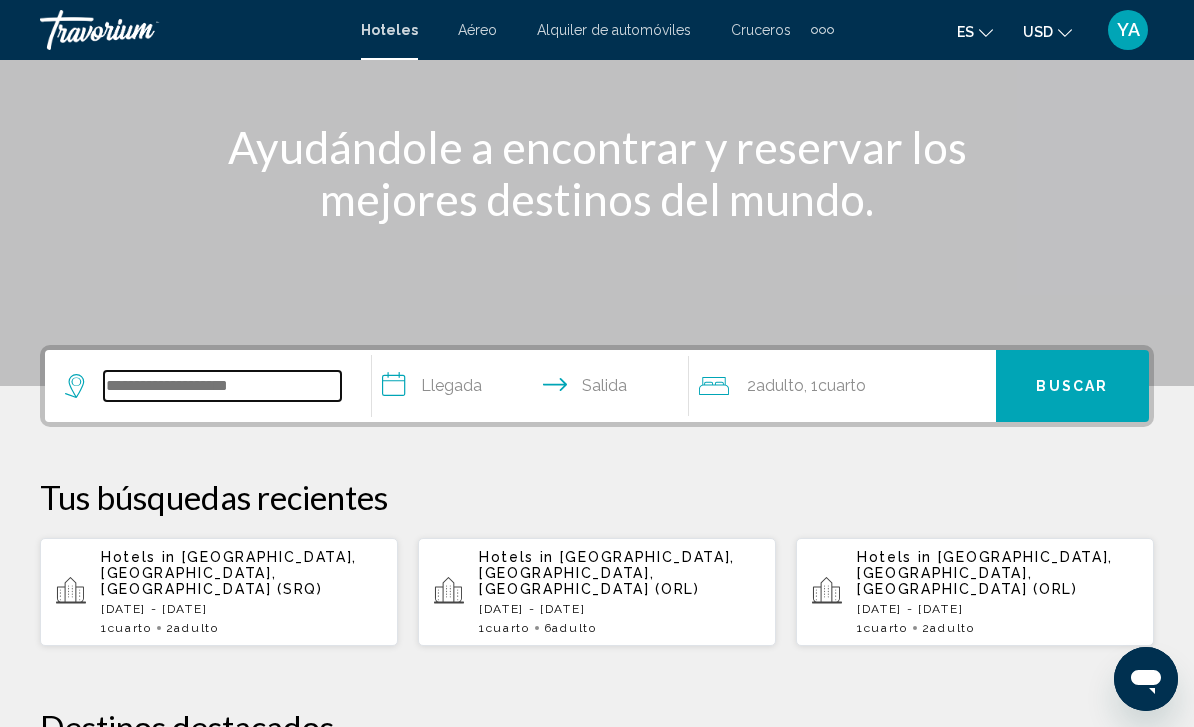 click at bounding box center [222, 386] 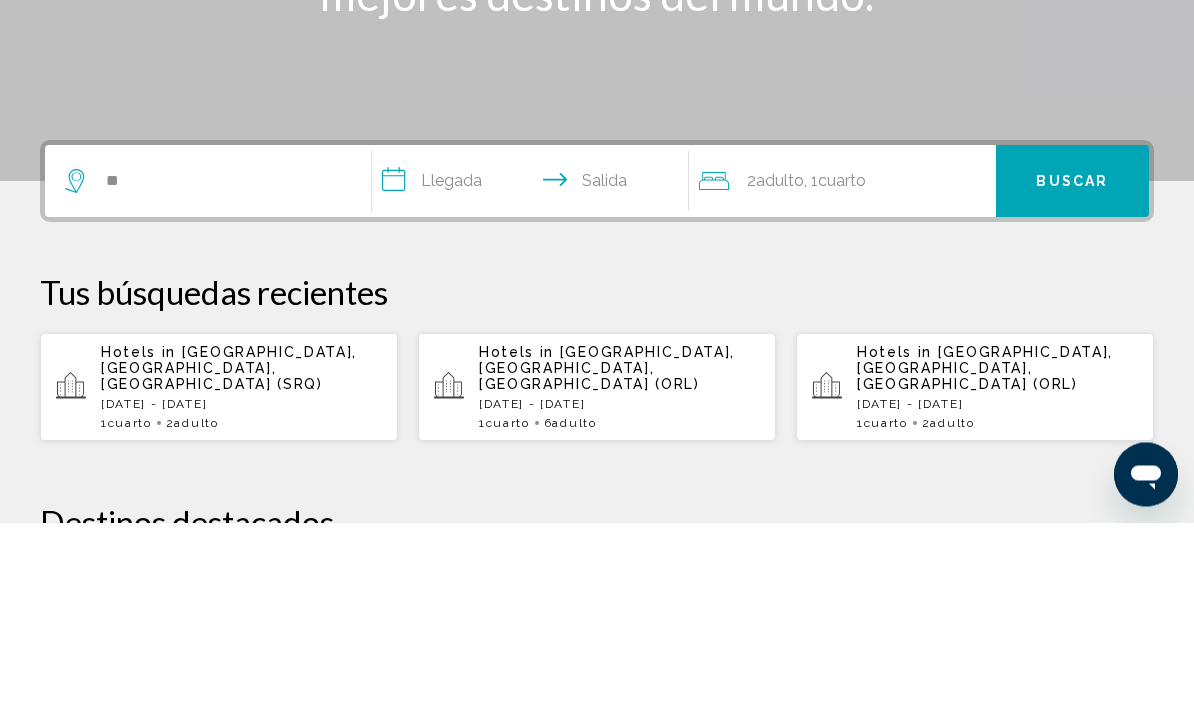 scroll, scrollTop: 419, scrollLeft: 0, axis: vertical 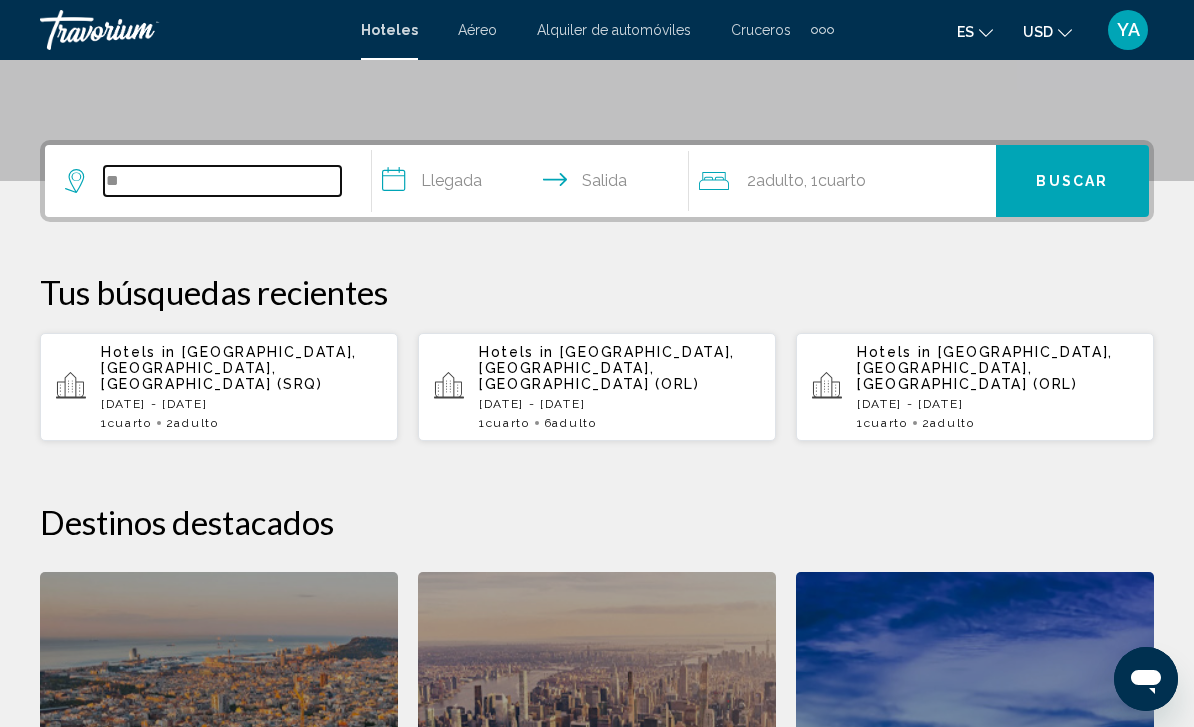 click on "**" at bounding box center [222, 181] 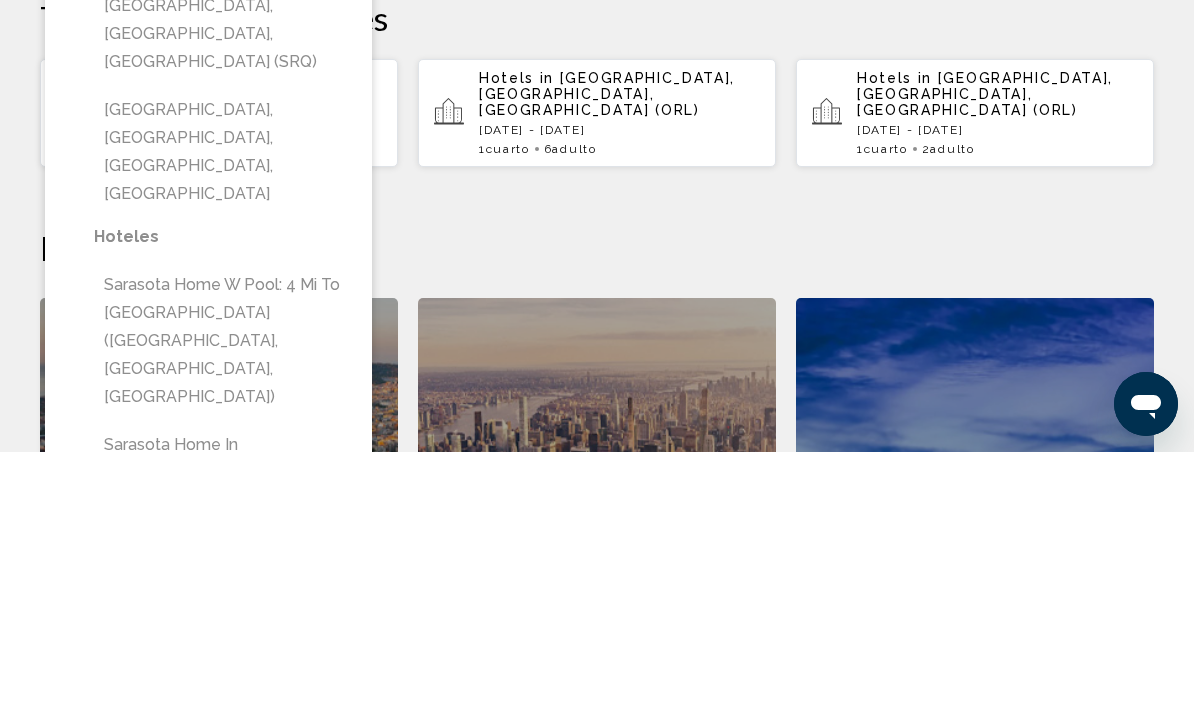 click on "Sarasota Home w Pool: 4 Mi to [GEOGRAPHIC_DATA] ([GEOGRAPHIC_DATA], [GEOGRAPHIC_DATA], [GEOGRAPHIC_DATA])" at bounding box center [223, 616] 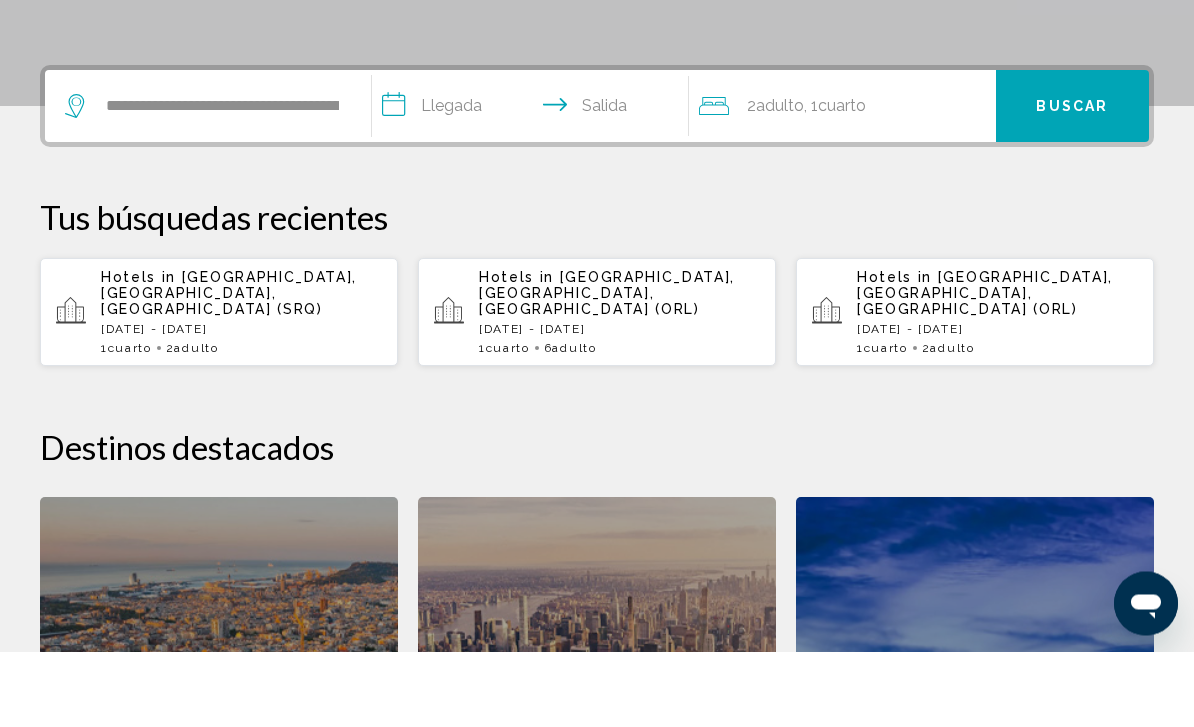 click on "**********" at bounding box center (534, 185) 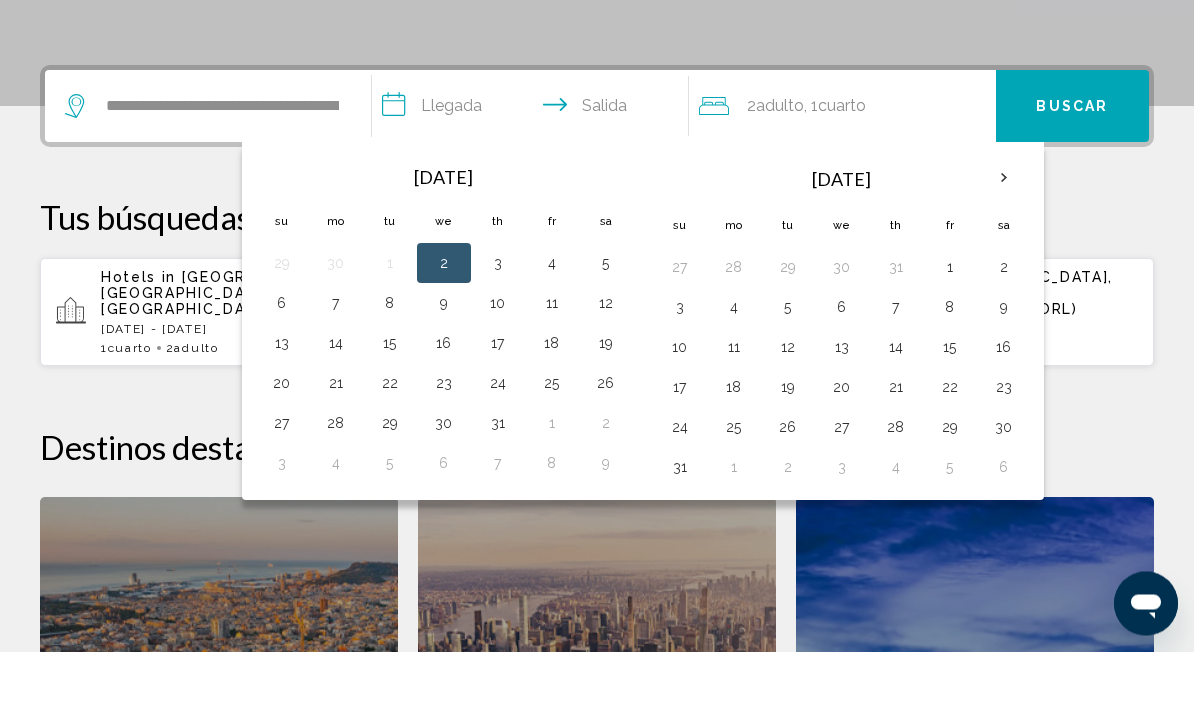 scroll, scrollTop: 494, scrollLeft: 0, axis: vertical 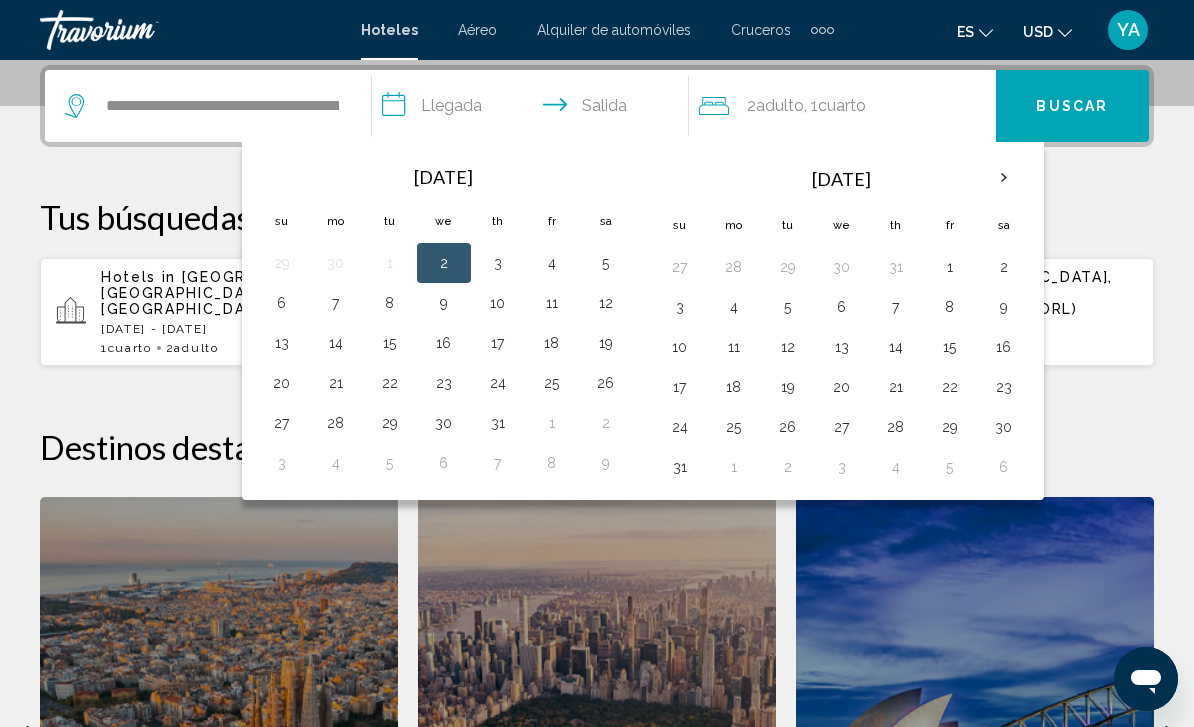 click at bounding box center [1004, 178] 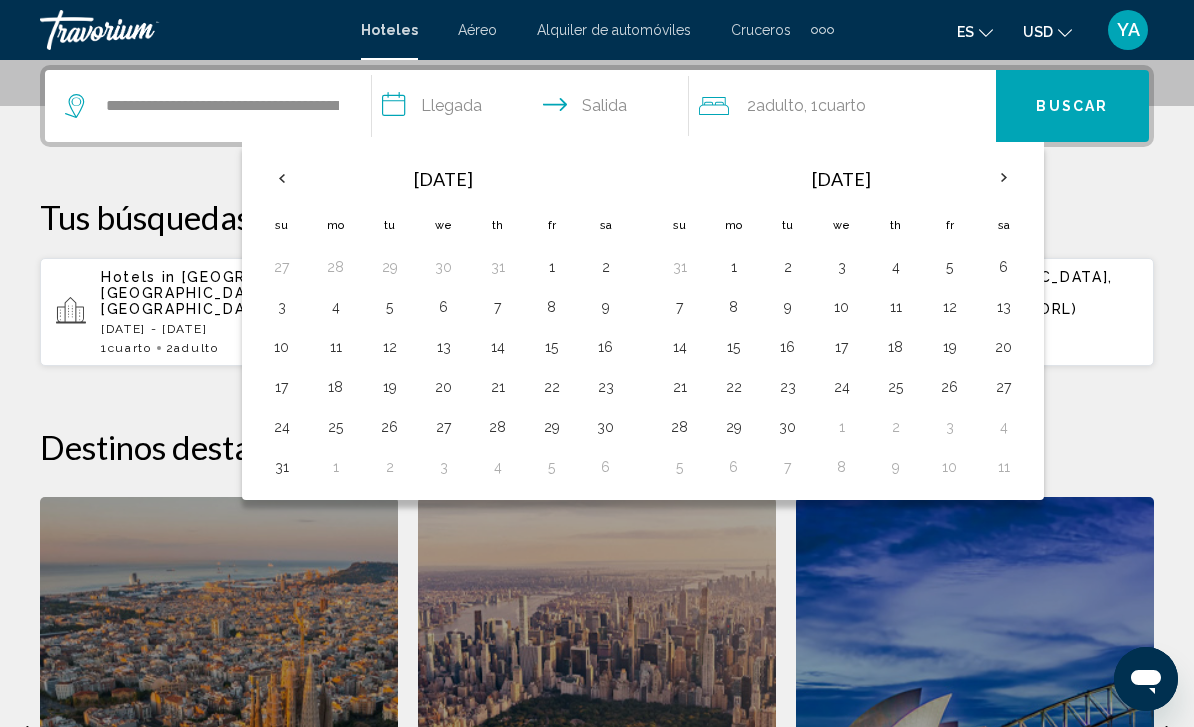 click on "16" at bounding box center [788, 347] 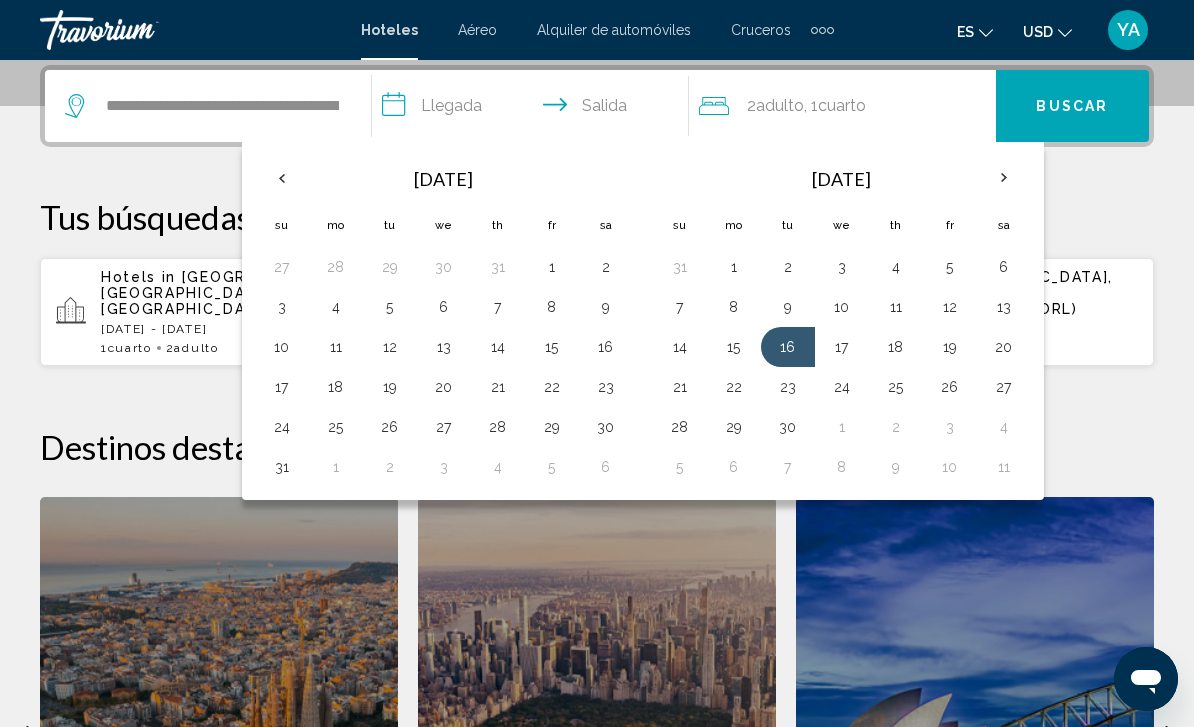 click on "23" at bounding box center [788, 387] 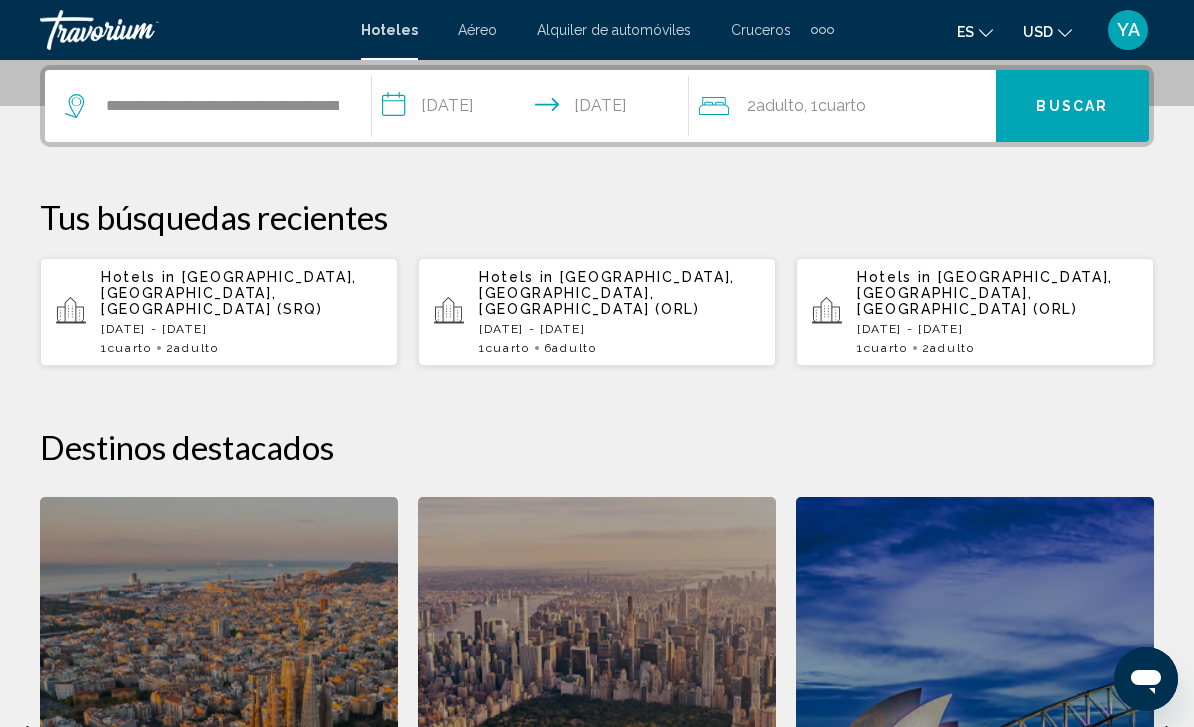 click on ", 1  Cuarto habitaciones" 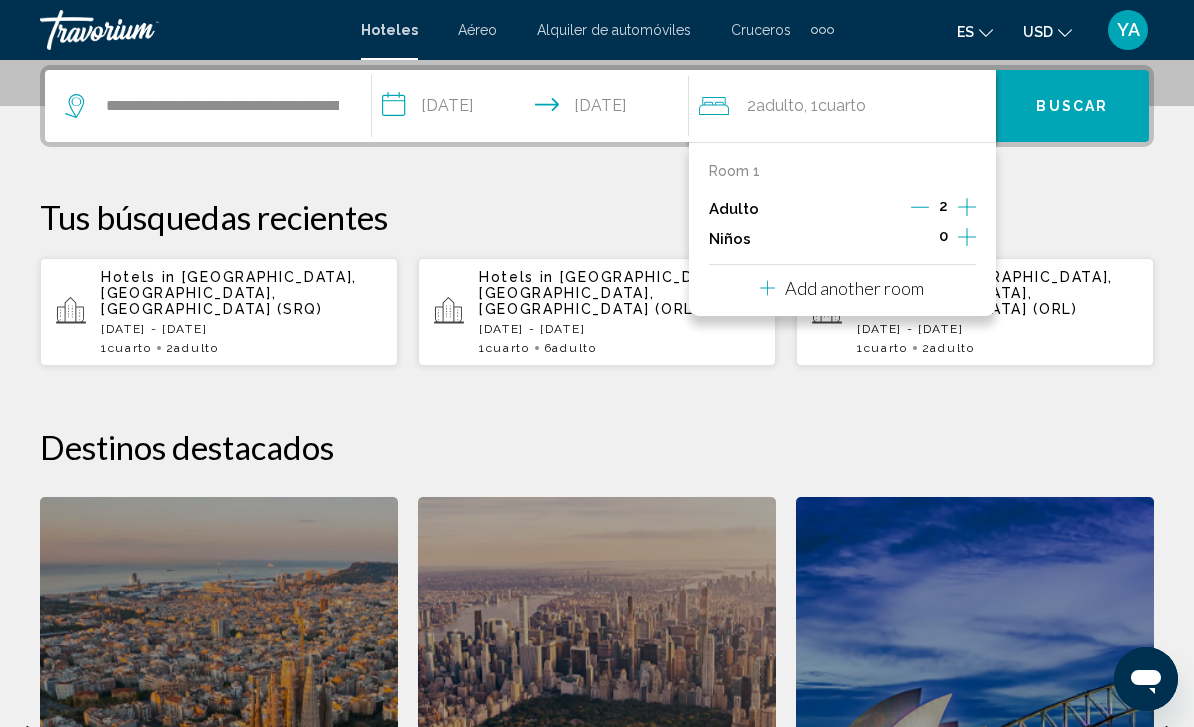 click on "Tus búsquedas recientes" at bounding box center (597, 217) 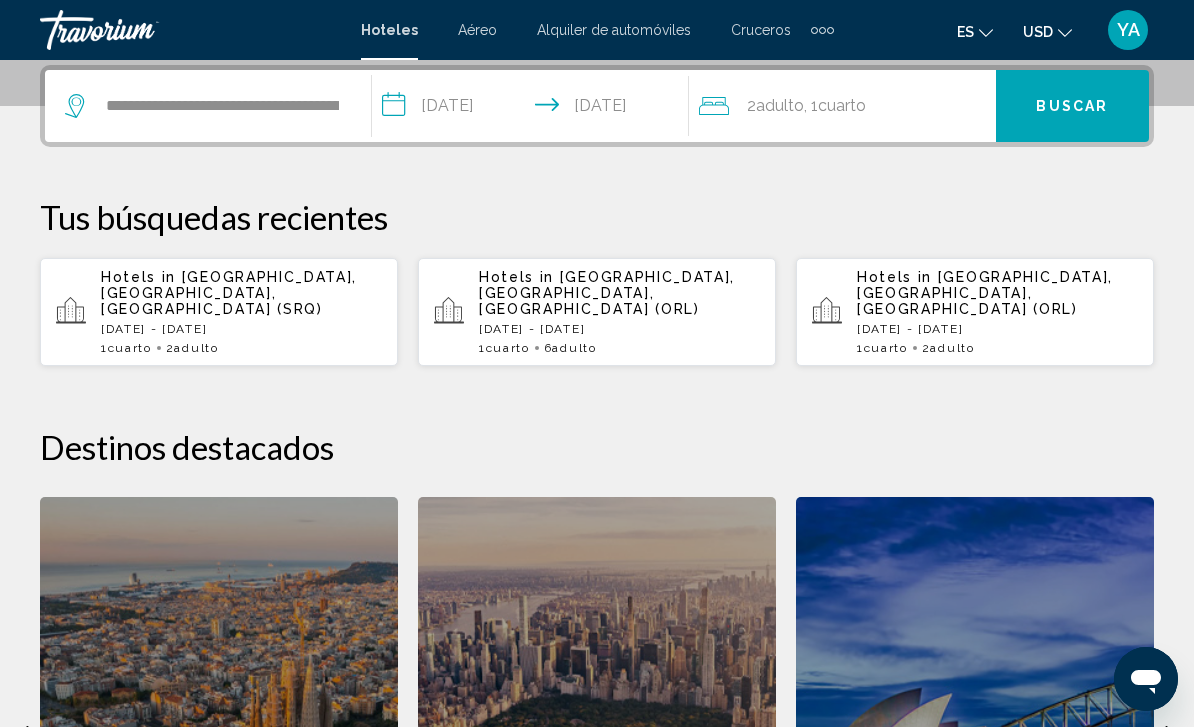 click on "**********" at bounding box center (534, 109) 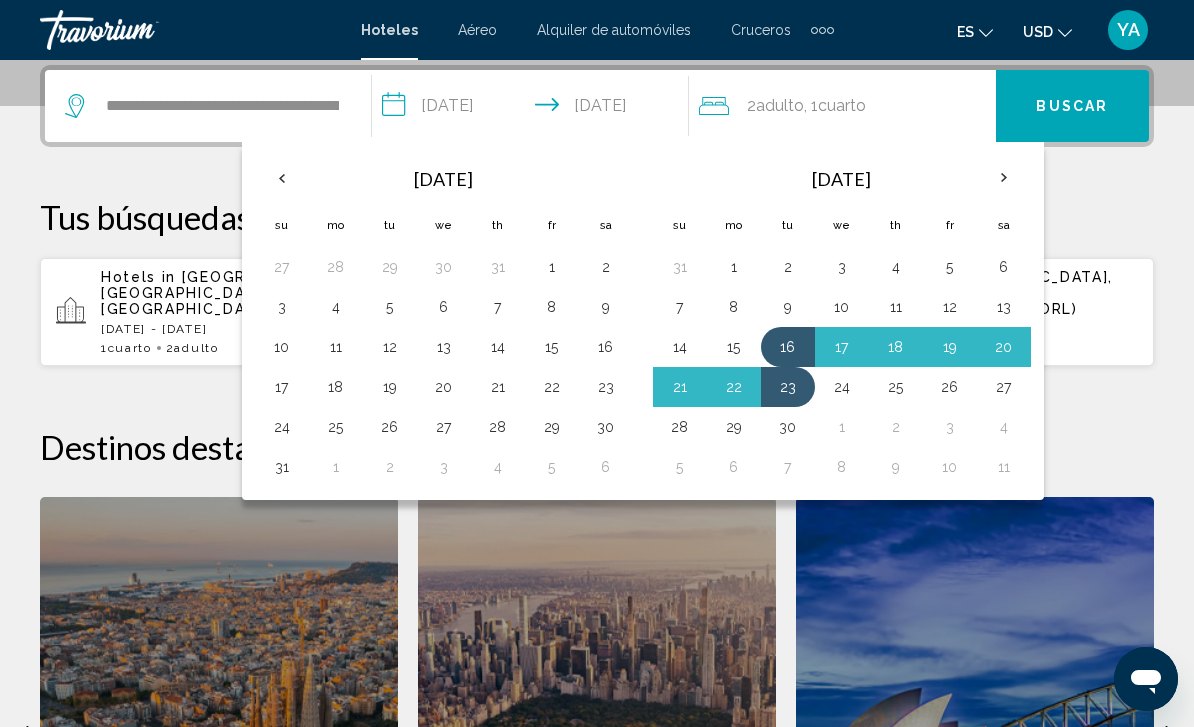 click on "20" at bounding box center (1004, 347) 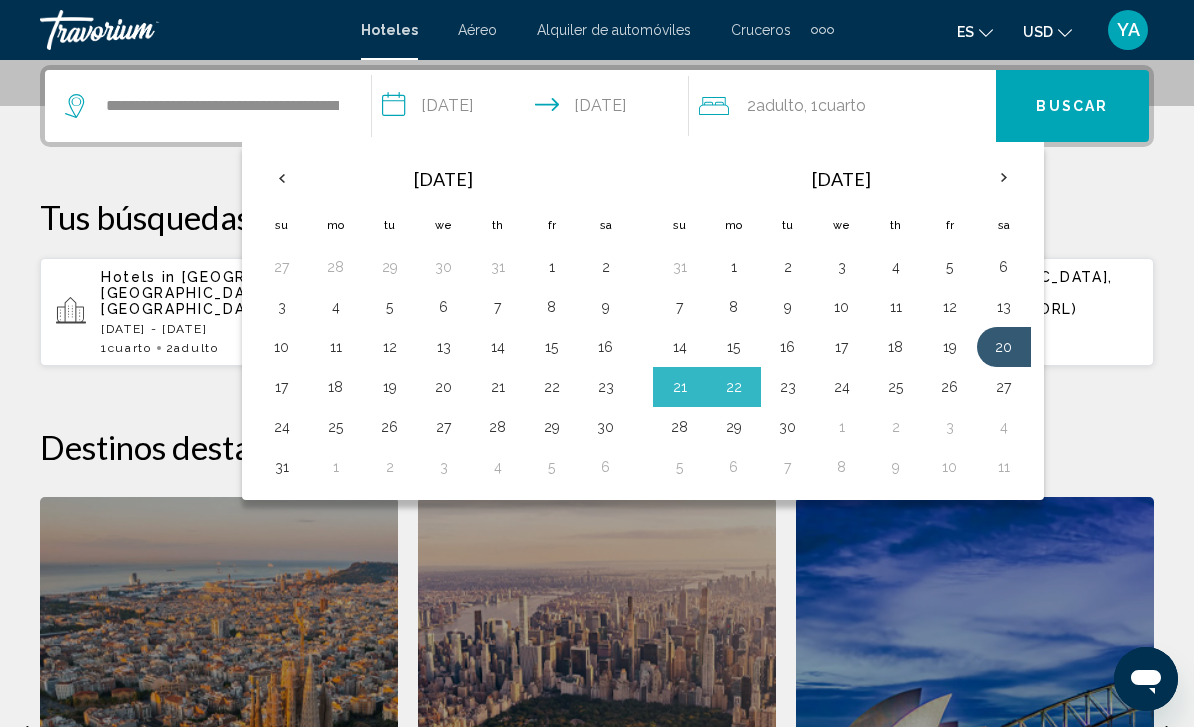 click on "23" at bounding box center (788, 387) 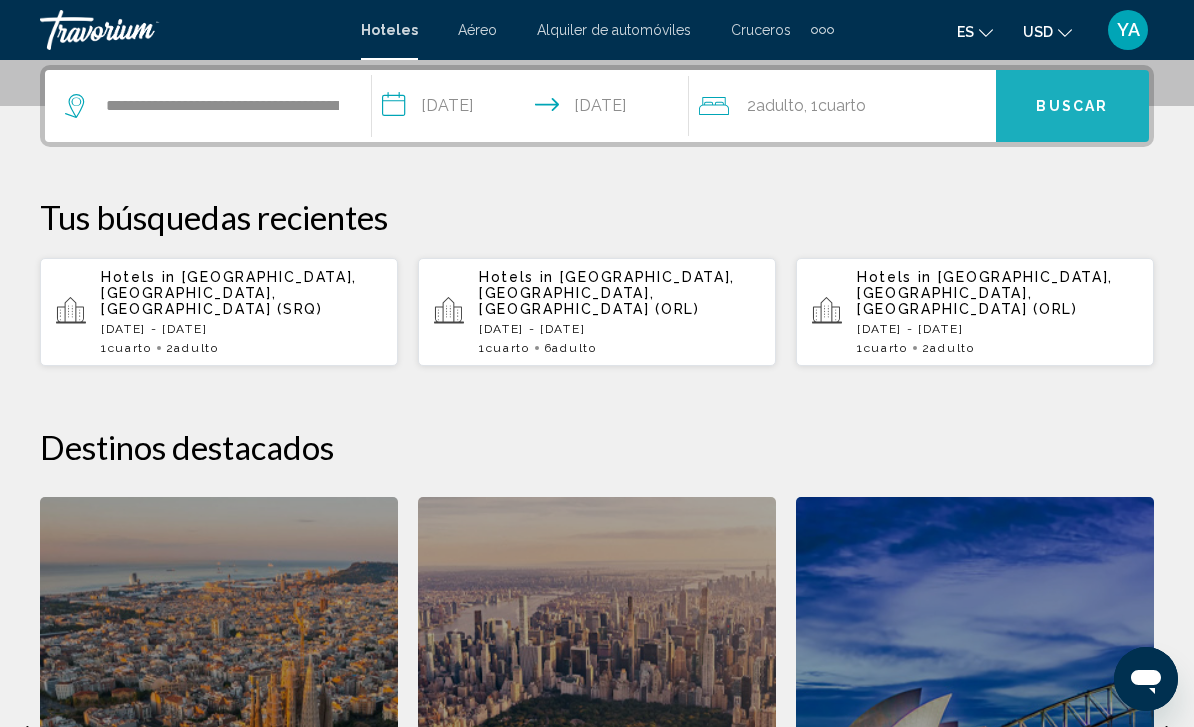 click on "Buscar" at bounding box center (1072, 106) 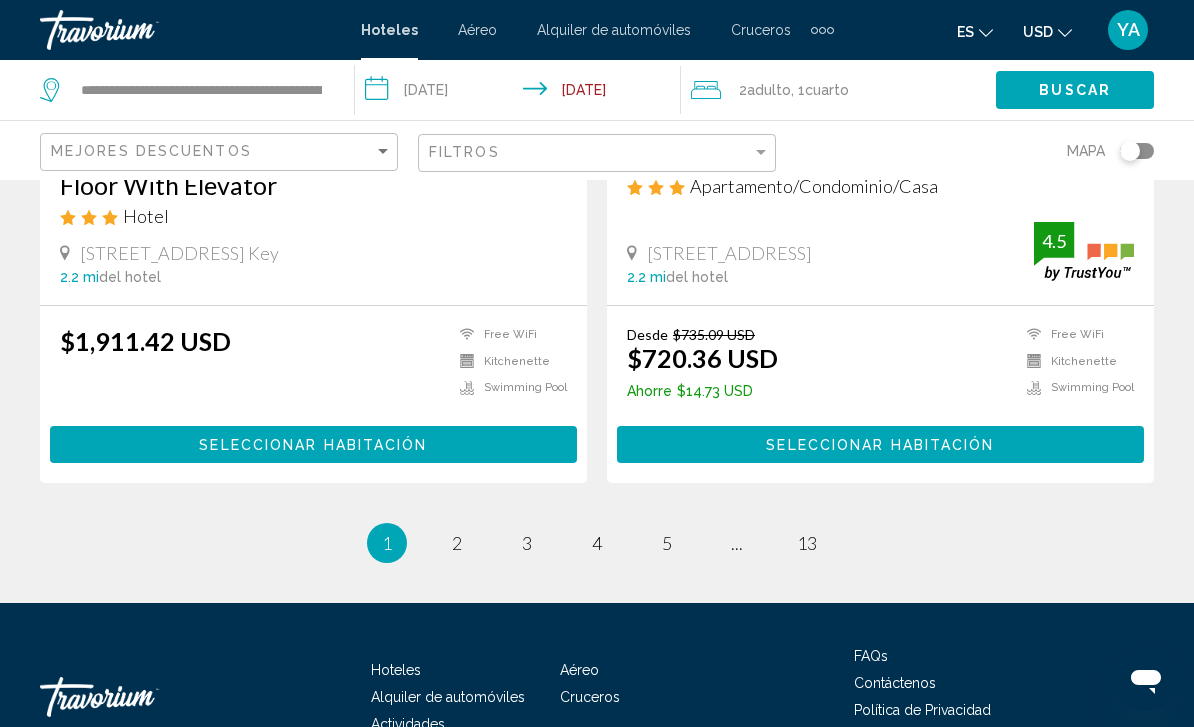 scroll, scrollTop: 4035, scrollLeft: 0, axis: vertical 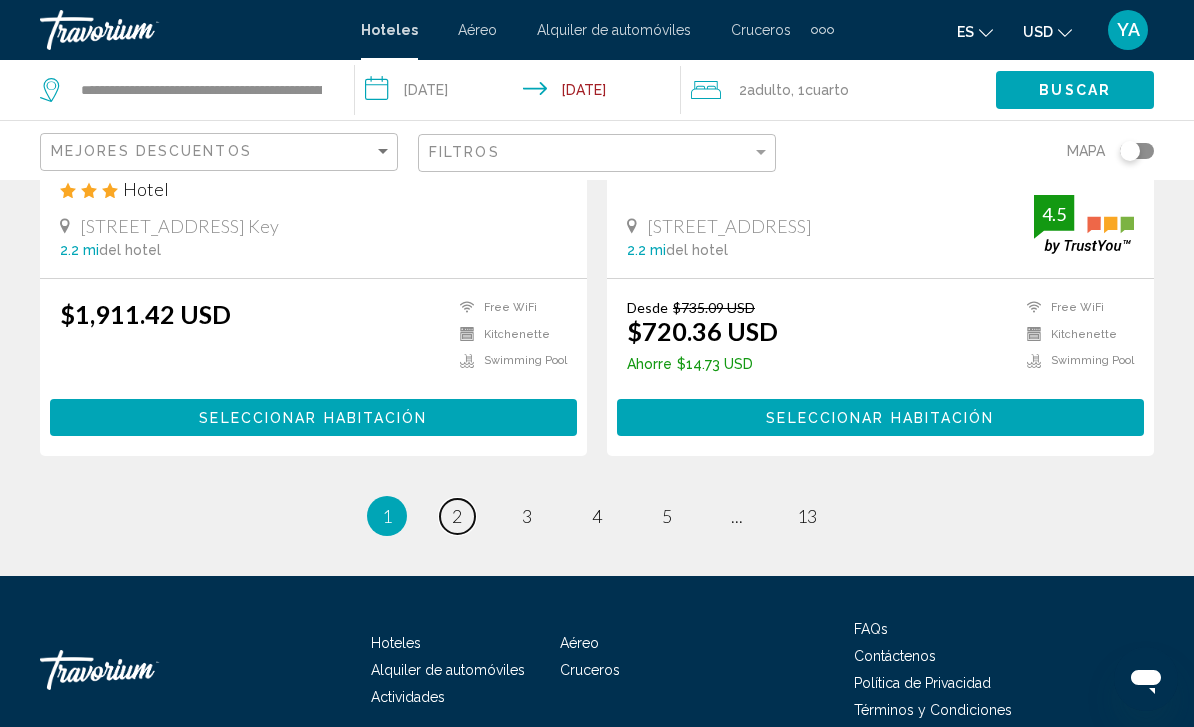click on "2" at bounding box center (457, 516) 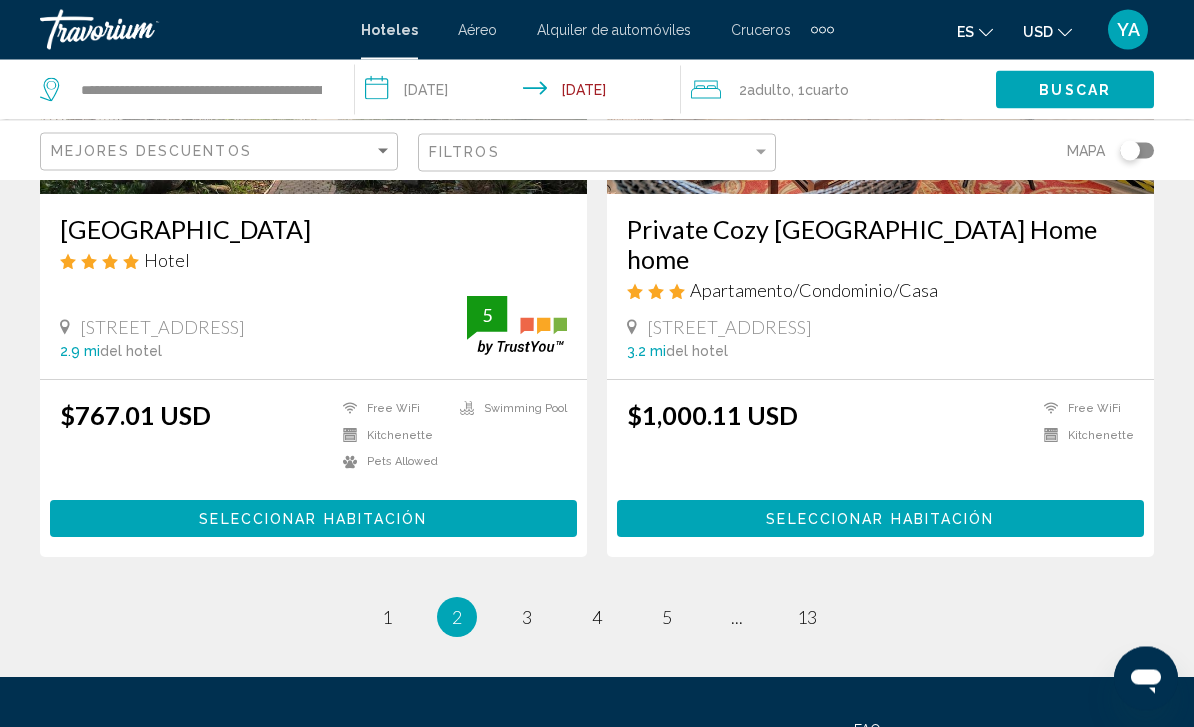 scroll, scrollTop: 4055, scrollLeft: 0, axis: vertical 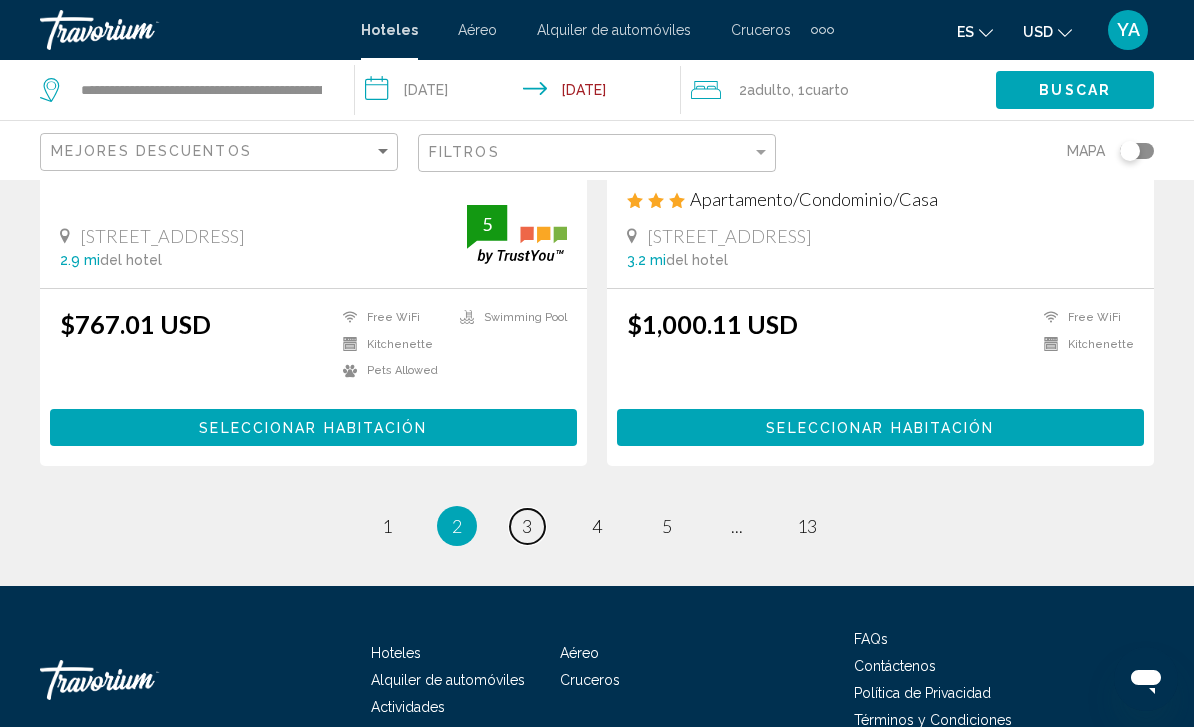 click on "page  3" at bounding box center (527, 526) 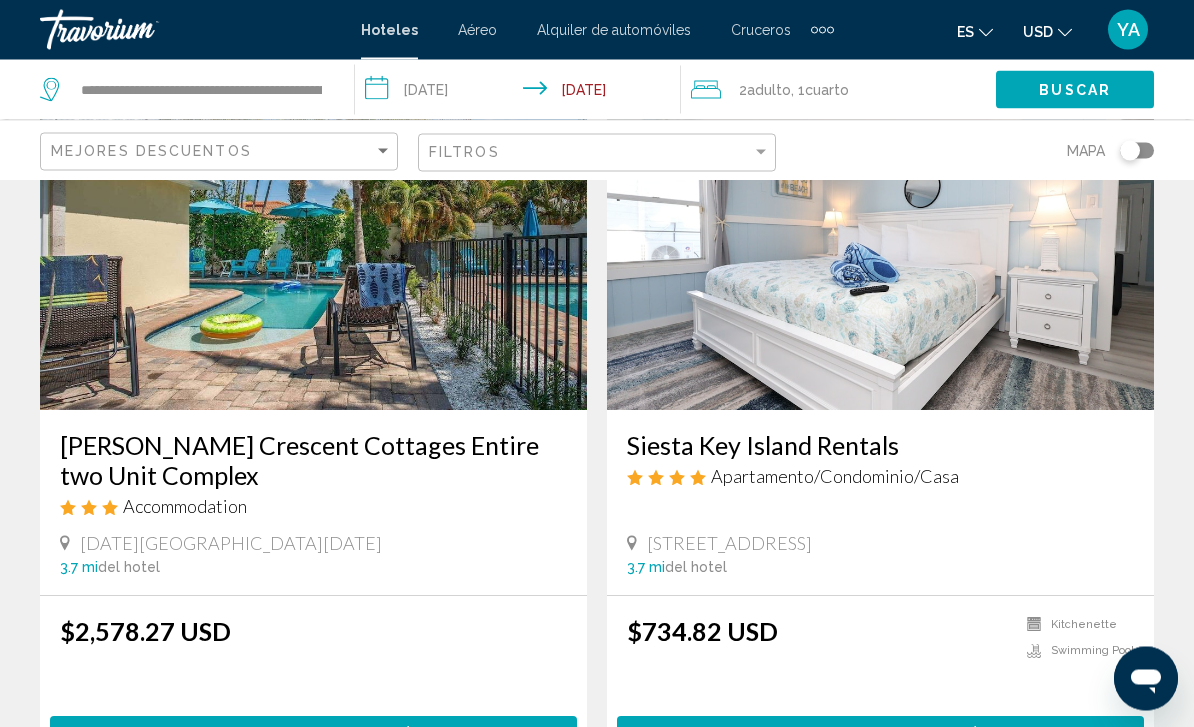 scroll, scrollTop: 0, scrollLeft: 0, axis: both 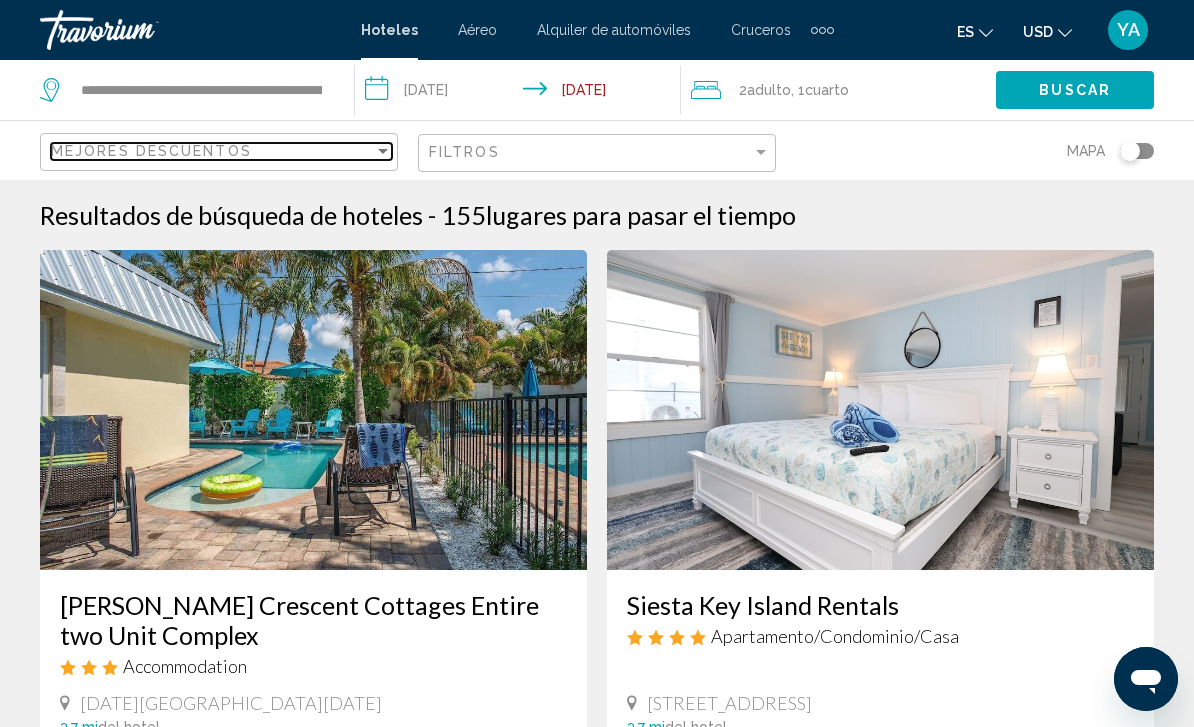 click at bounding box center (383, 151) 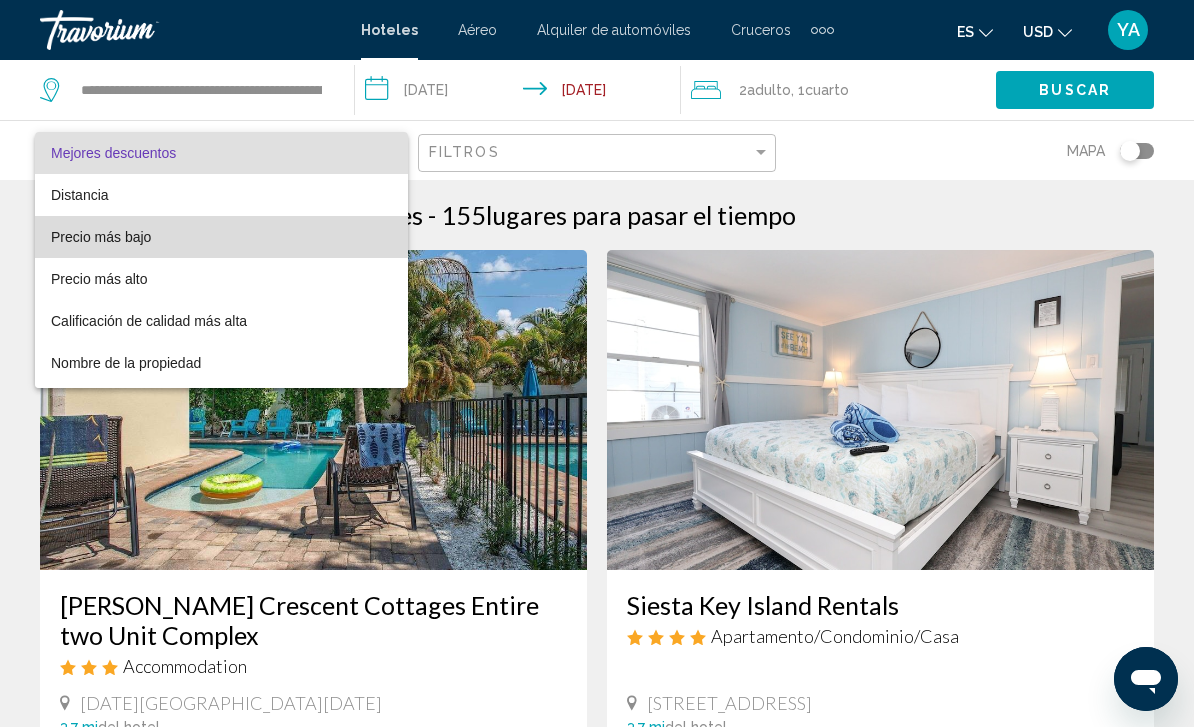 click on "Precio más bajo" at bounding box center [101, 237] 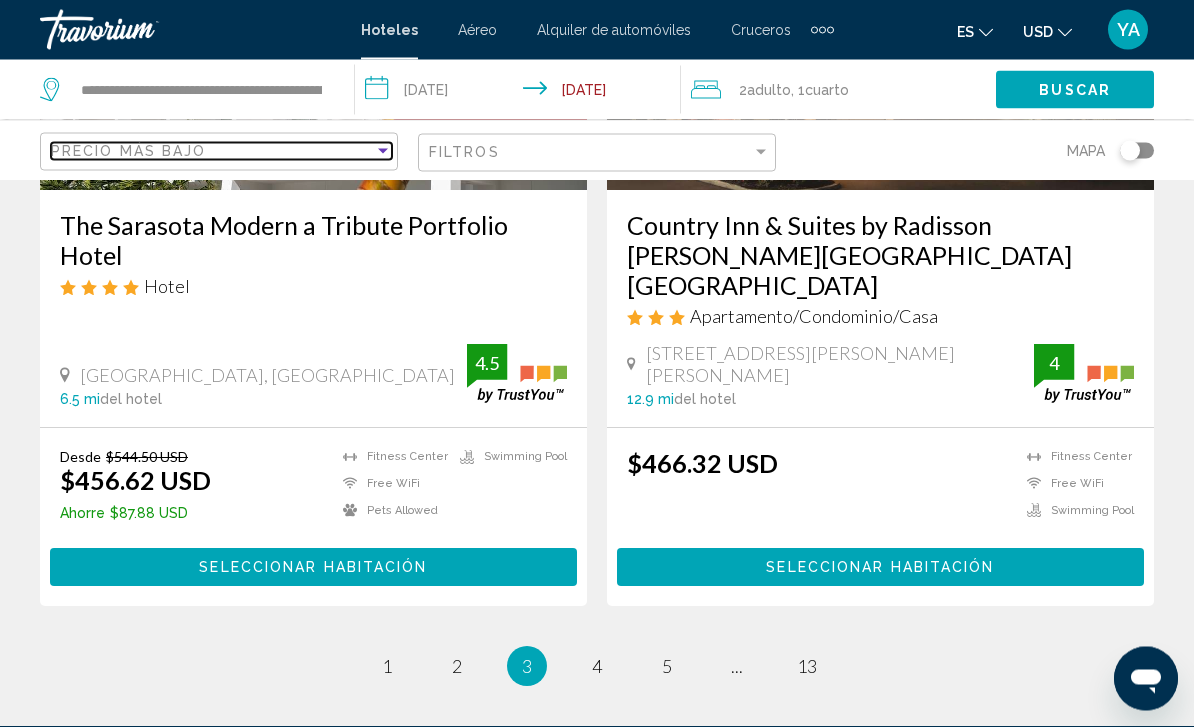 scroll, scrollTop: 4105, scrollLeft: 0, axis: vertical 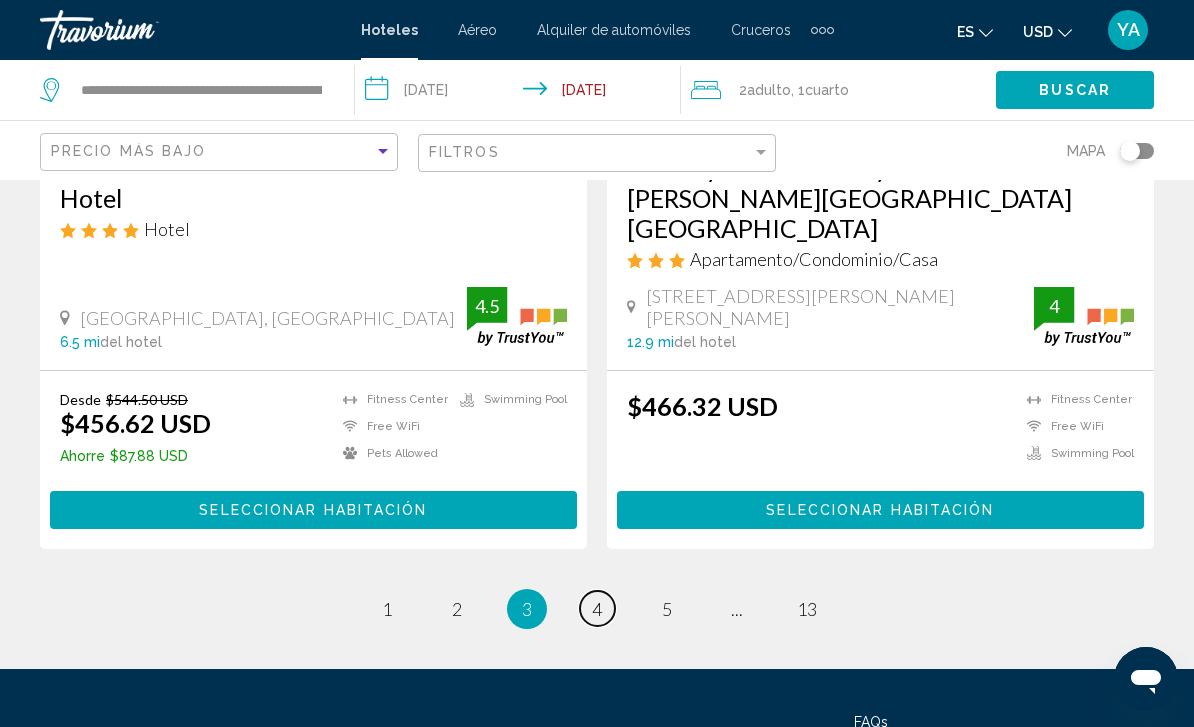 click on "4" at bounding box center (597, 609) 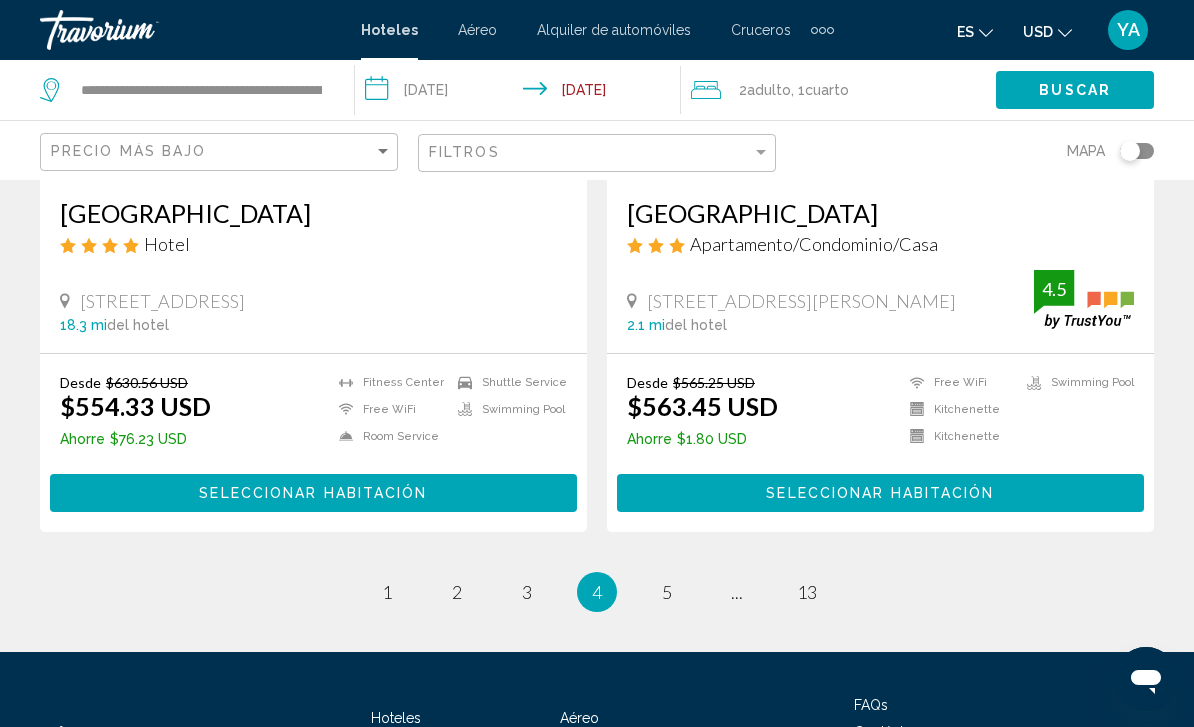 scroll, scrollTop: 4095, scrollLeft: 0, axis: vertical 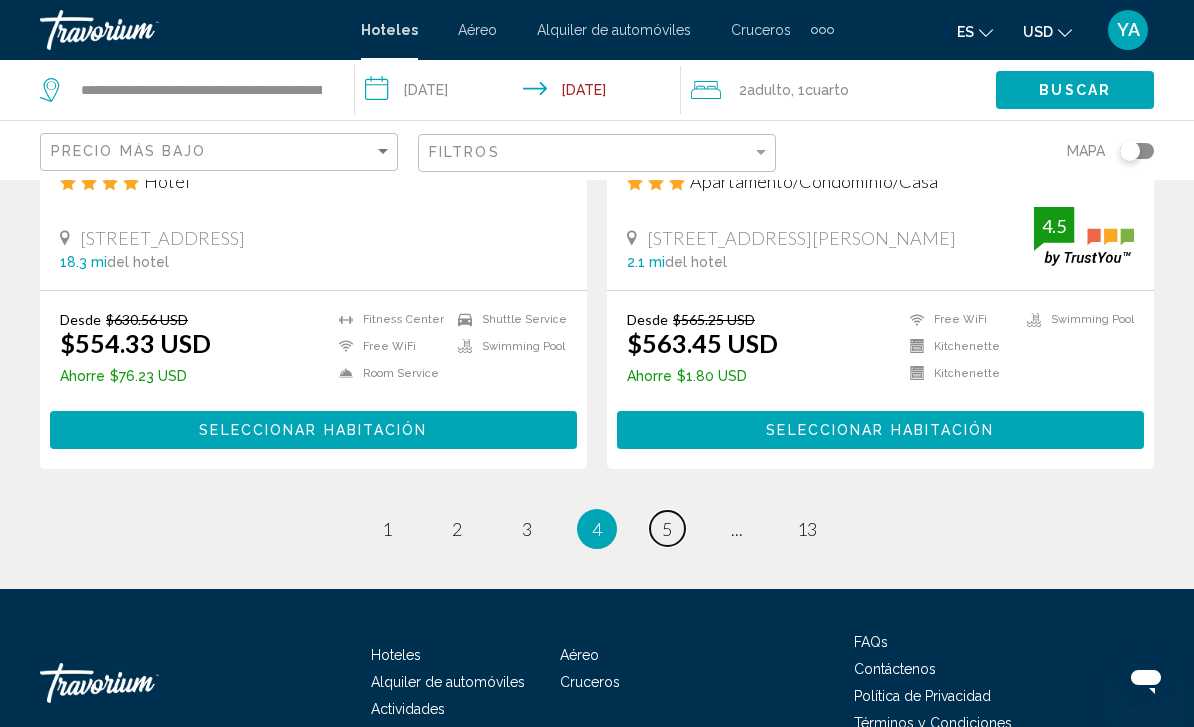 click on "5" at bounding box center (667, 529) 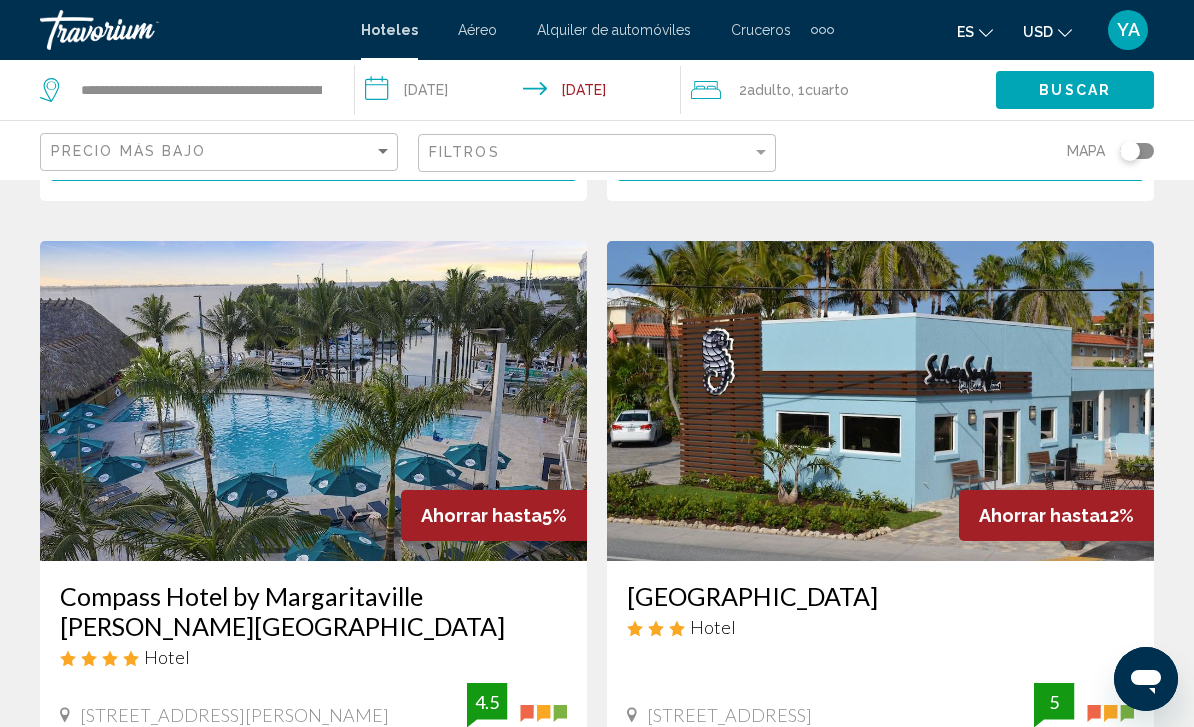 scroll, scrollTop: 1535, scrollLeft: 0, axis: vertical 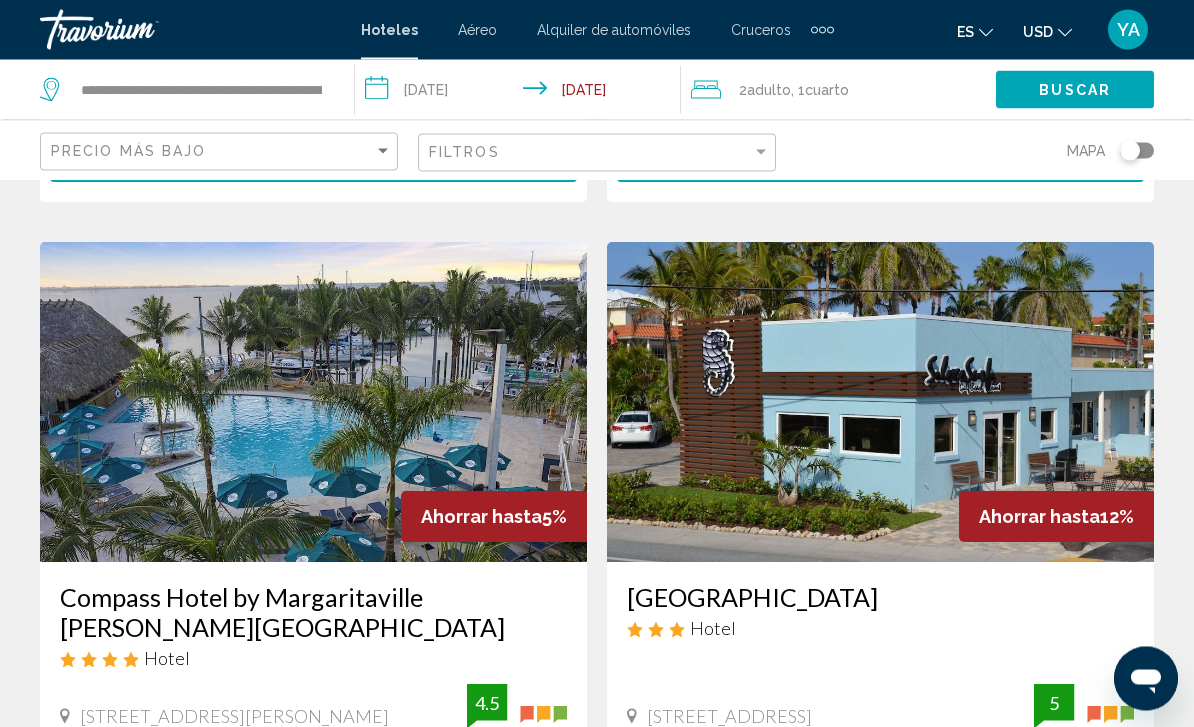 click at bounding box center (313, 403) 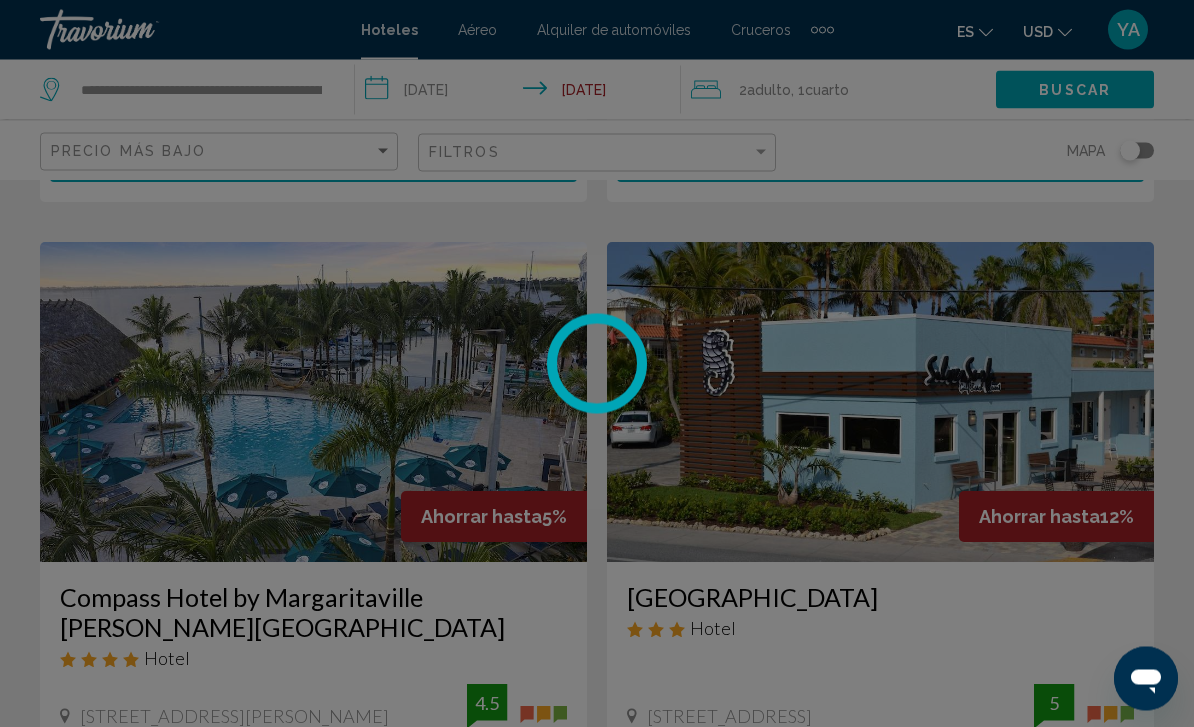 scroll, scrollTop: 1535, scrollLeft: 0, axis: vertical 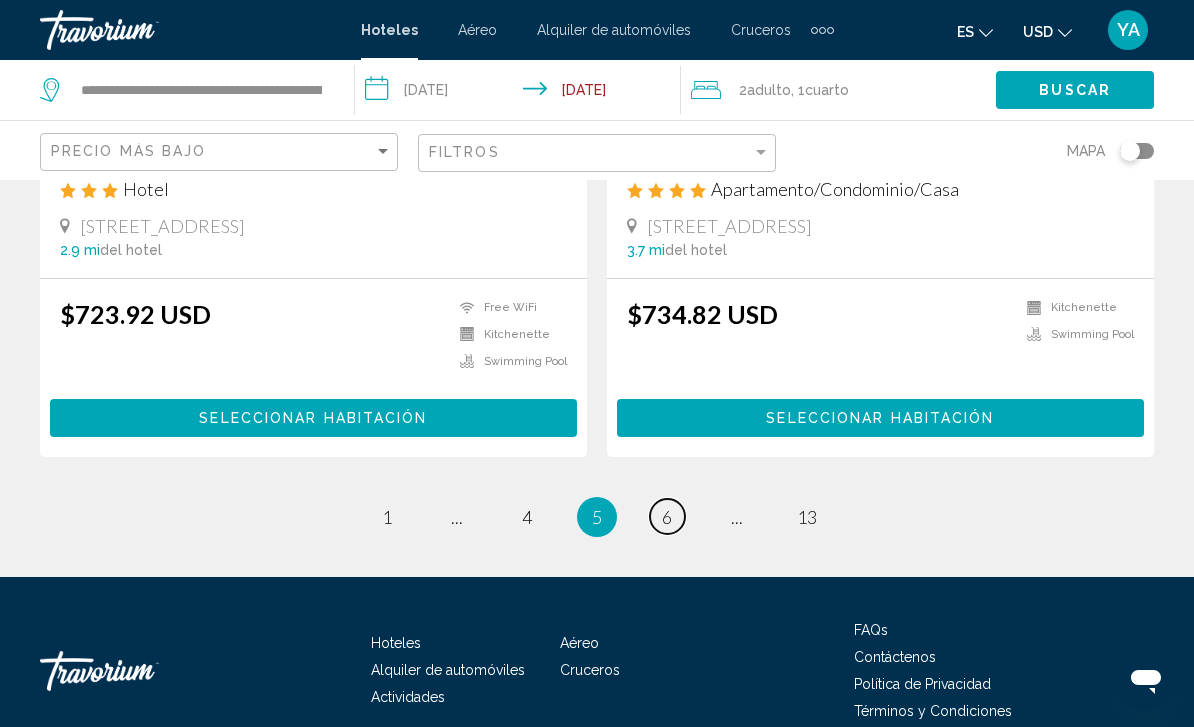 click on "page  6" at bounding box center [667, 516] 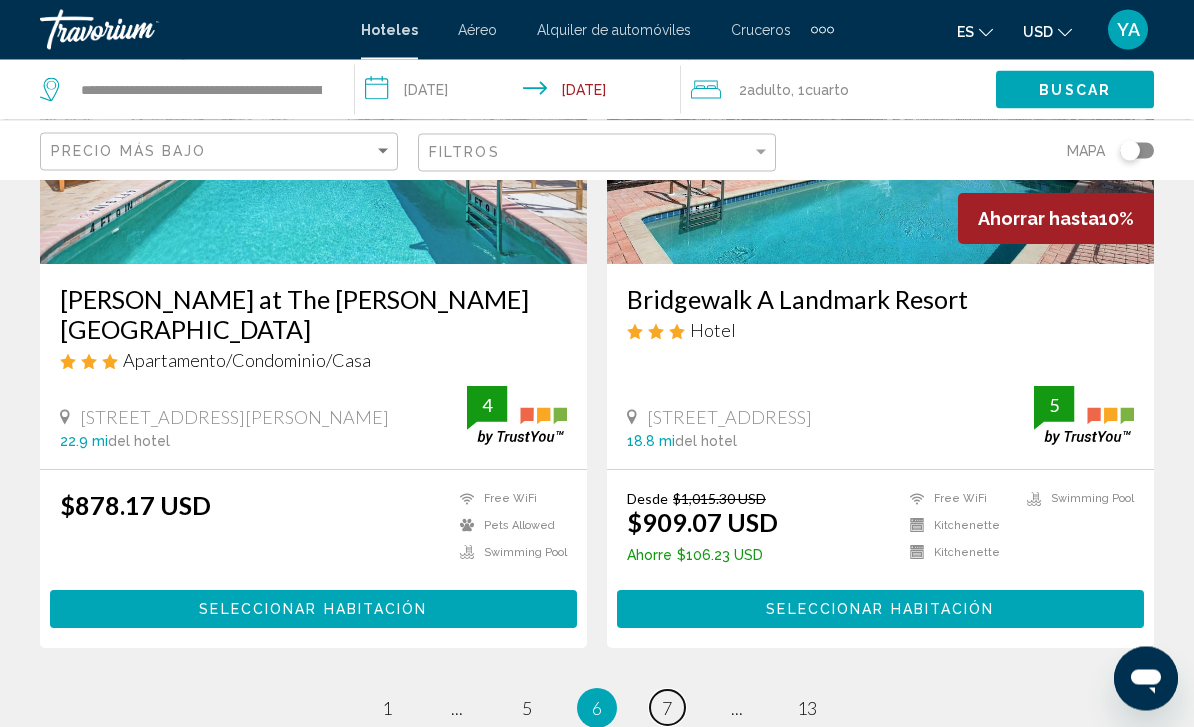 scroll, scrollTop: 4085, scrollLeft: 0, axis: vertical 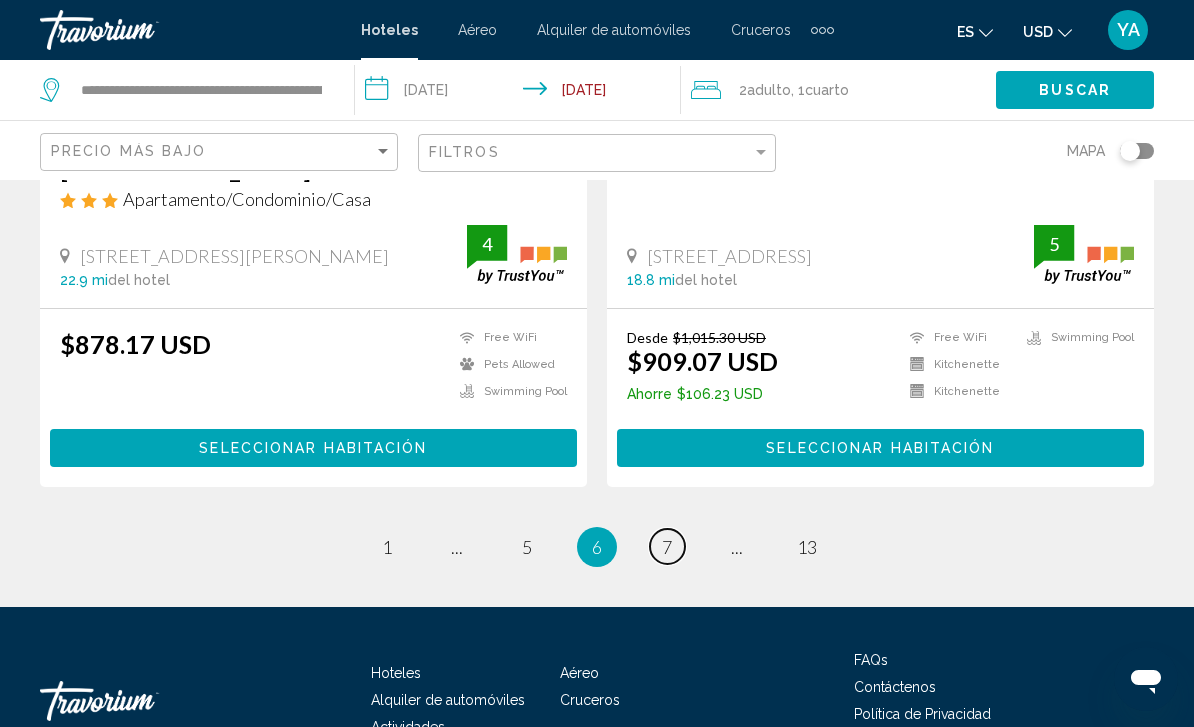 click on "7" at bounding box center (667, 547) 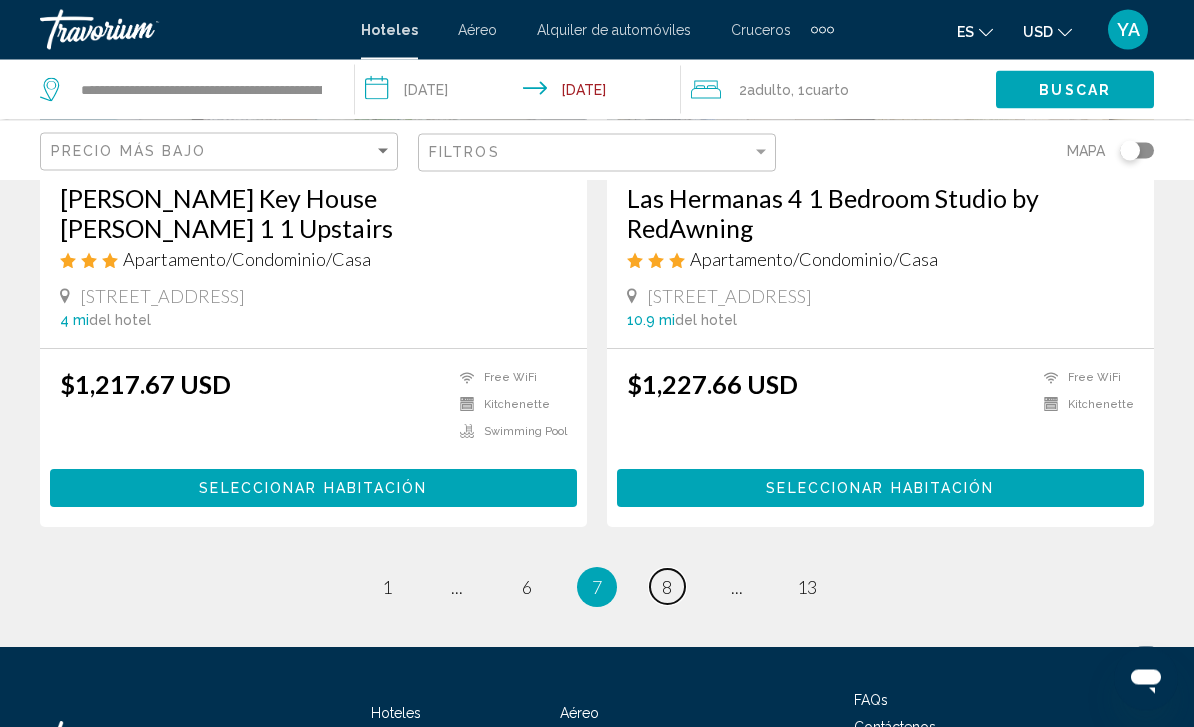 scroll, scrollTop: 4085, scrollLeft: 0, axis: vertical 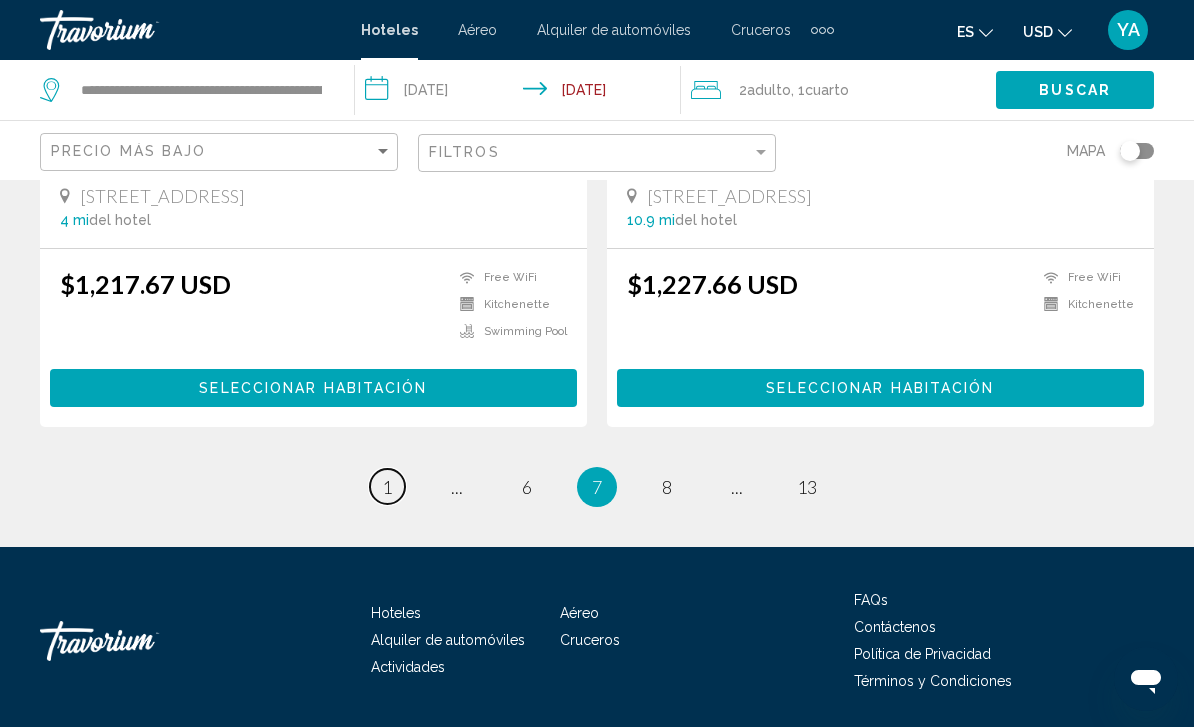click on "page  1" at bounding box center (387, 486) 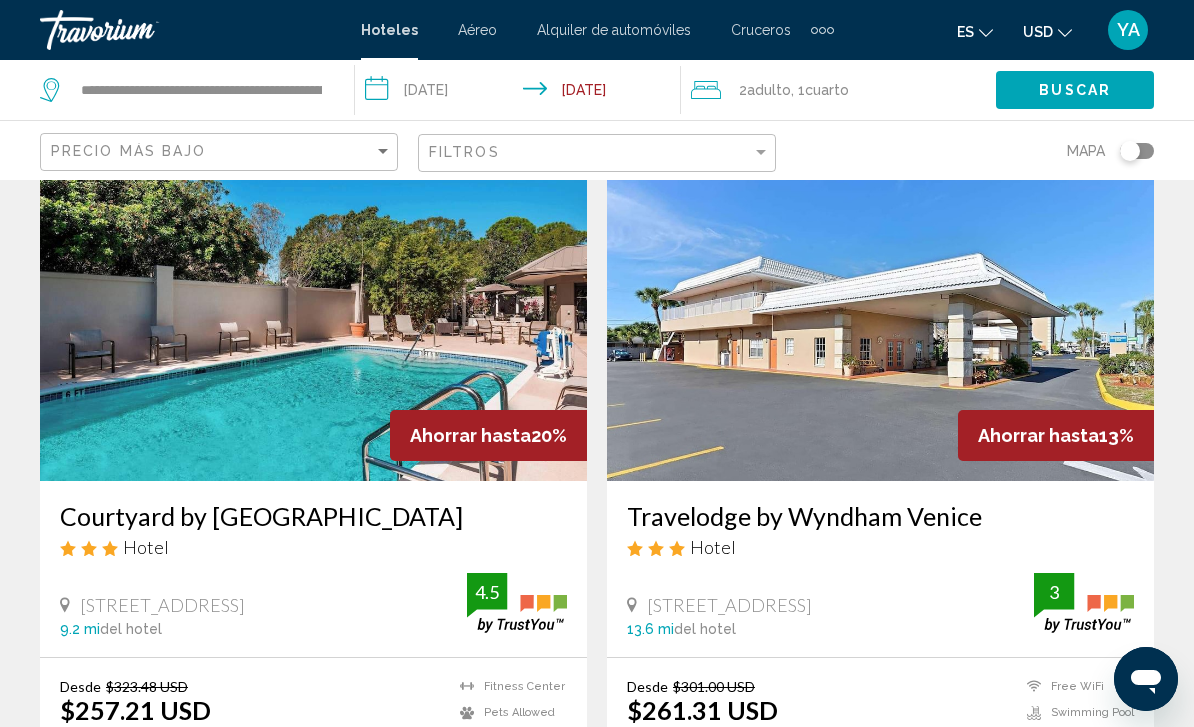 scroll, scrollTop: 0, scrollLeft: 0, axis: both 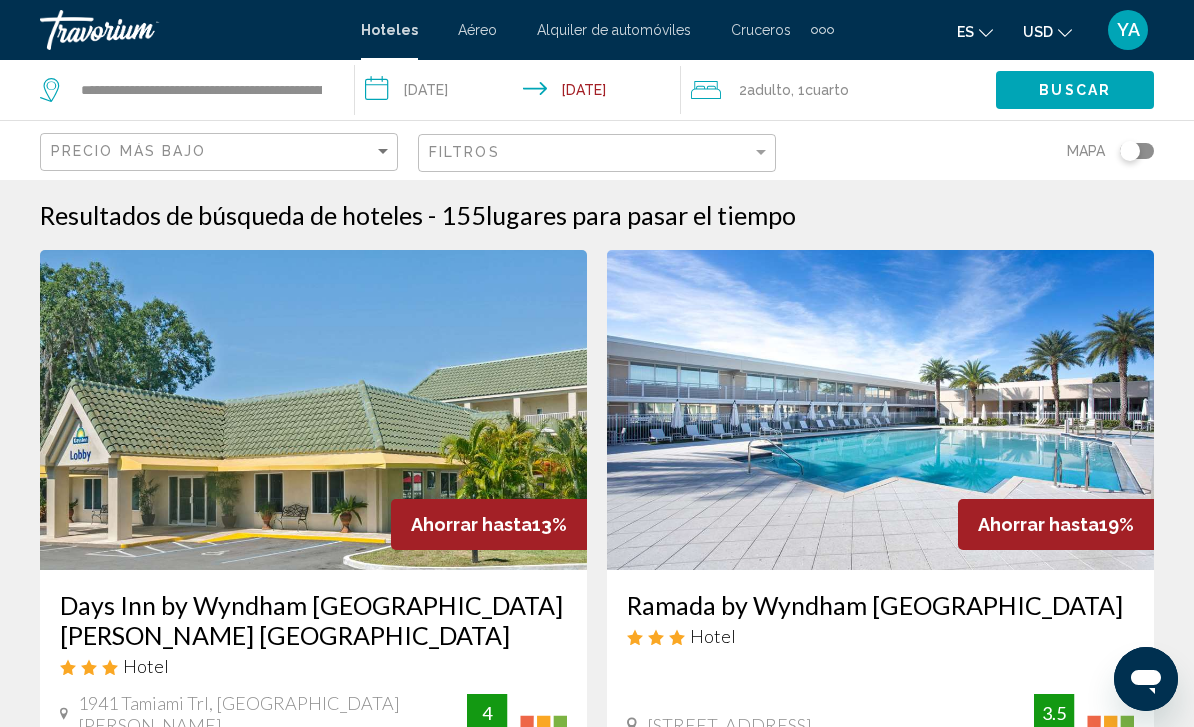 click on "**********" 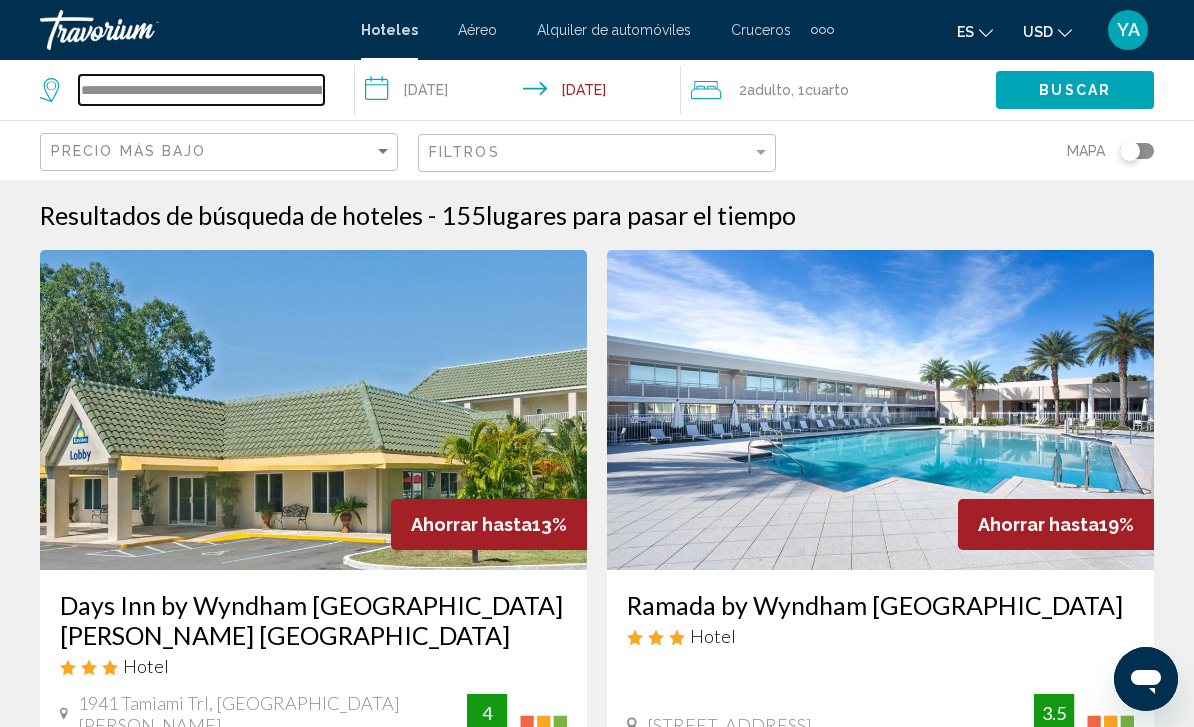 click on "**********" at bounding box center [201, 90] 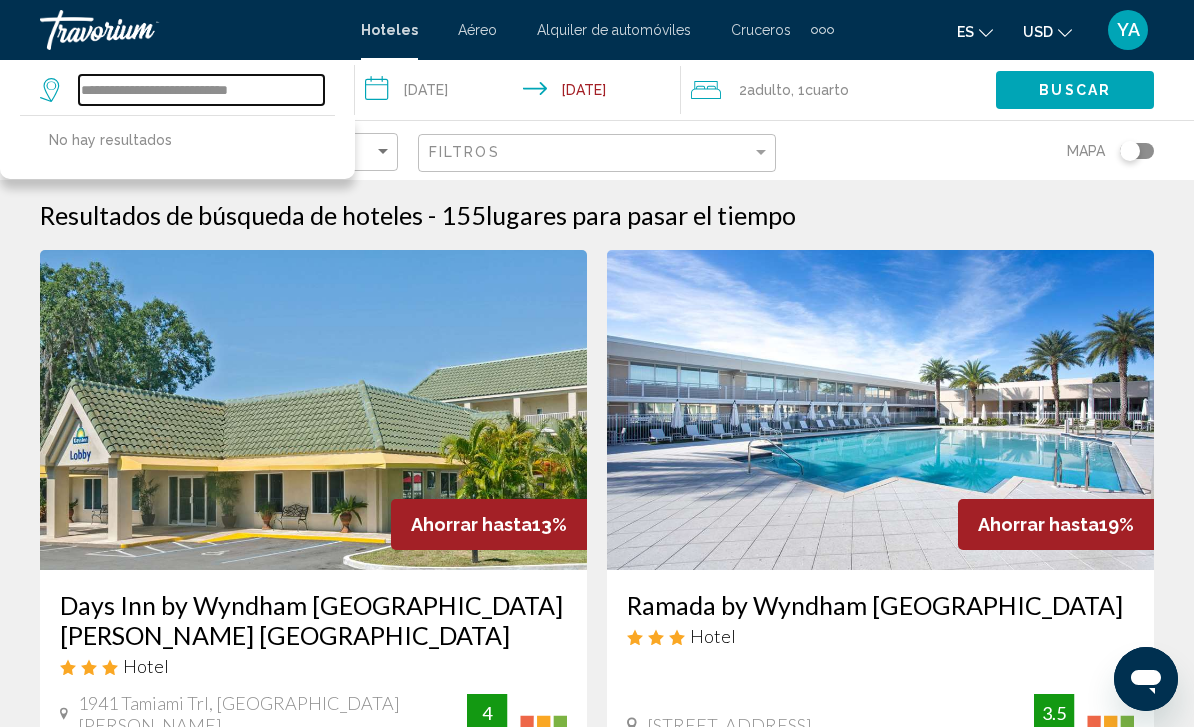 click on "**********" at bounding box center [201, 90] 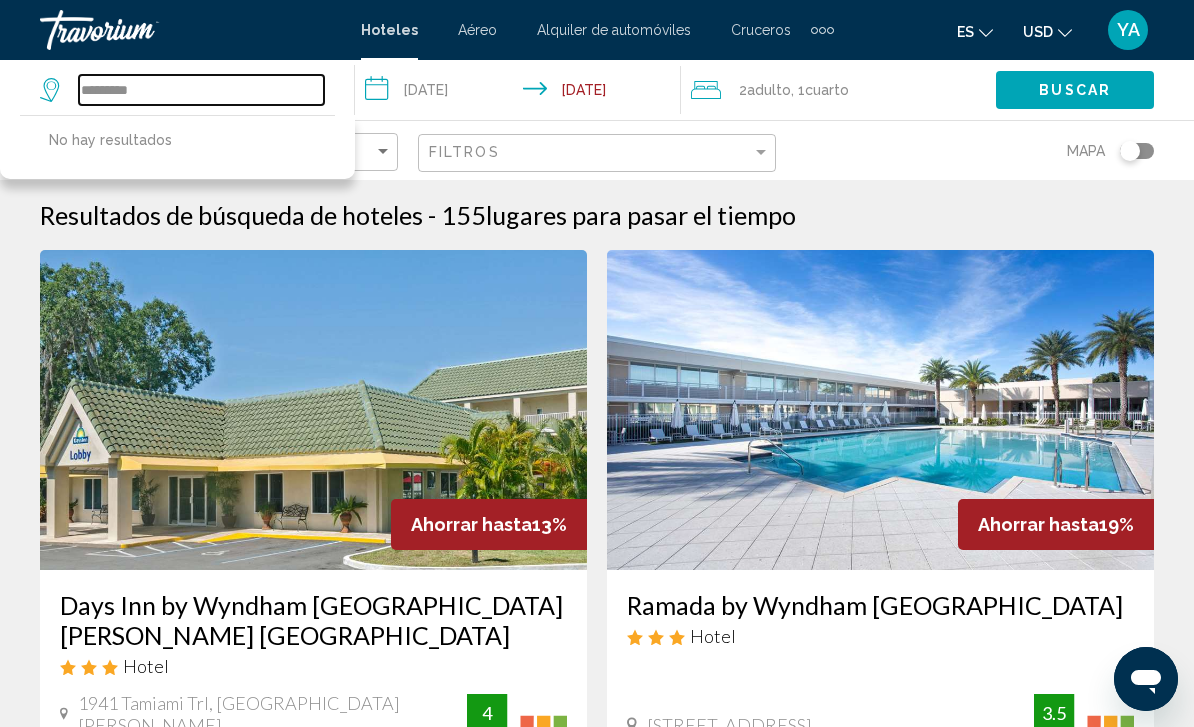 type on "*******" 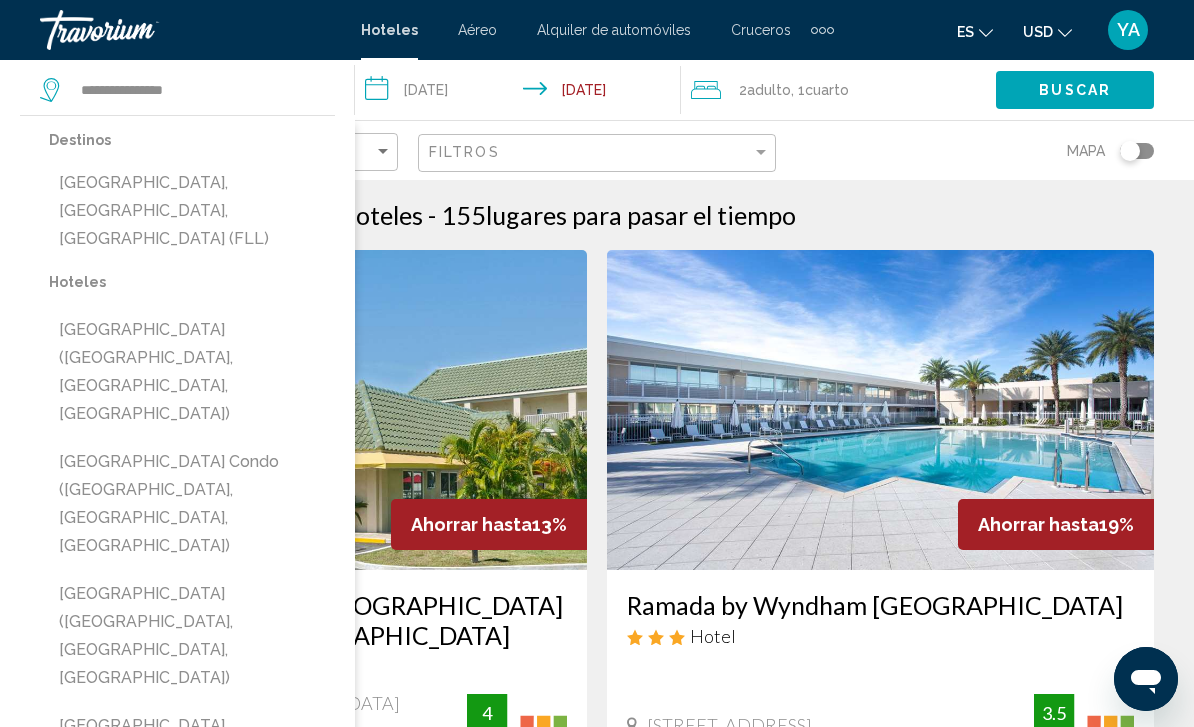 click on "[GEOGRAPHIC_DATA], [GEOGRAPHIC_DATA], [GEOGRAPHIC_DATA] (FLL)" at bounding box center (192, 211) 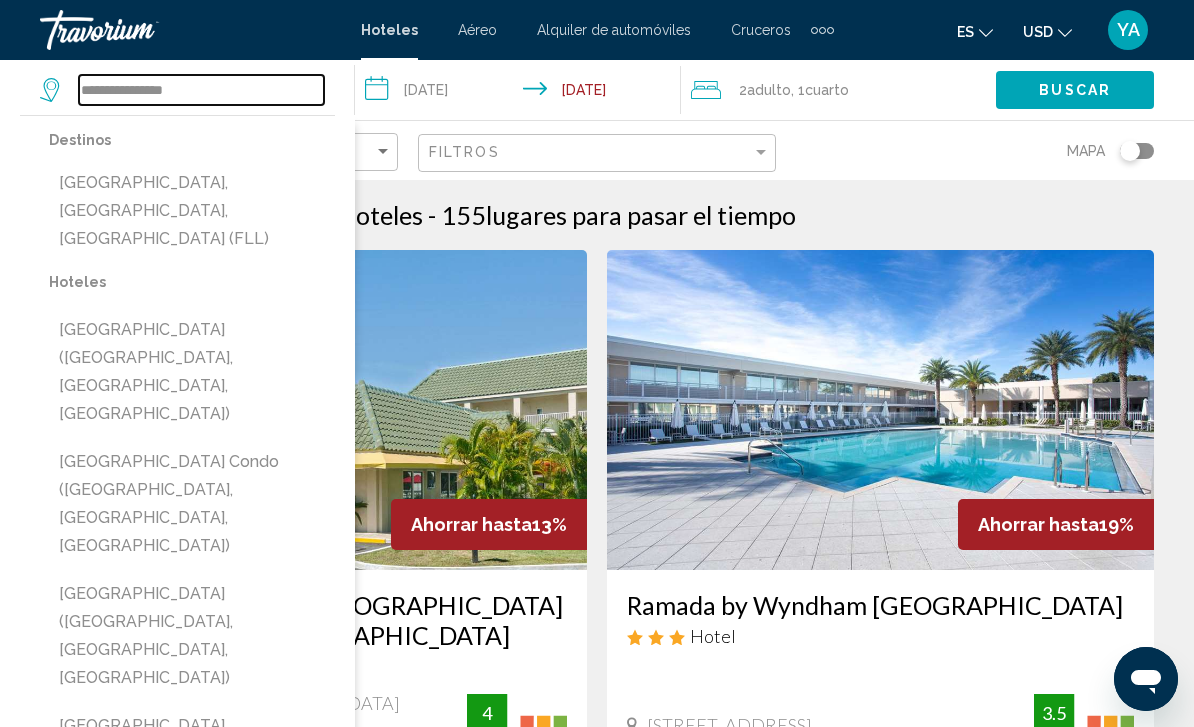 type on "**********" 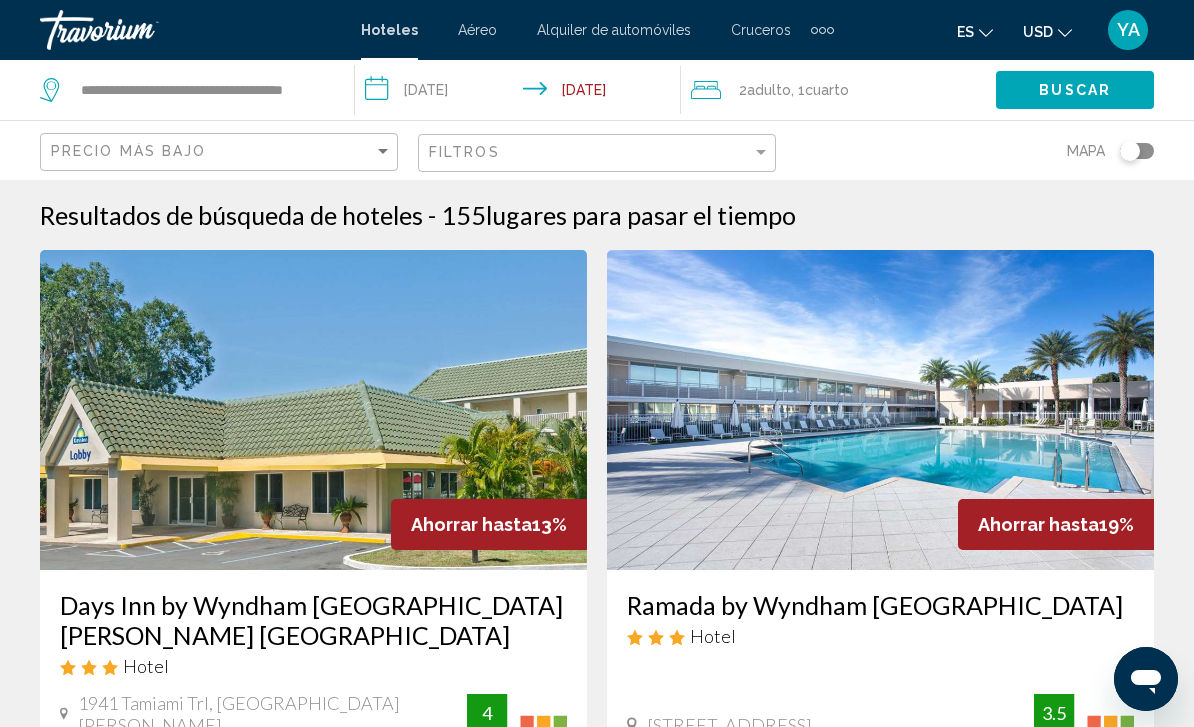 click on "Buscar" 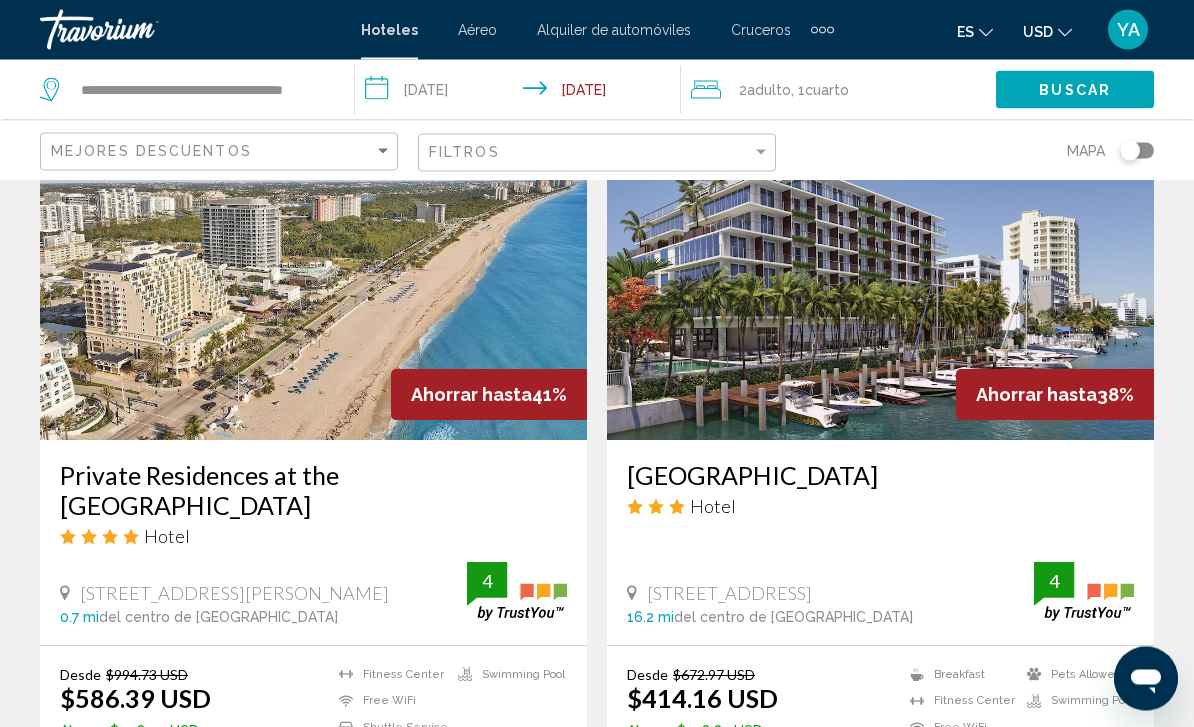 scroll, scrollTop: 2296, scrollLeft: 0, axis: vertical 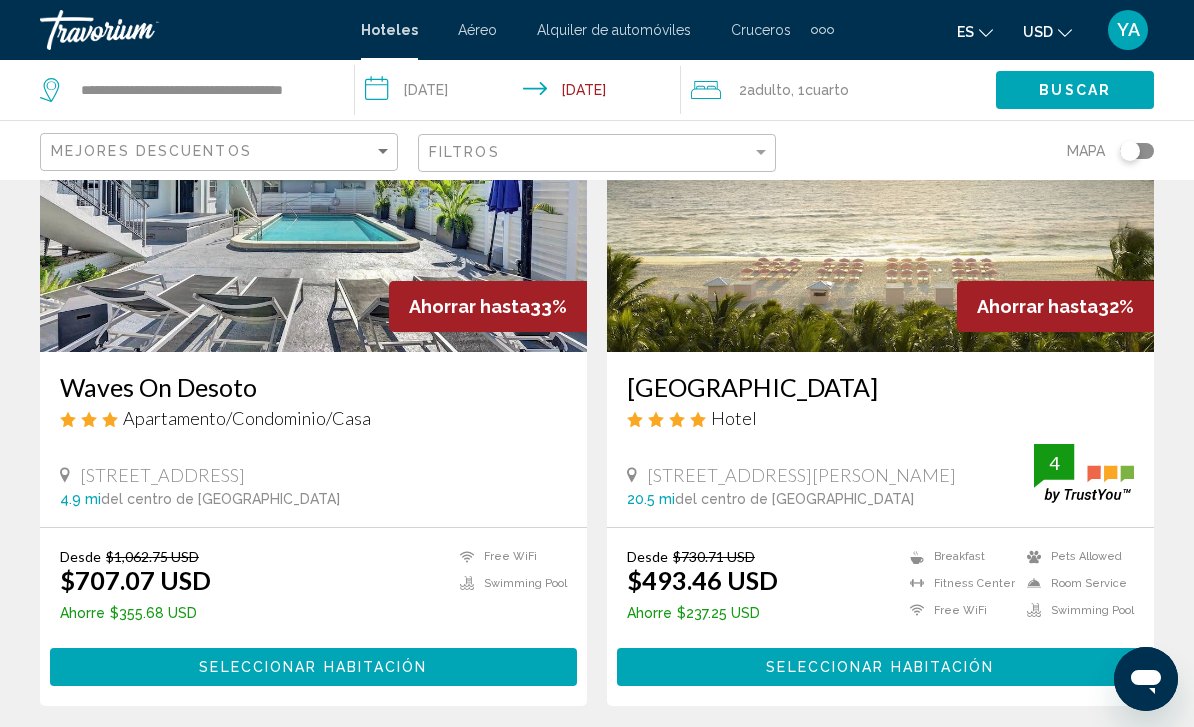 click on "Seleccionar habitación" at bounding box center [880, 668] 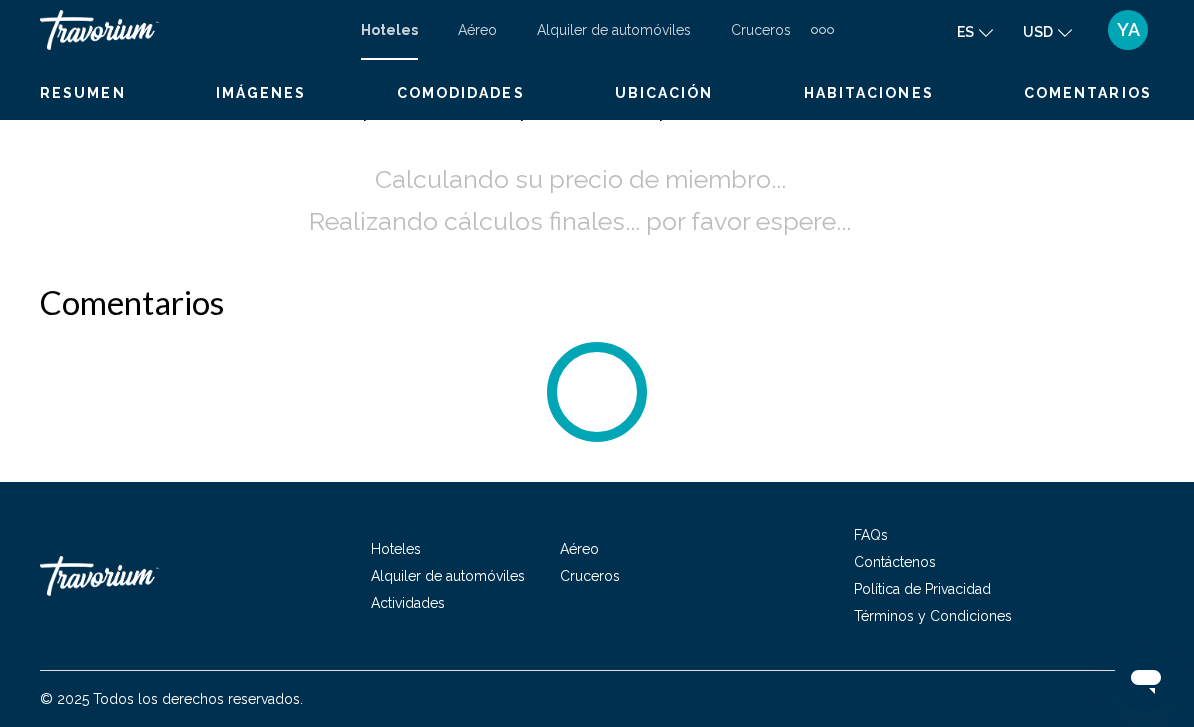 scroll, scrollTop: 0, scrollLeft: 0, axis: both 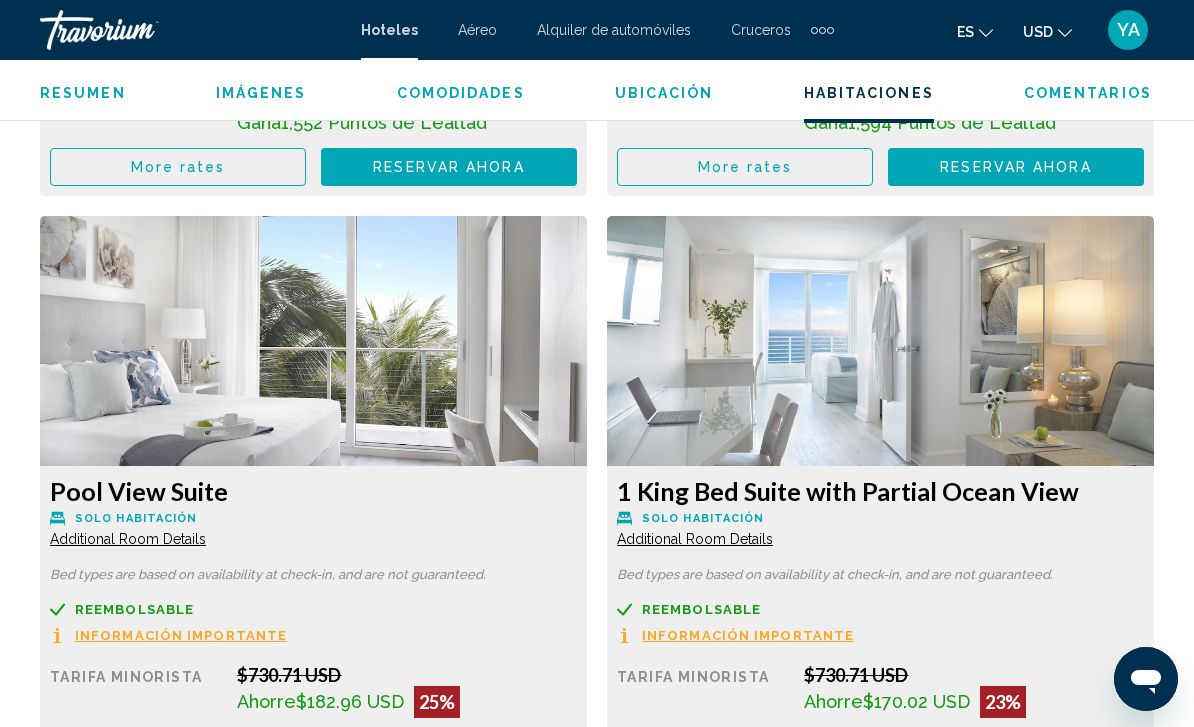 click at bounding box center [313, -1042] 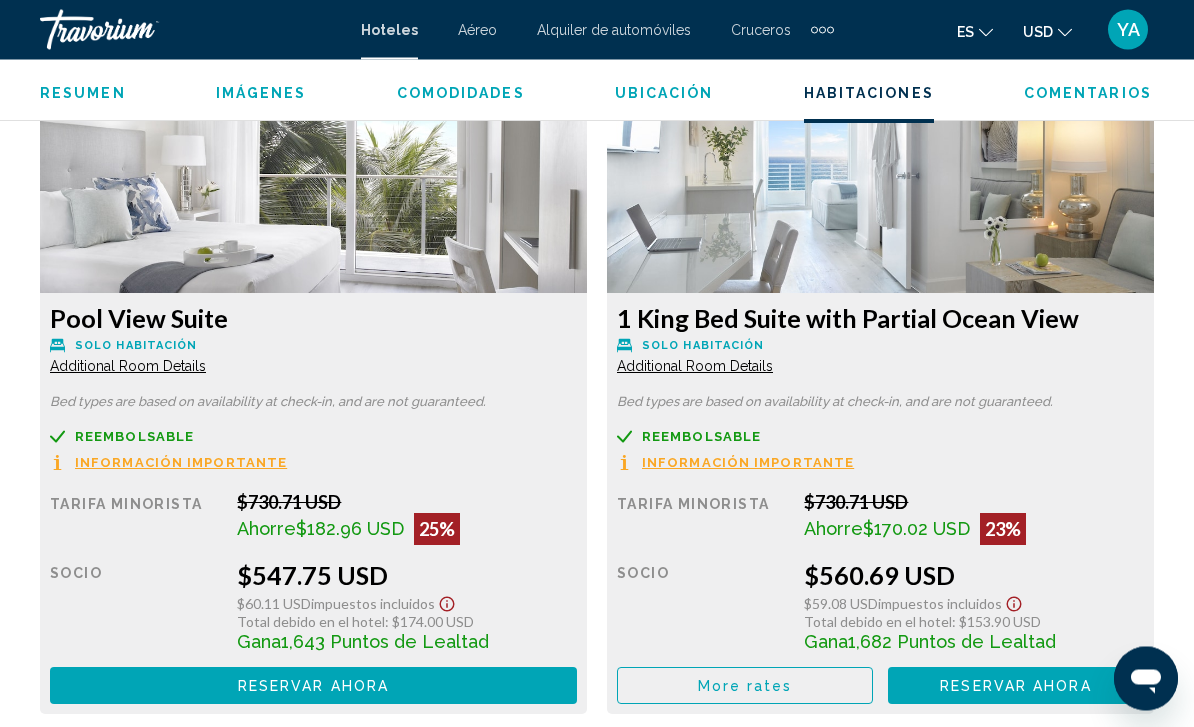 scroll, scrollTop: 4522, scrollLeft: 0, axis: vertical 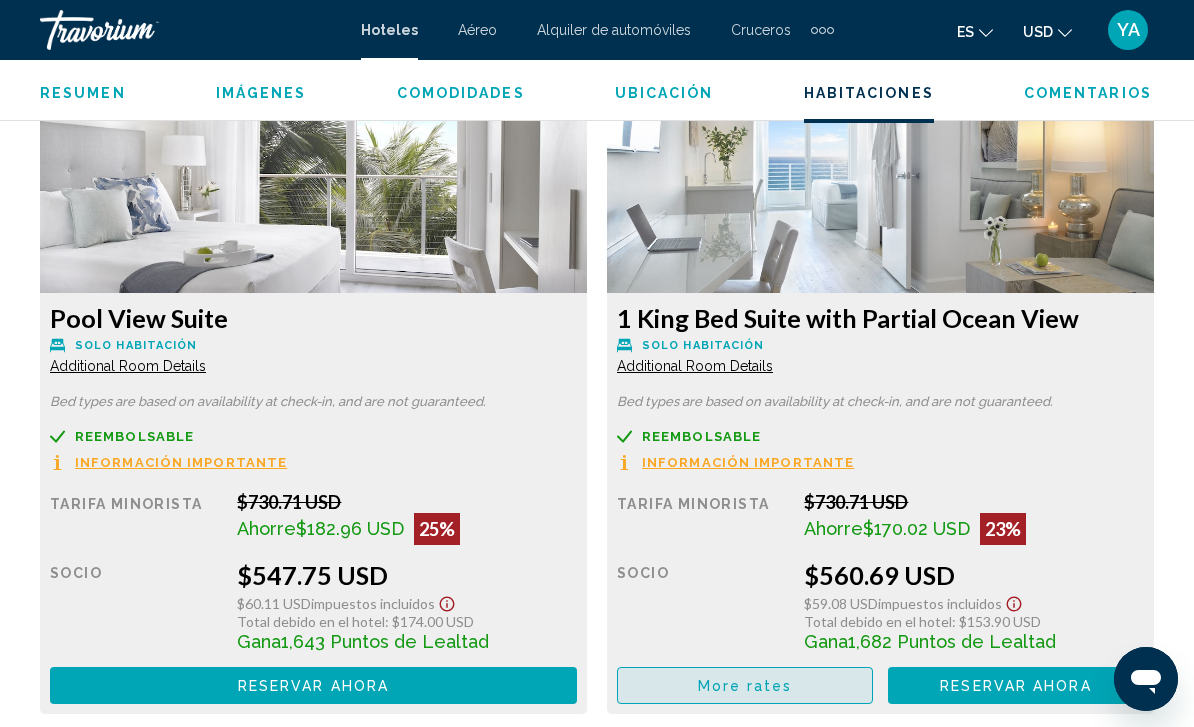 click on "More rates" at bounding box center [178, -698] 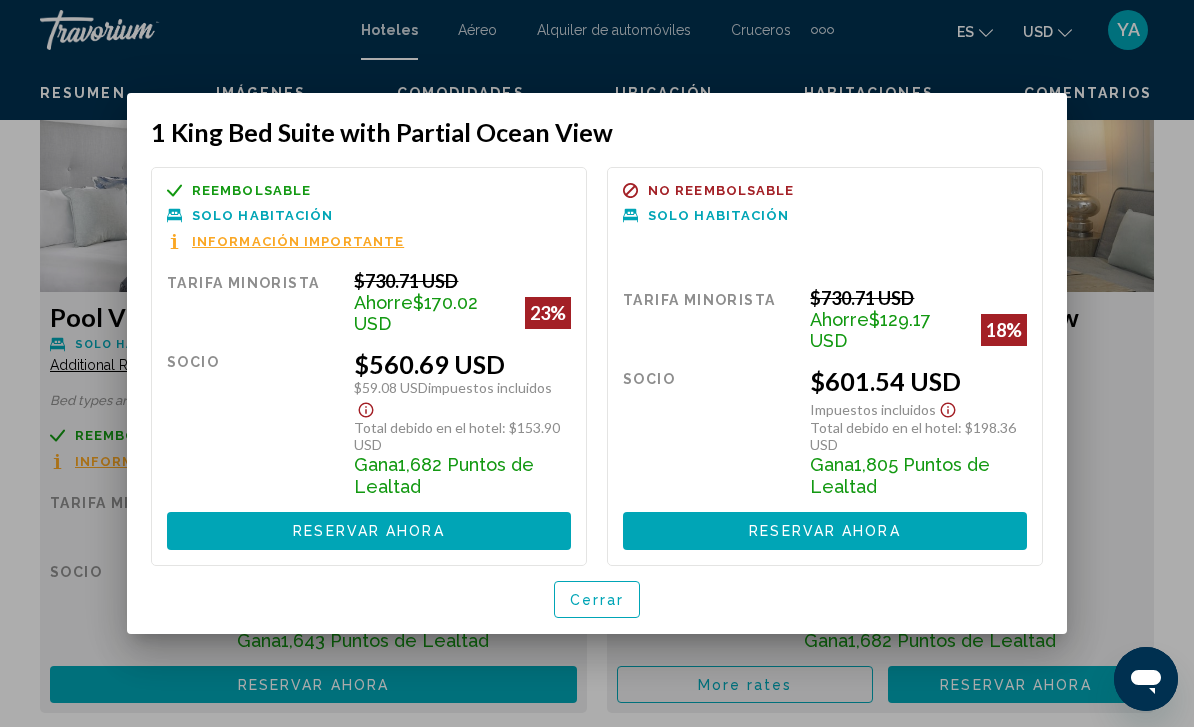 scroll, scrollTop: 0, scrollLeft: 0, axis: both 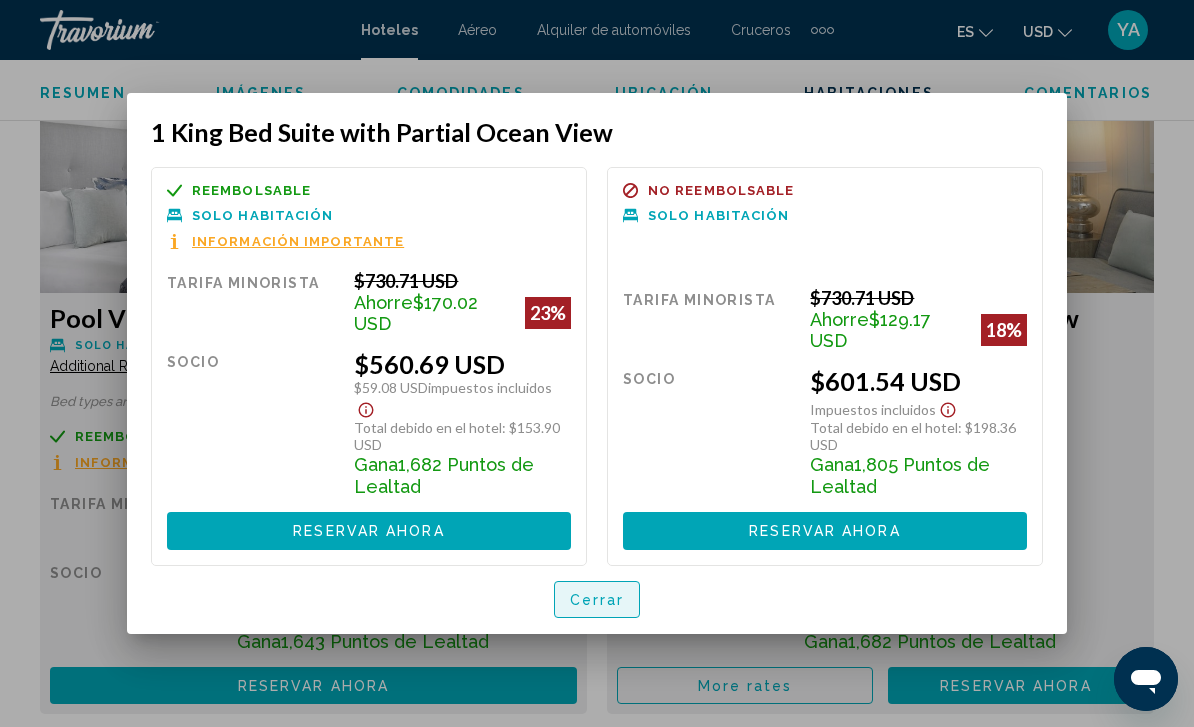 click on "Cerrar" at bounding box center [597, 599] 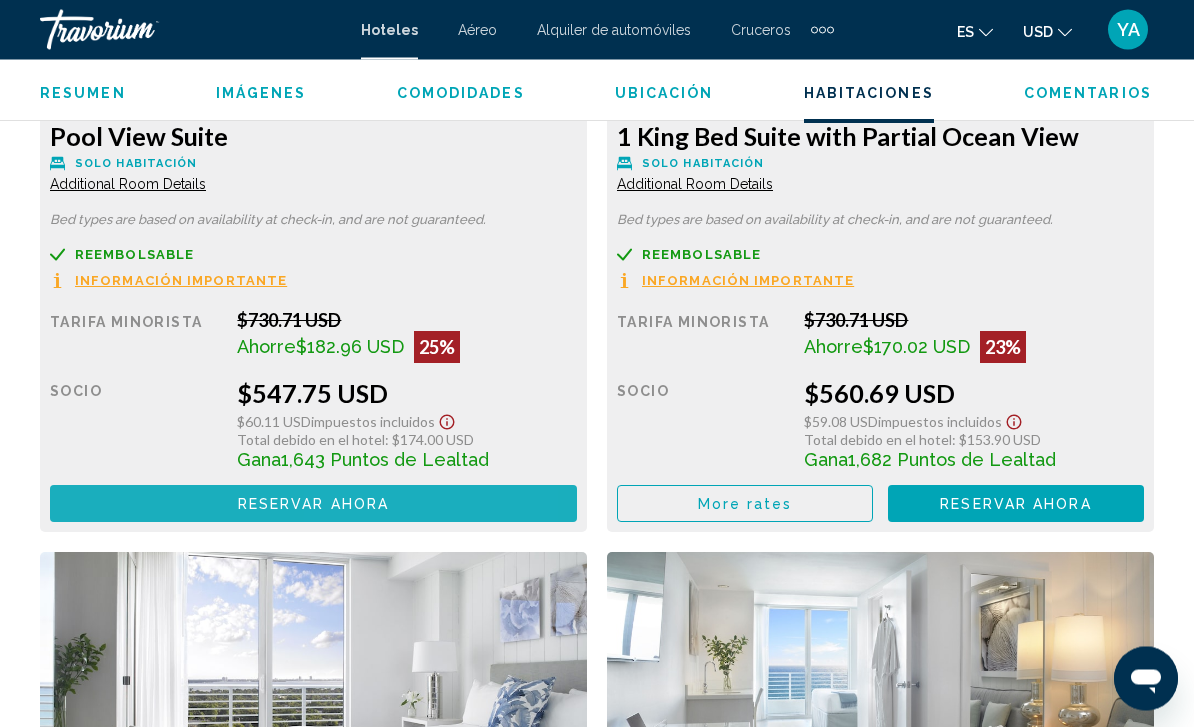 click on "Reservar ahora" at bounding box center [448, -878] 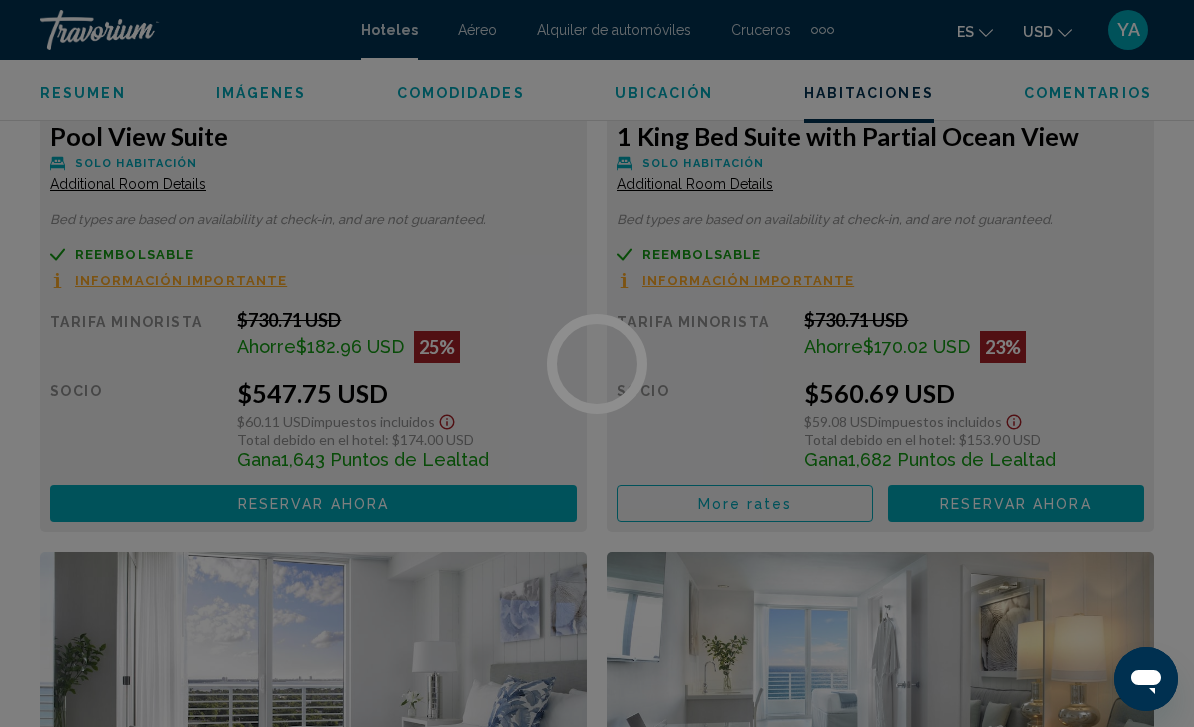 scroll, scrollTop: 0, scrollLeft: 0, axis: both 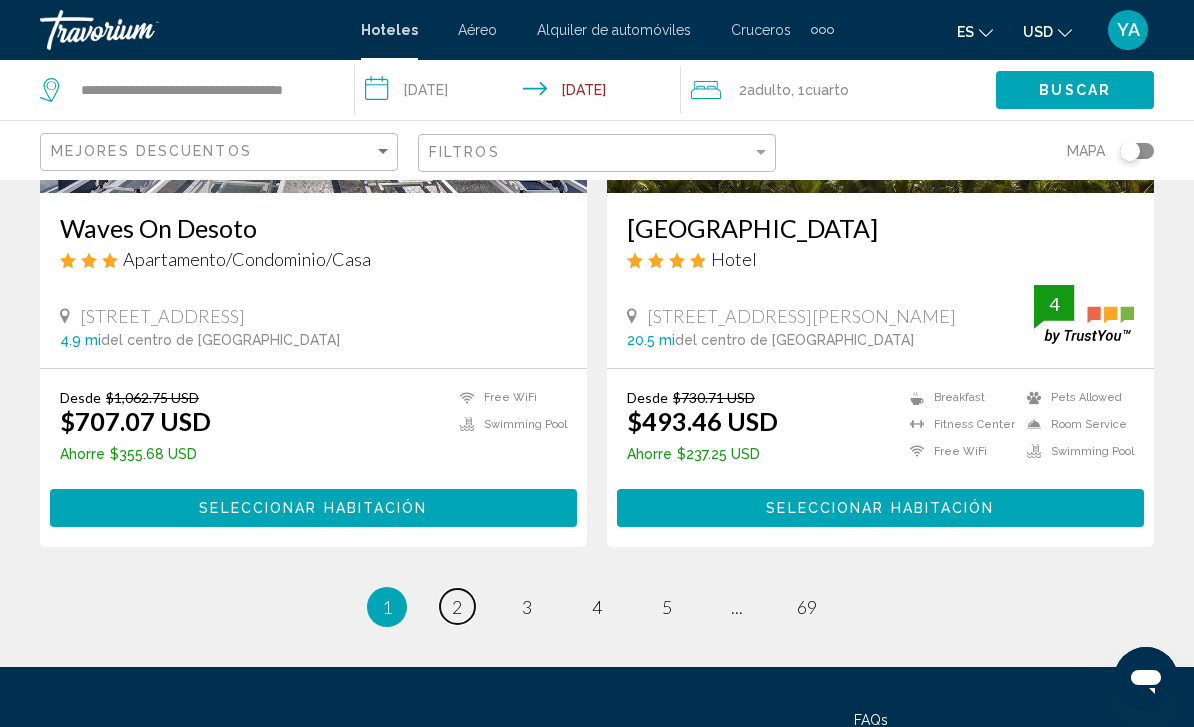 click on "page  2" at bounding box center [457, 606] 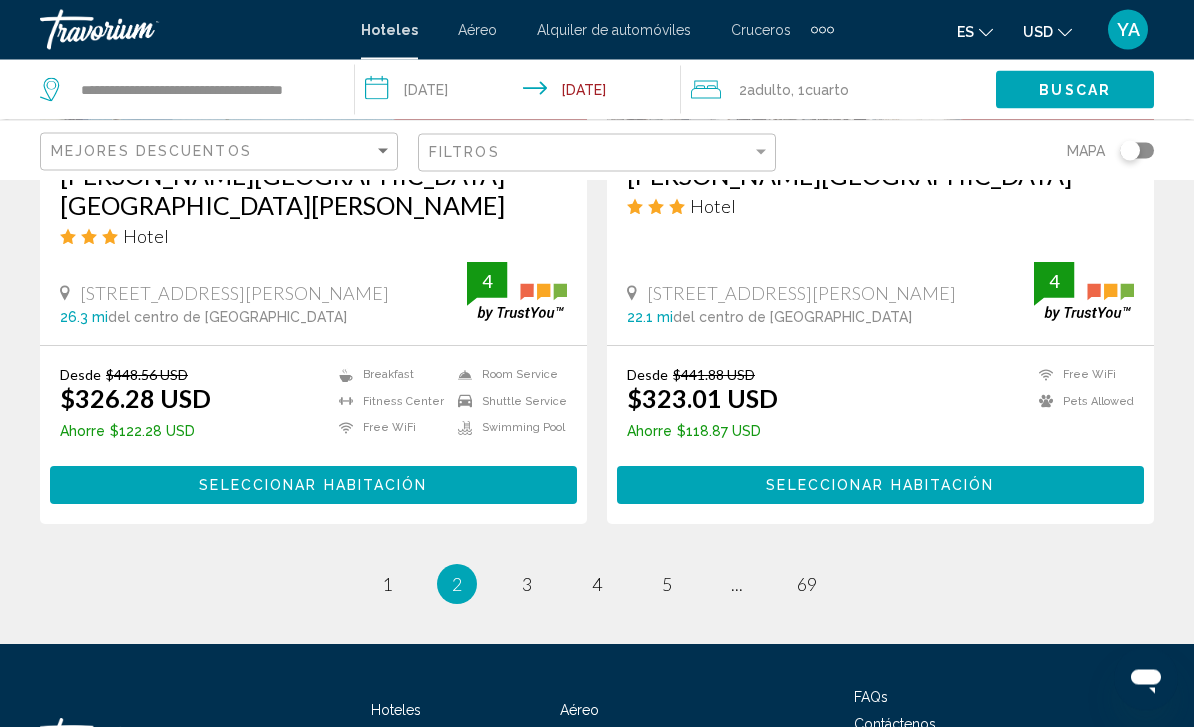 scroll, scrollTop: 4125, scrollLeft: 0, axis: vertical 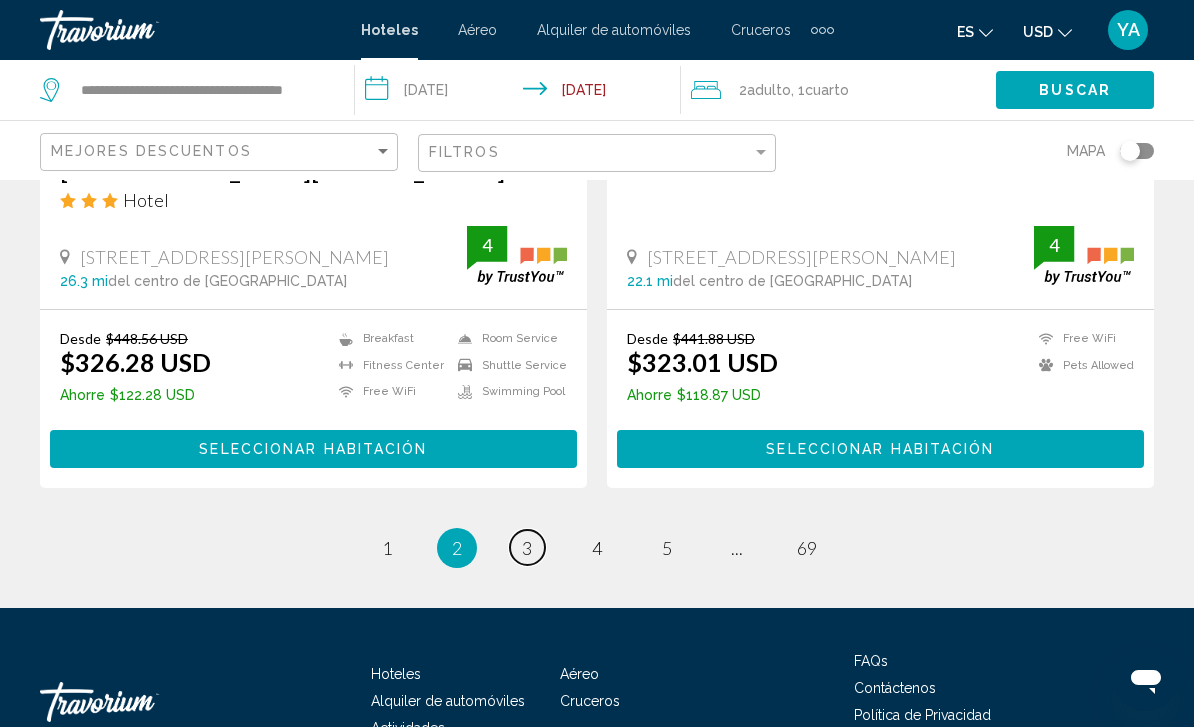 click on "page  3" at bounding box center [527, 547] 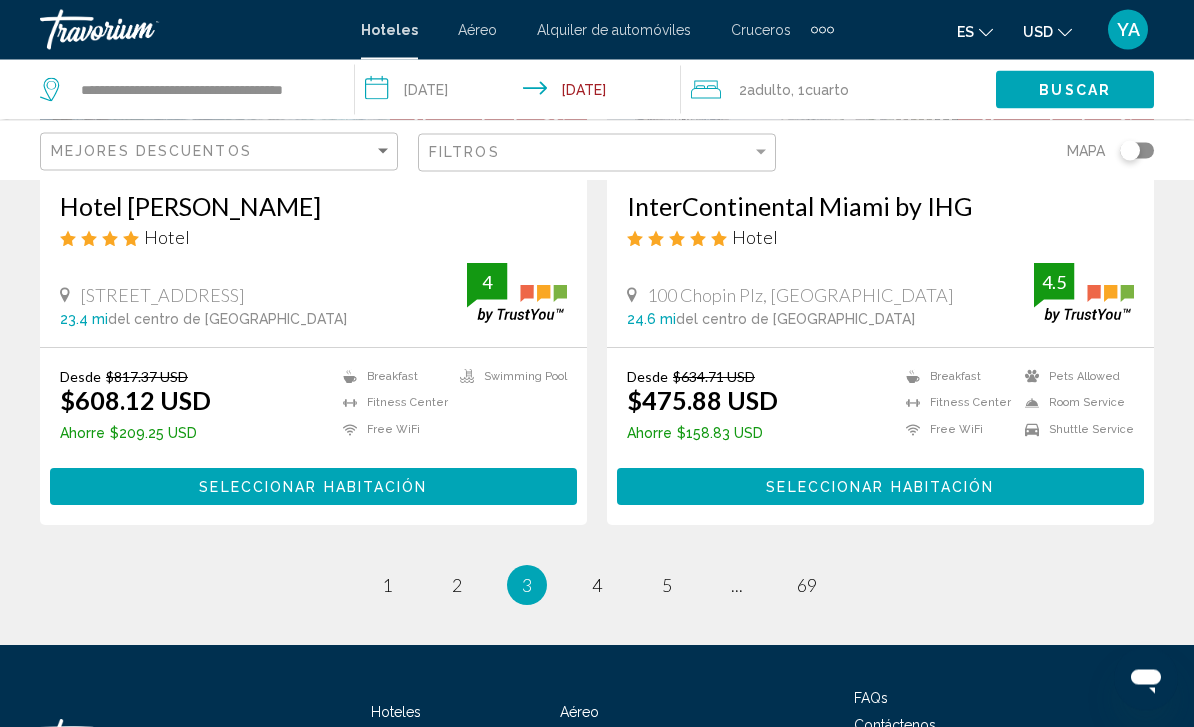scroll, scrollTop: 4135, scrollLeft: 0, axis: vertical 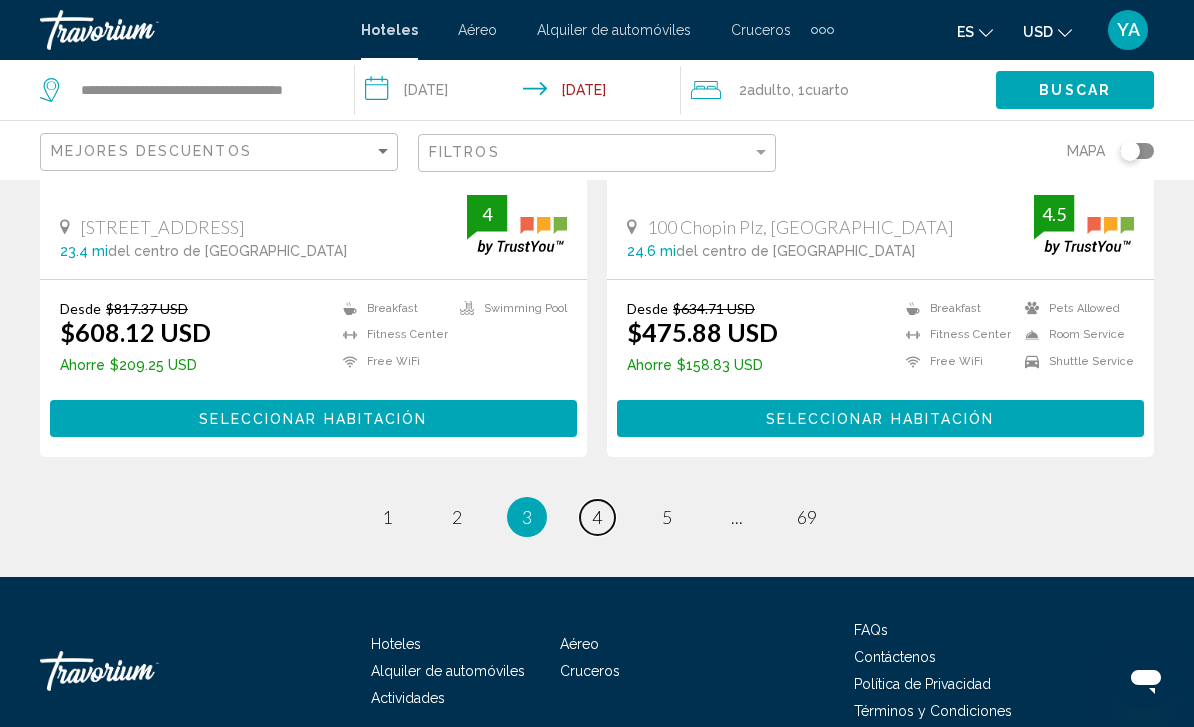 click on "page  4" at bounding box center (597, 517) 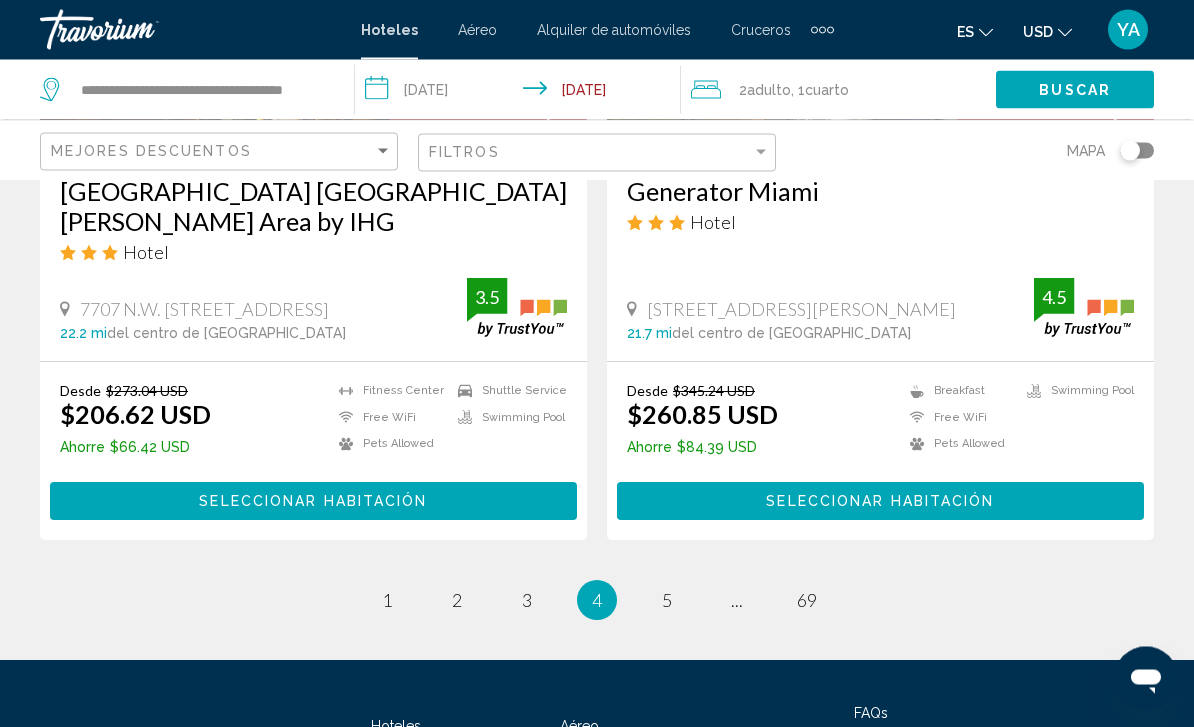 scroll, scrollTop: 4155, scrollLeft: 0, axis: vertical 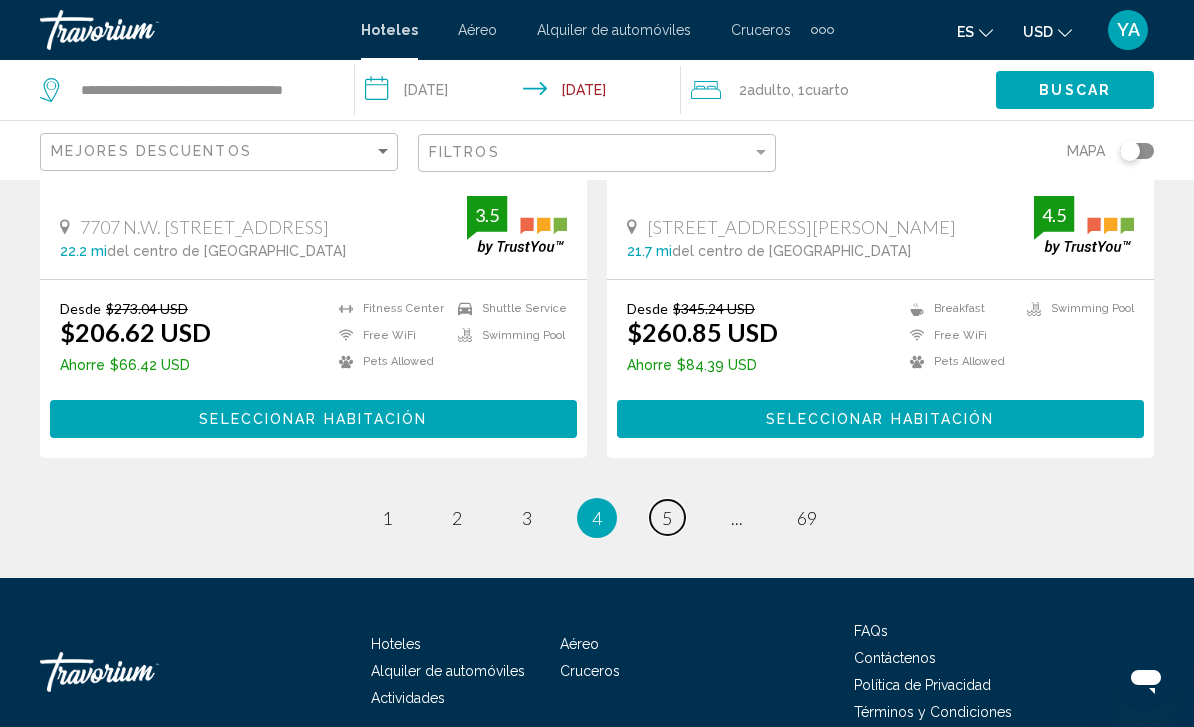 click on "page  5" at bounding box center (667, 517) 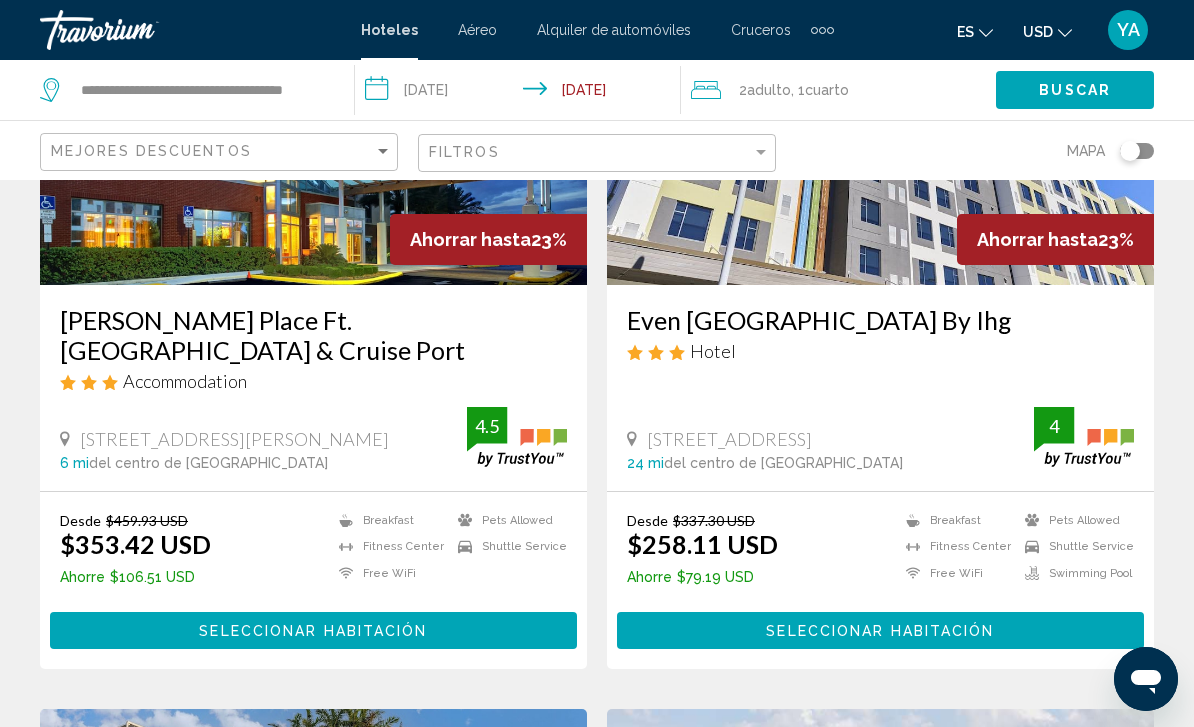 scroll, scrollTop: 2489, scrollLeft: 0, axis: vertical 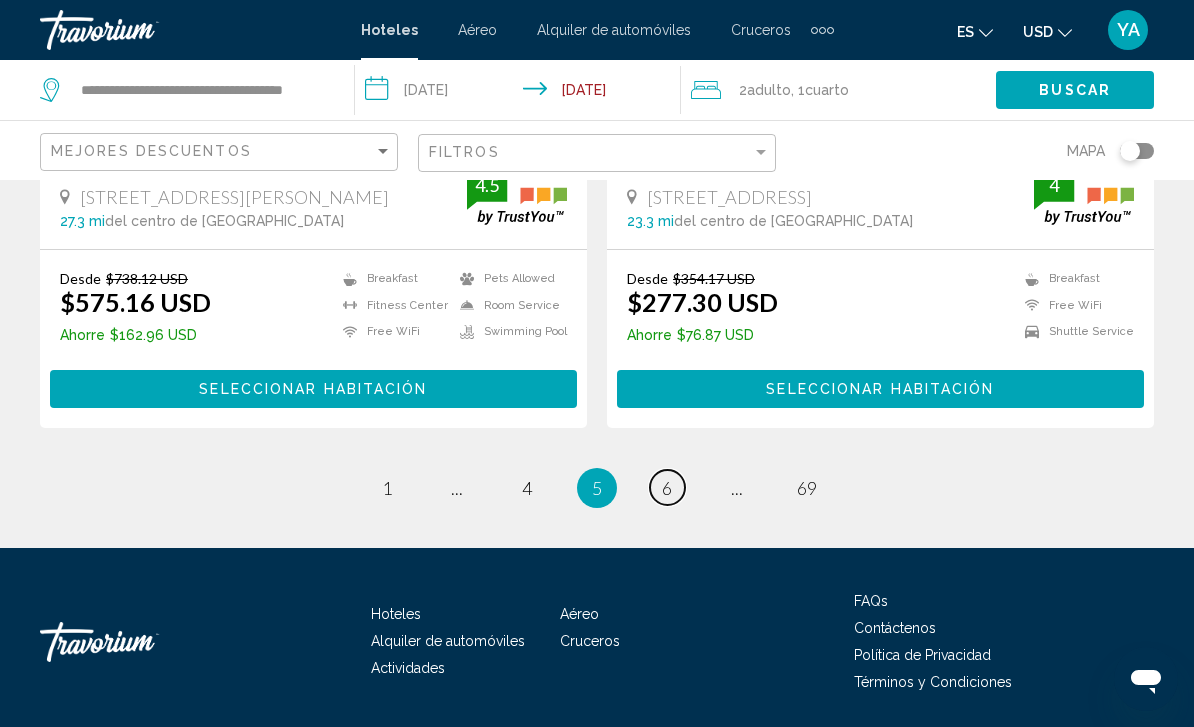 click on "page  6" at bounding box center [667, 487] 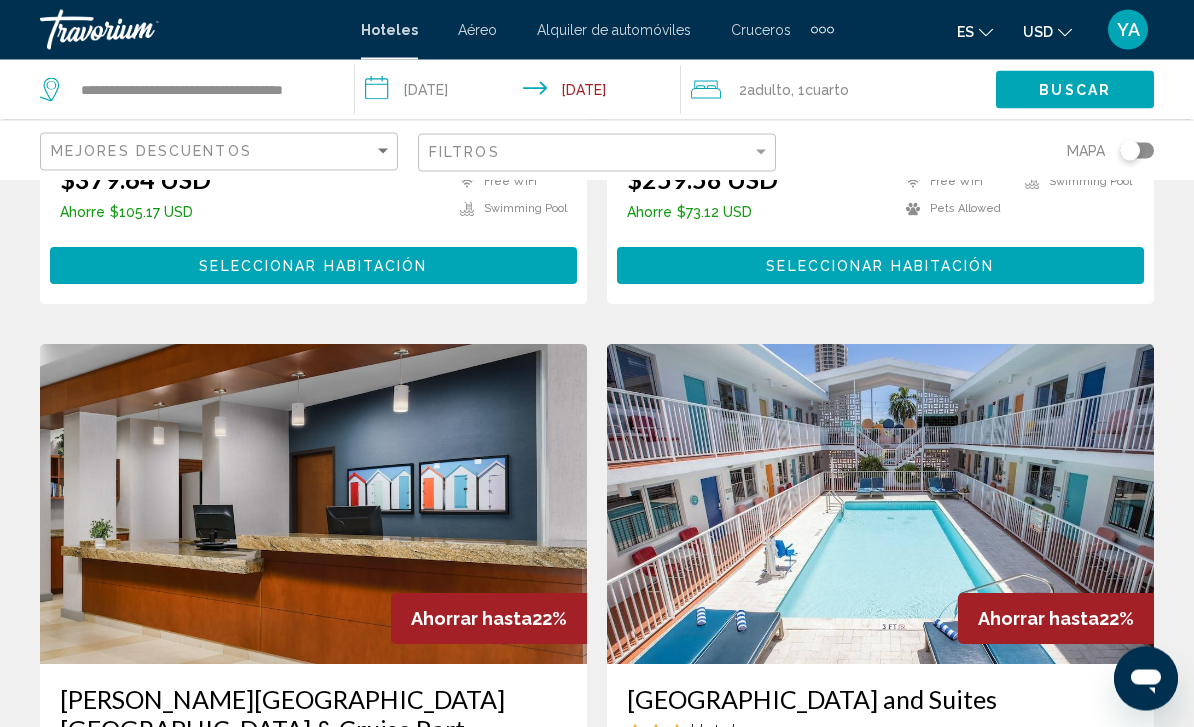 scroll, scrollTop: 0, scrollLeft: 0, axis: both 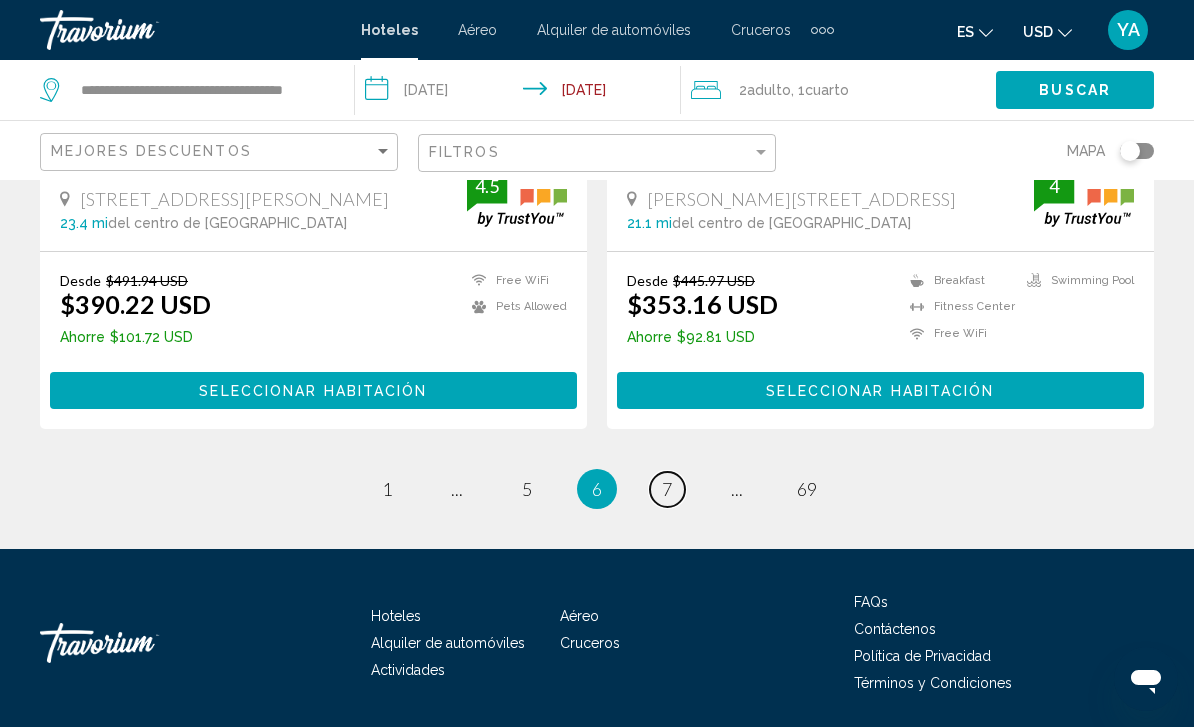 click on "page  7" at bounding box center (667, 489) 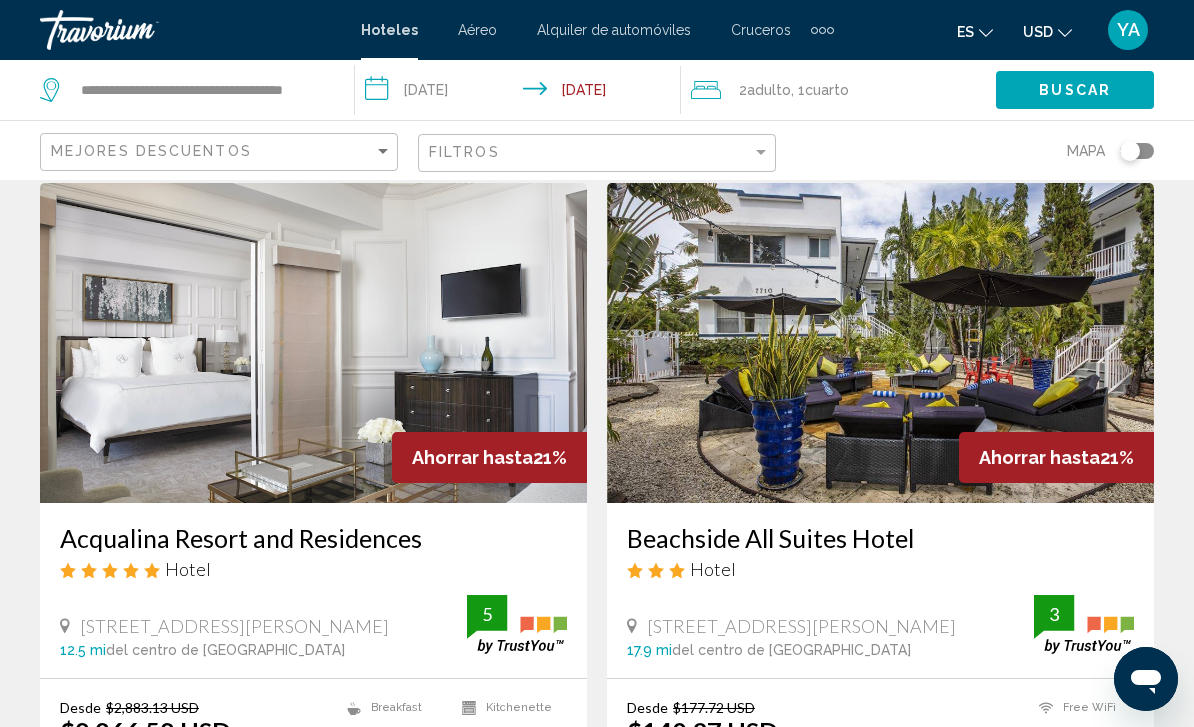 scroll, scrollTop: 0, scrollLeft: 0, axis: both 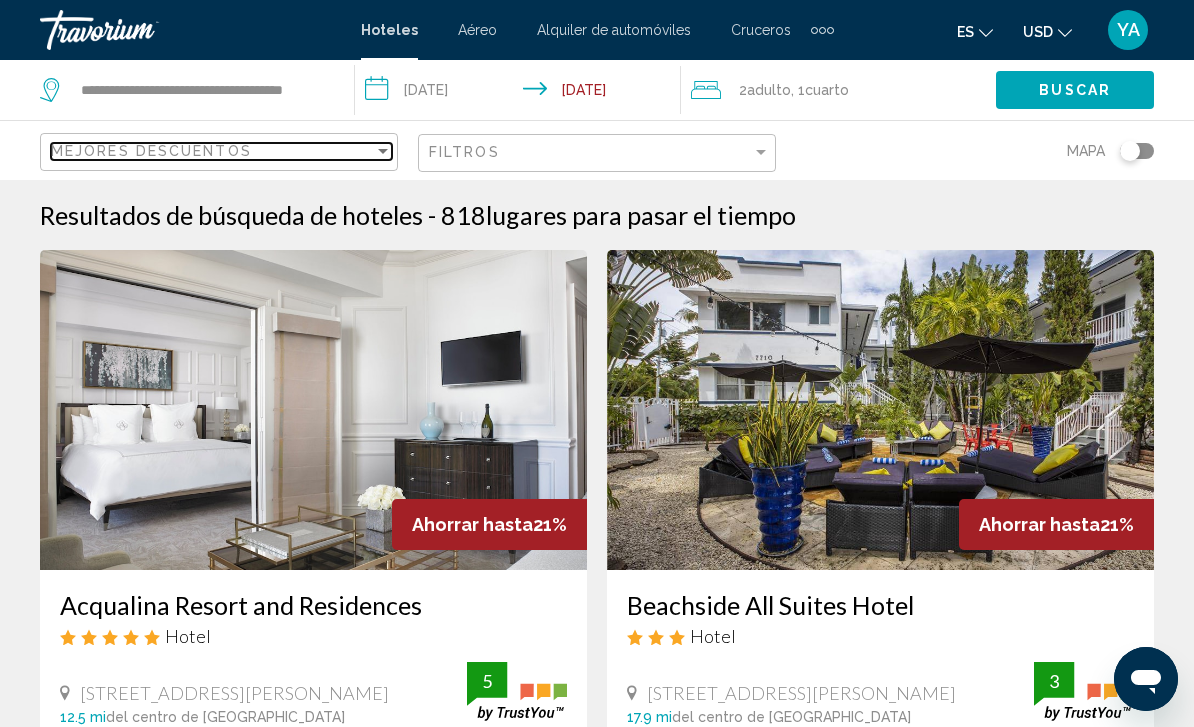 click at bounding box center [383, 151] 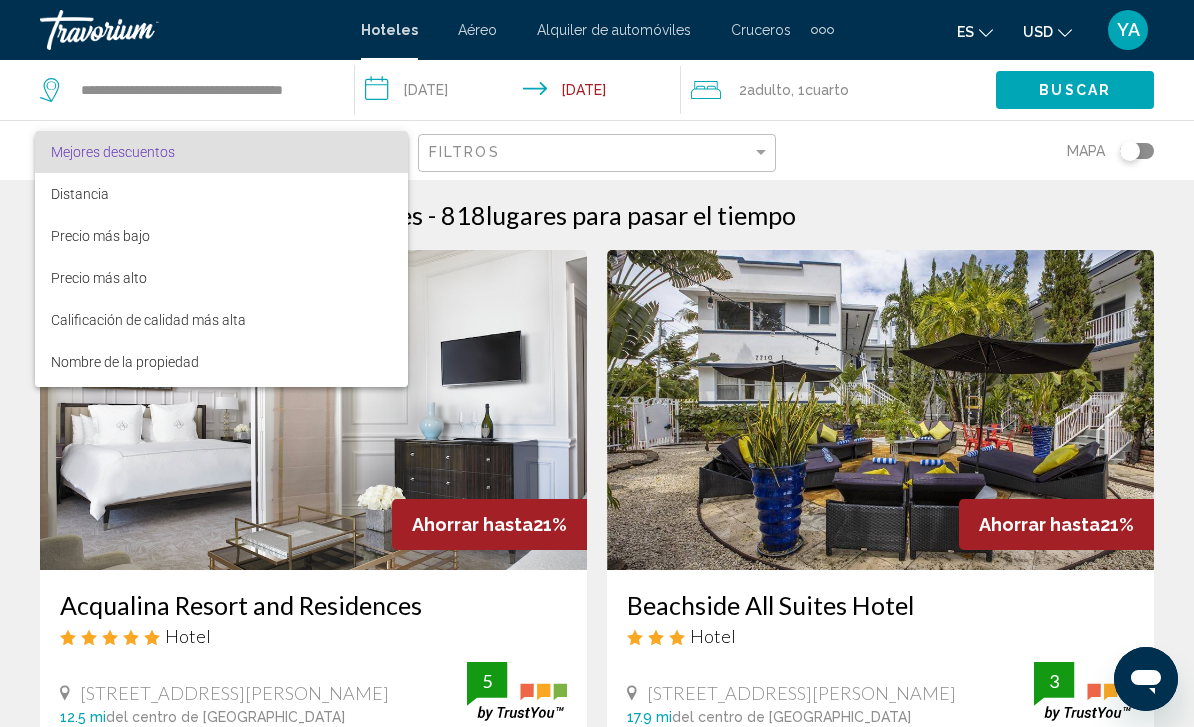 click at bounding box center [597, 363] 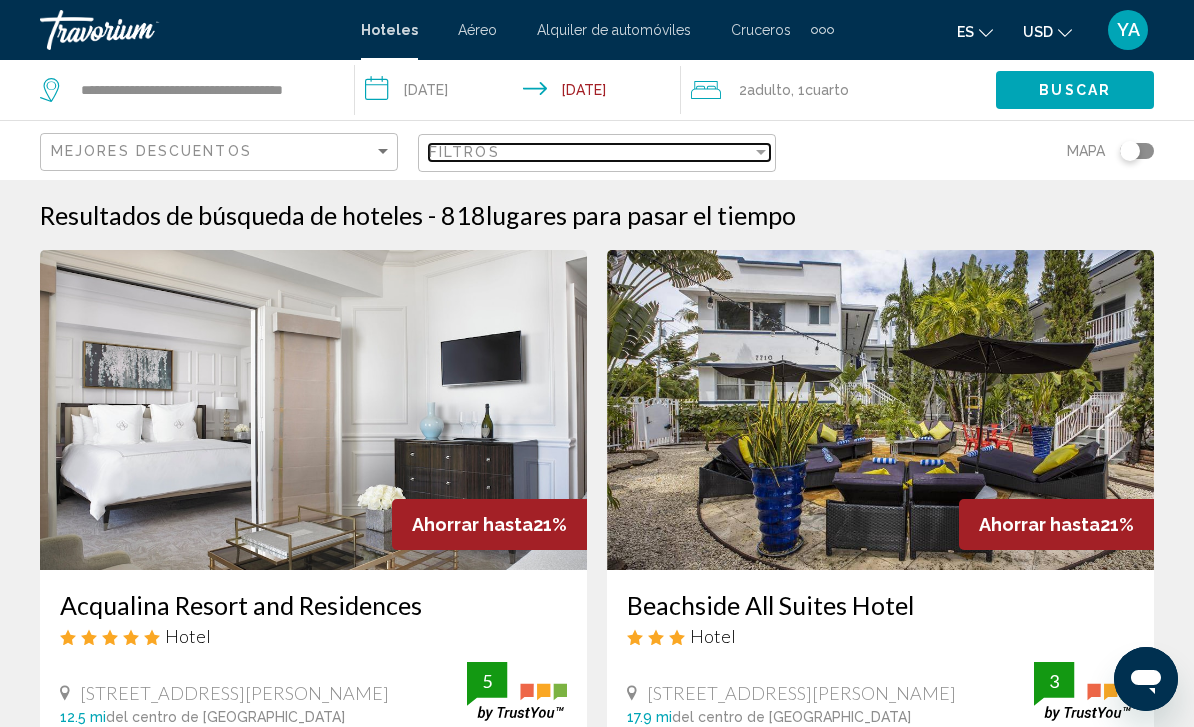 click on "Filtros" at bounding box center [590, 152] 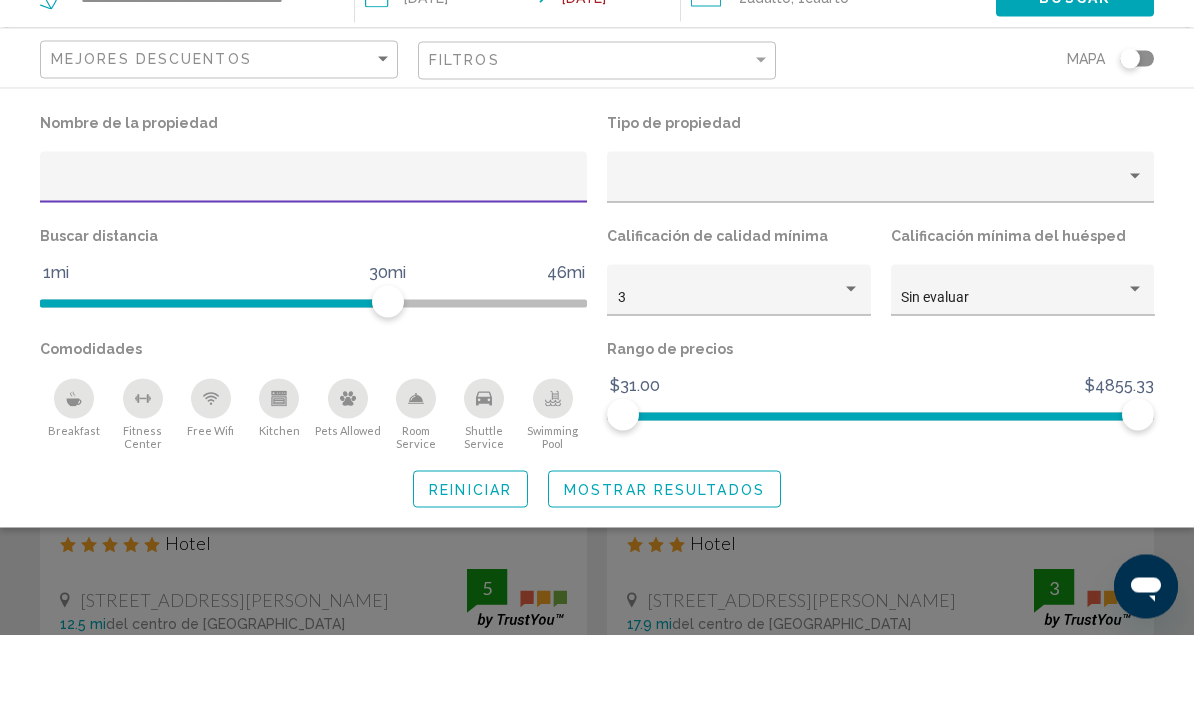 click at bounding box center (314, 277) 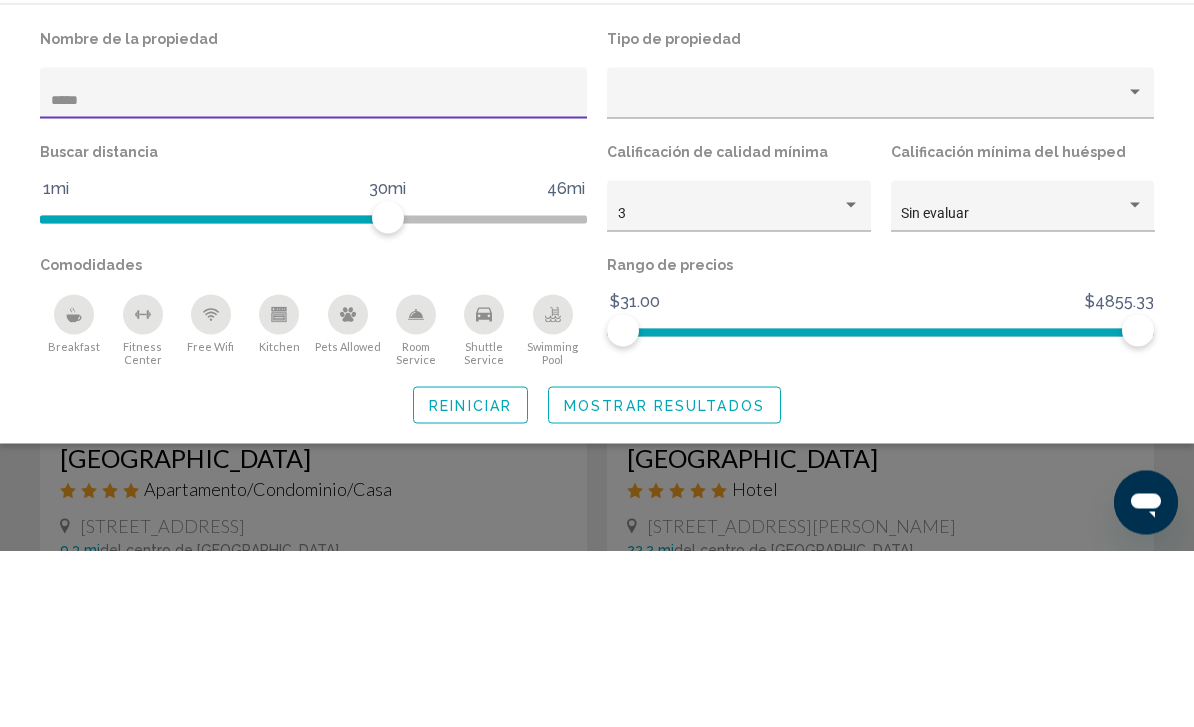 type on "*****" 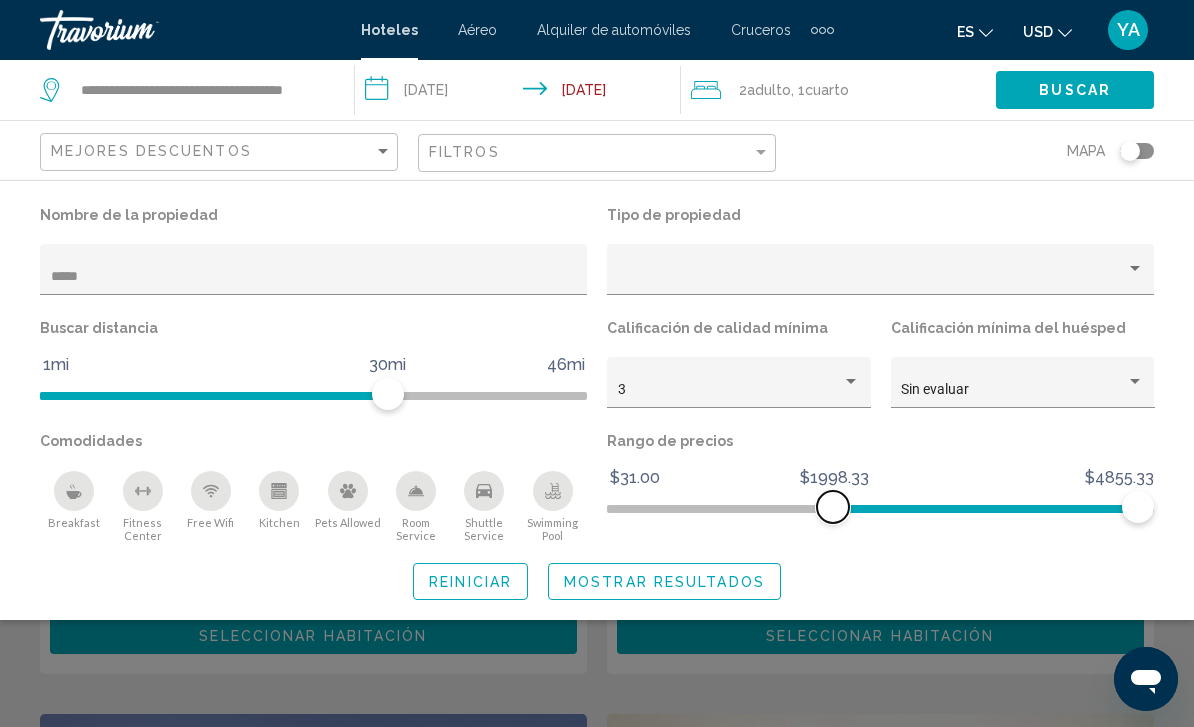 scroll, scrollTop: 260, scrollLeft: 0, axis: vertical 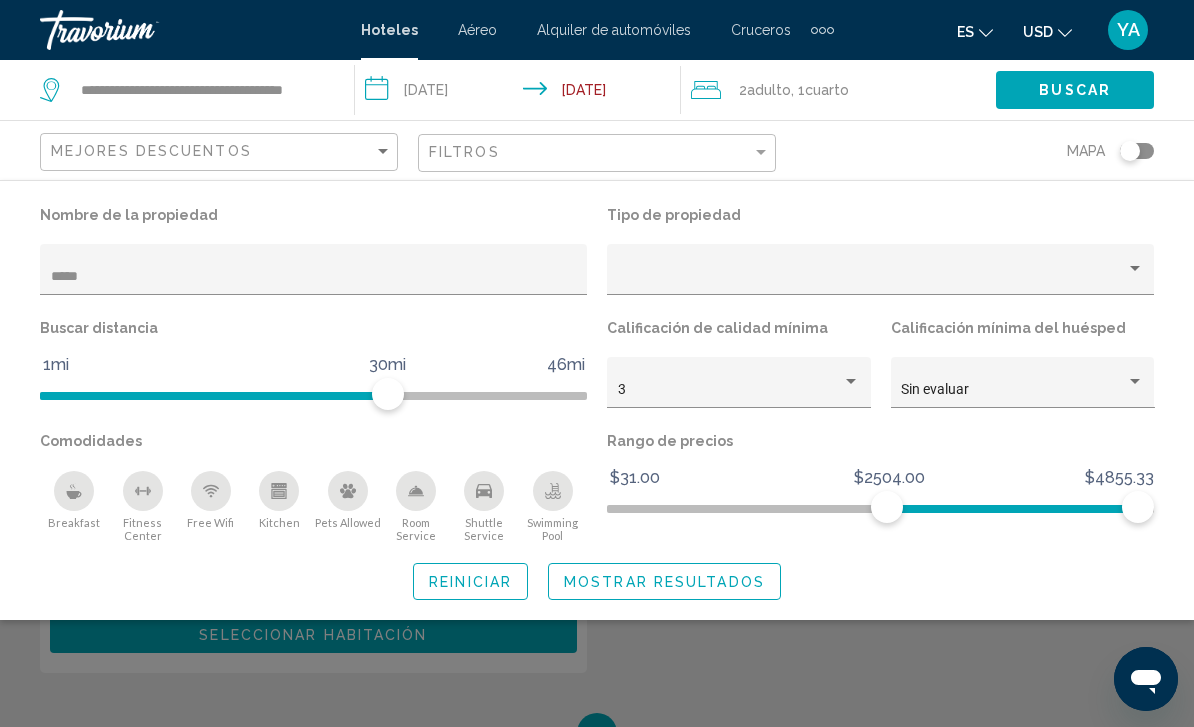 click on "Mostrar resultados" 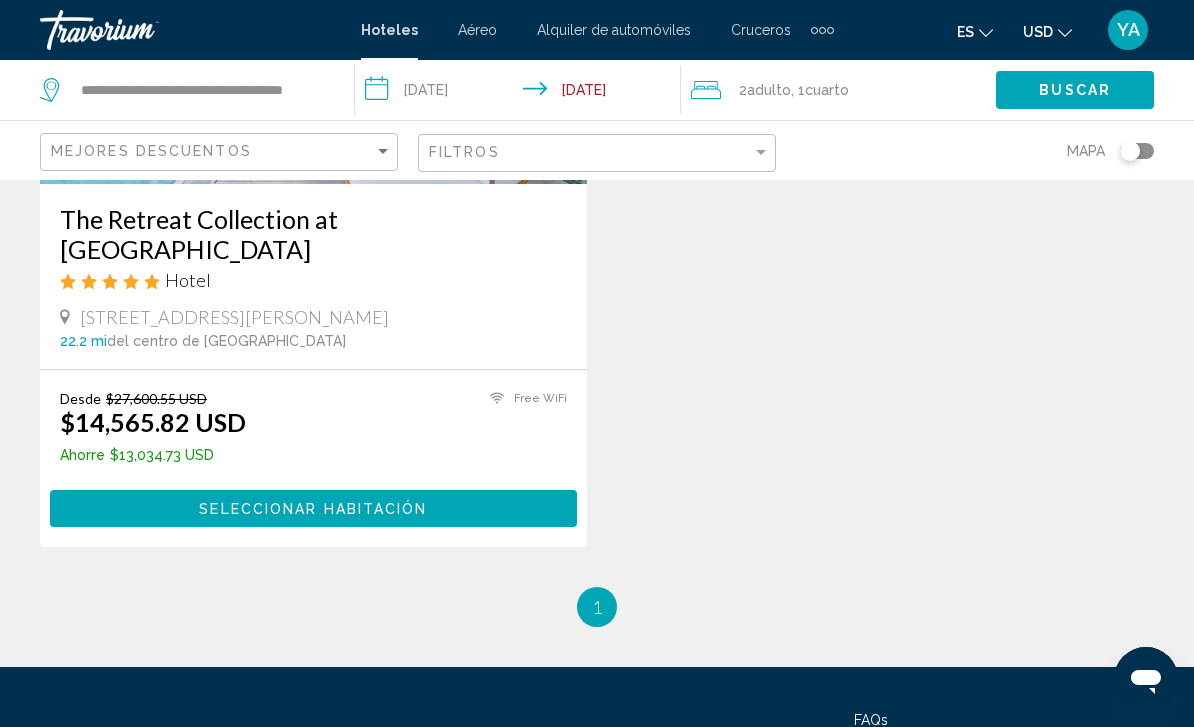 scroll, scrollTop: 507, scrollLeft: 0, axis: vertical 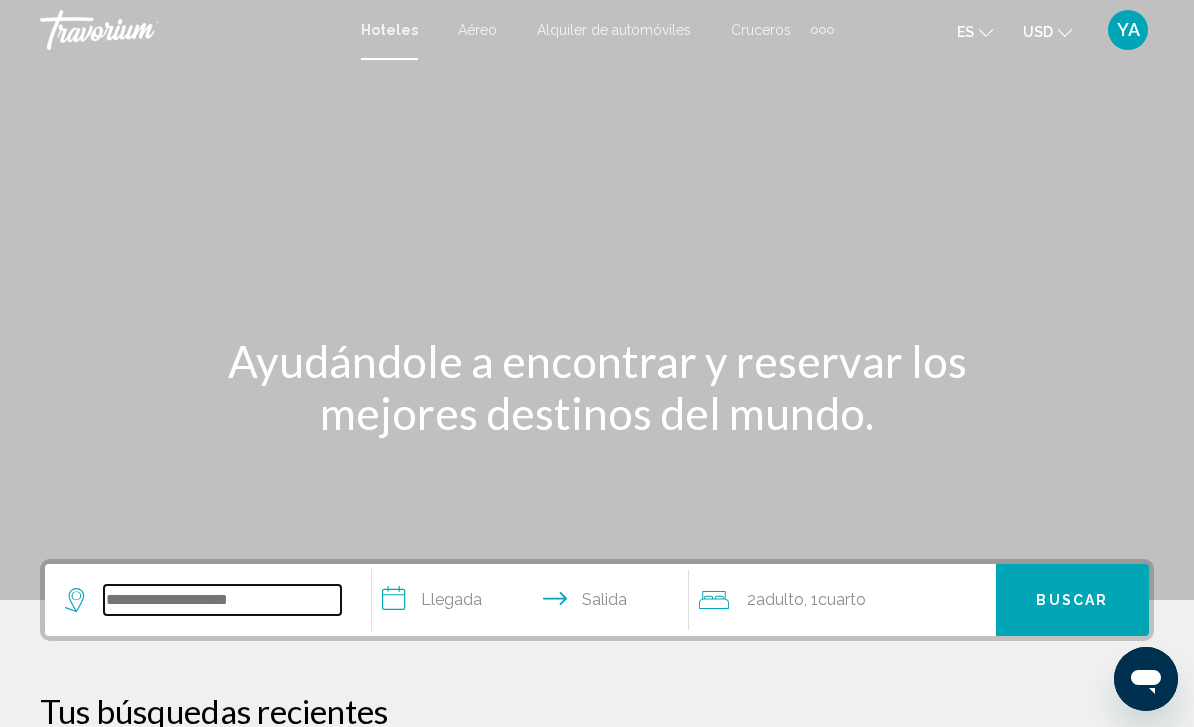 click at bounding box center (222, 600) 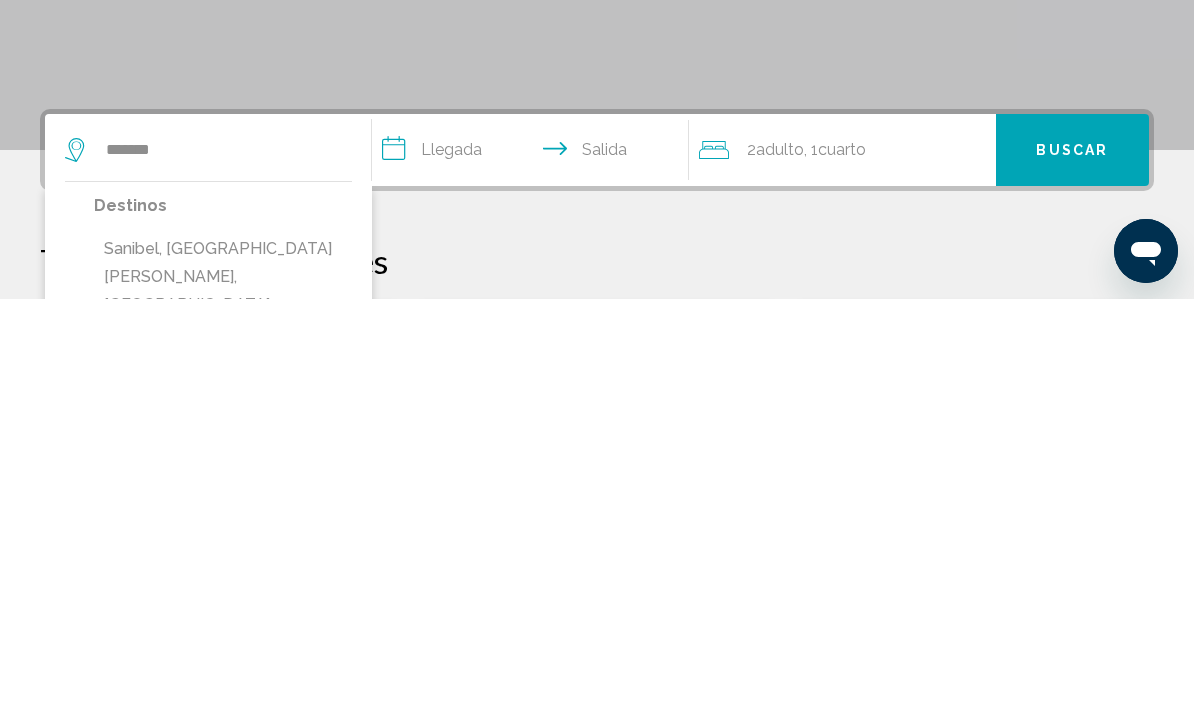 click on "Sanibel, [GEOGRAPHIC_DATA][PERSON_NAME], [GEOGRAPHIC_DATA], [GEOGRAPHIC_DATA]" at bounding box center (223, 719) 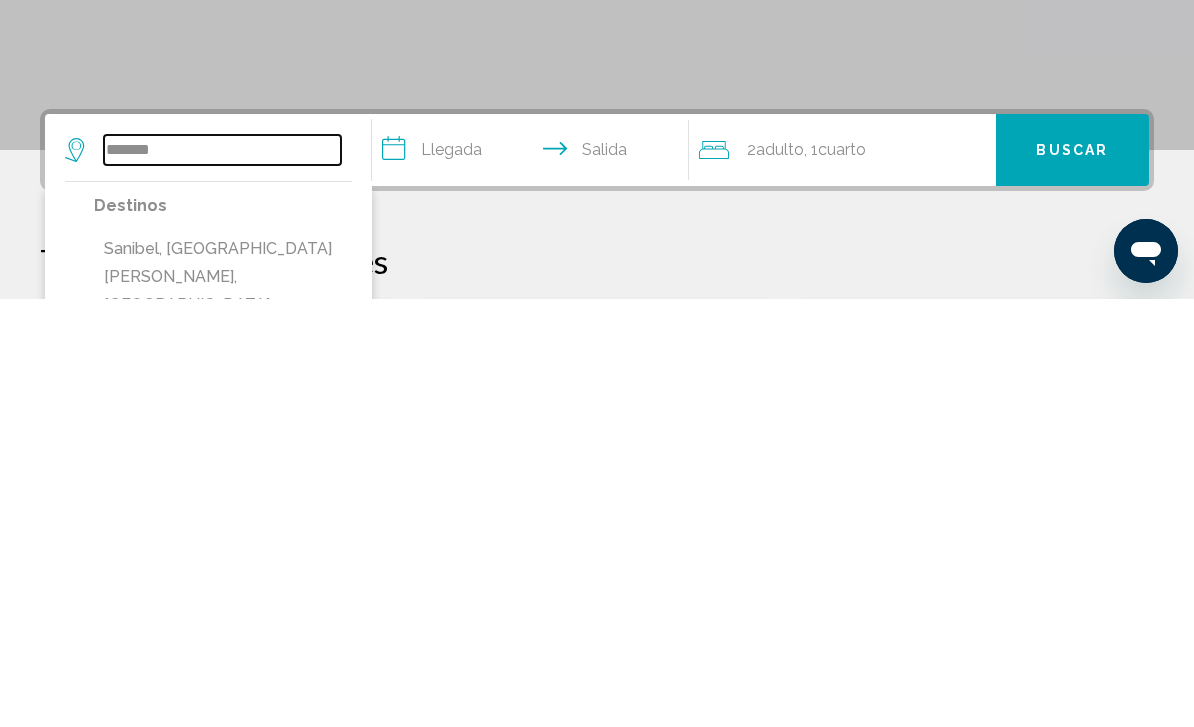 type on "**********" 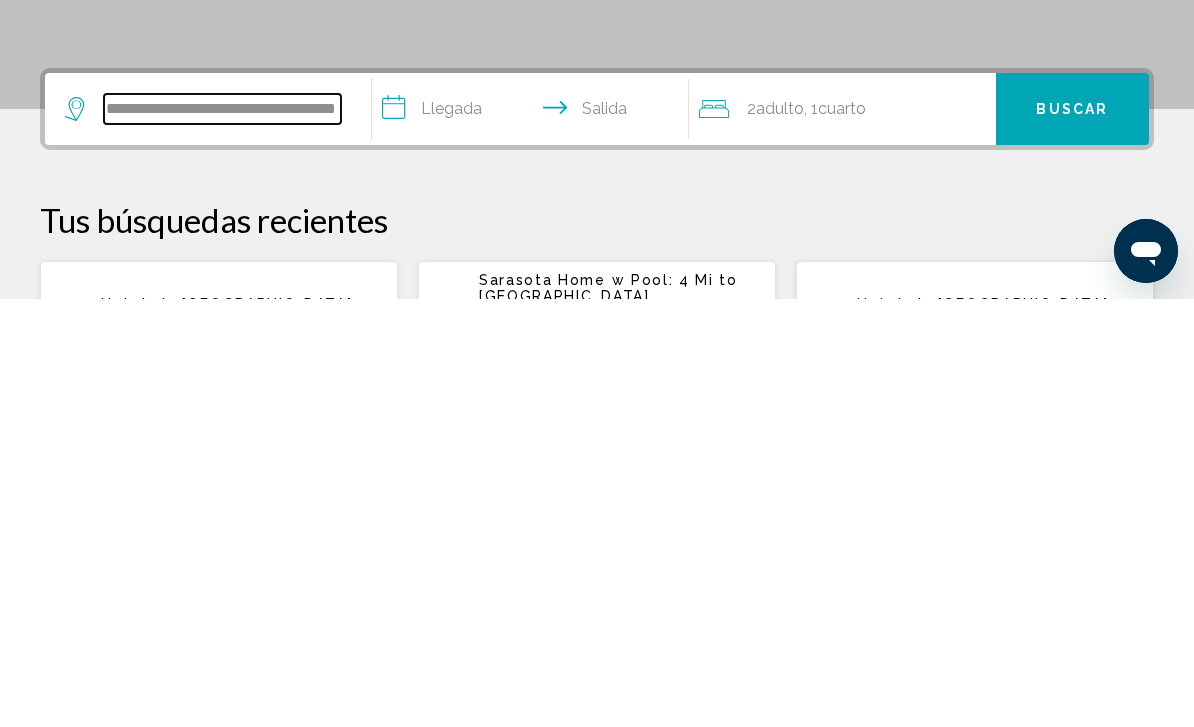 scroll, scrollTop: 66, scrollLeft: 0, axis: vertical 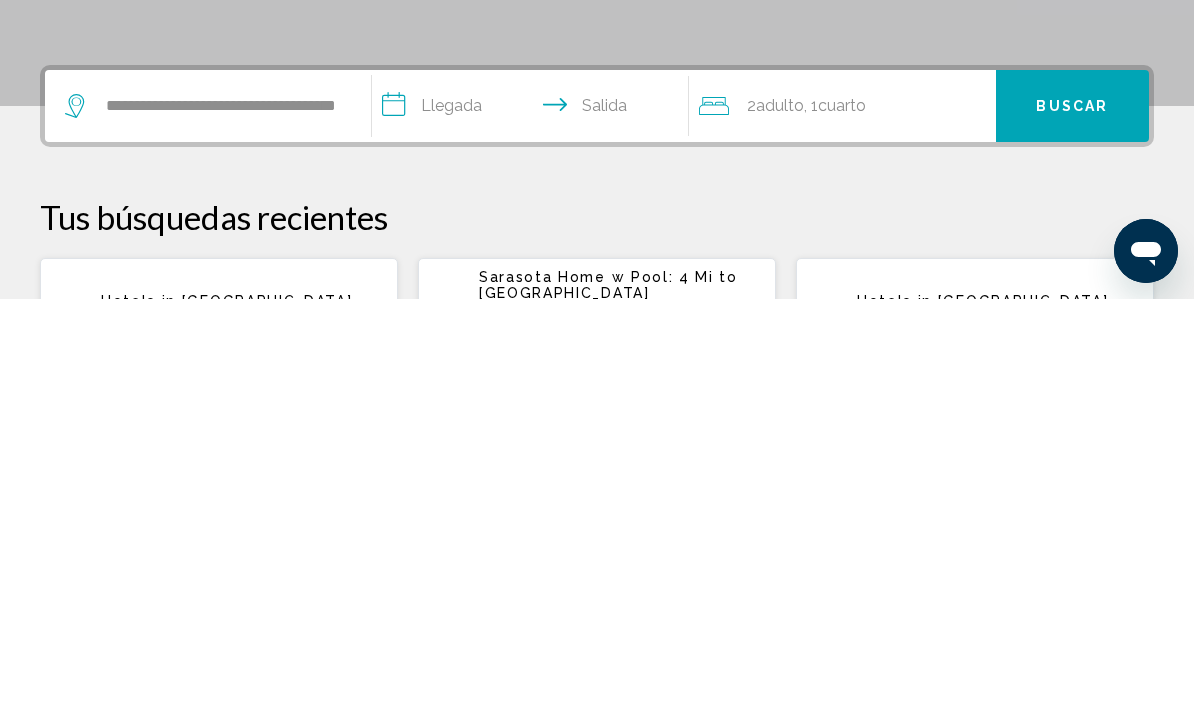 click on "**********" at bounding box center [534, 537] 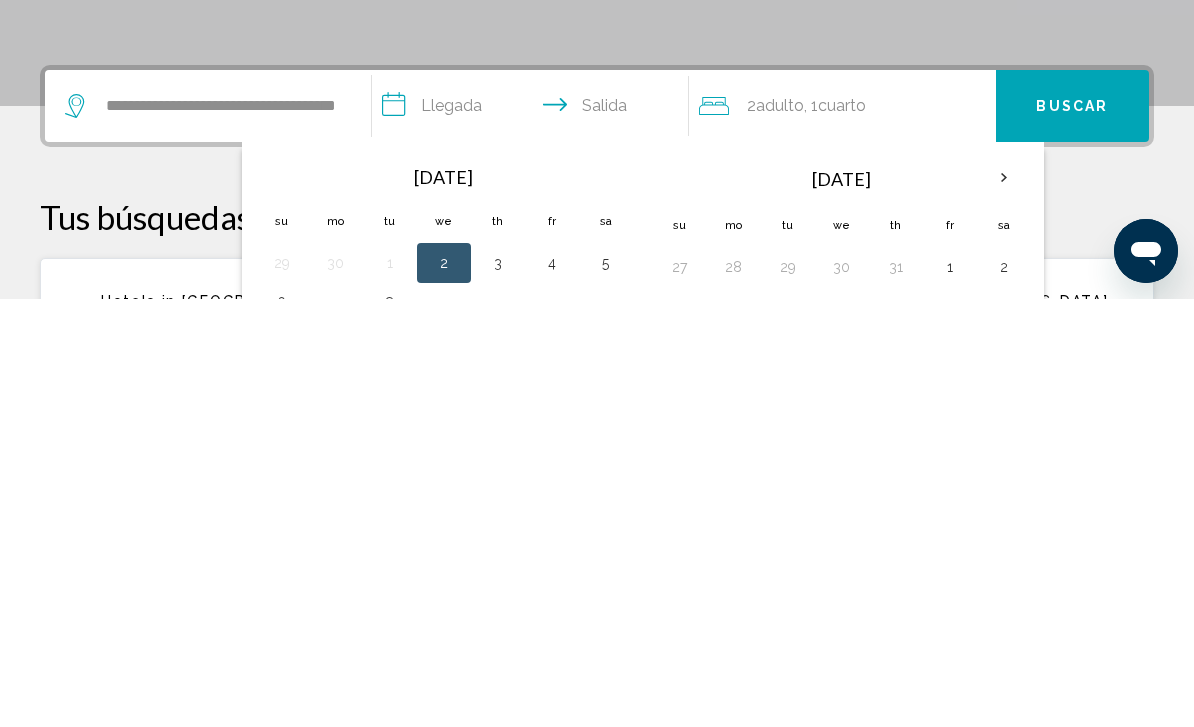 scroll, scrollTop: 494, scrollLeft: 0, axis: vertical 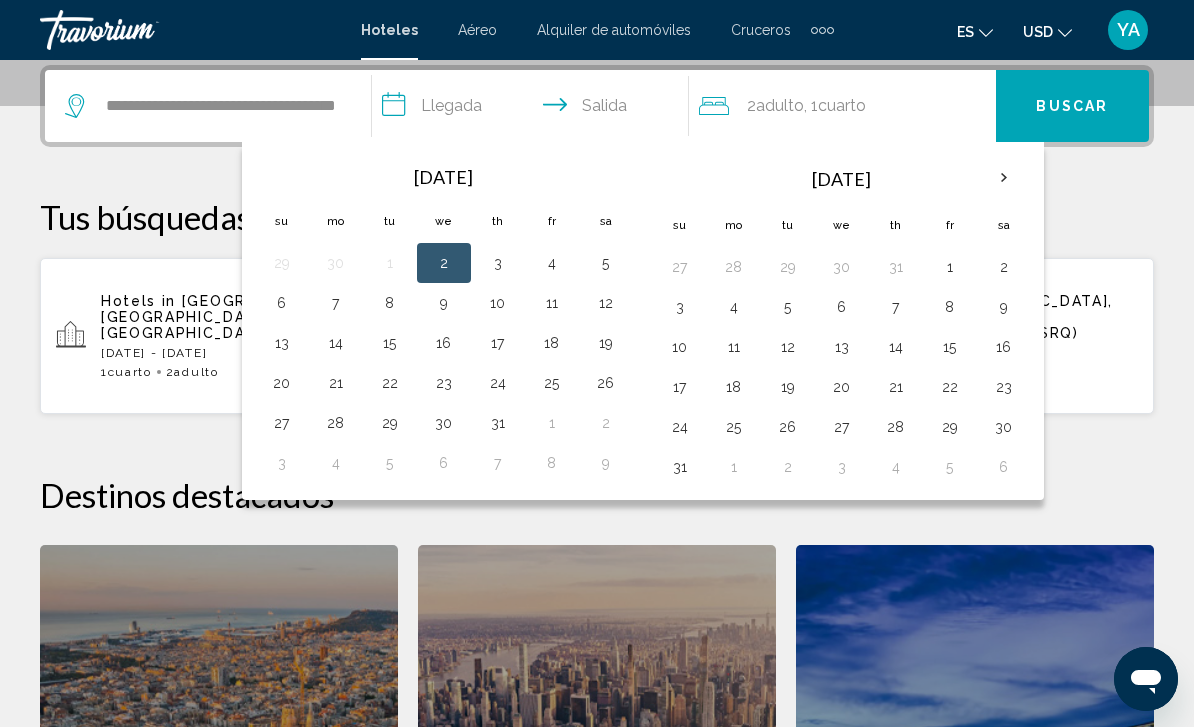 click at bounding box center [1004, 178] 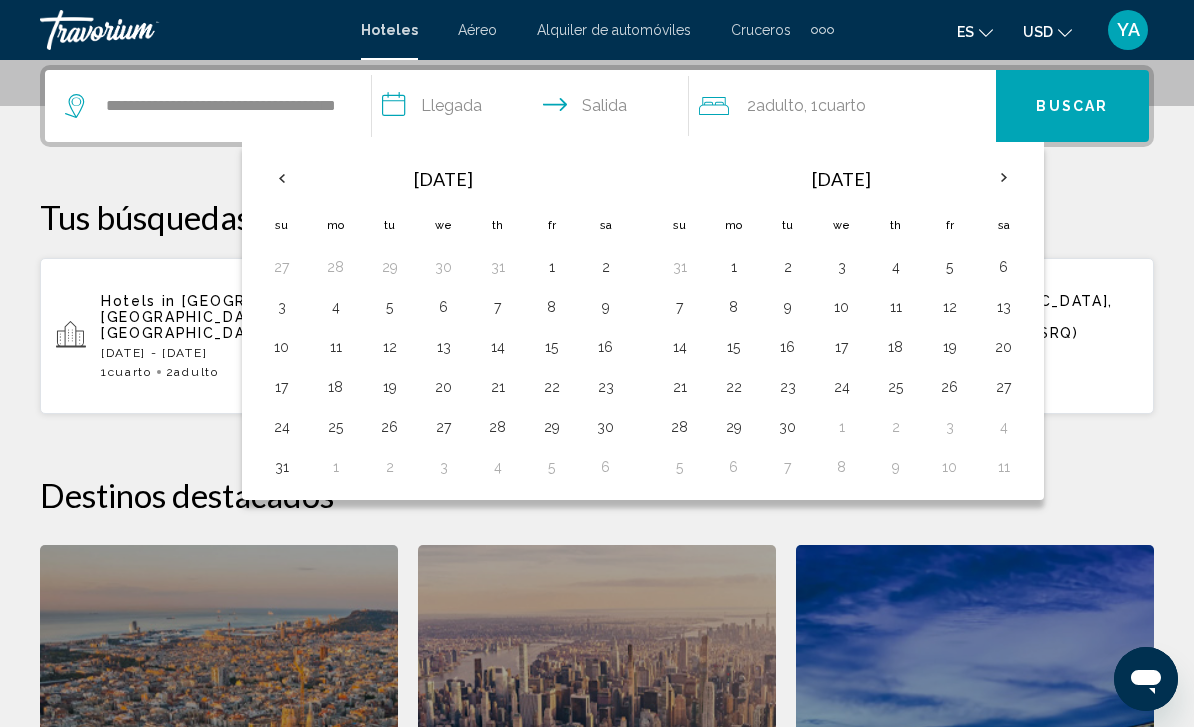 click on "[DATE]  Su Mo Tu We Th Fr Sa 31 1 2 3 4 5 6 7 8 9 10 11 12 13 14 15 16 17 18 19 20 21 22 23 24 25 26 27 28 29 30 1 2 3 4 5 6 7 8 9 10 11" at bounding box center (842, 321) 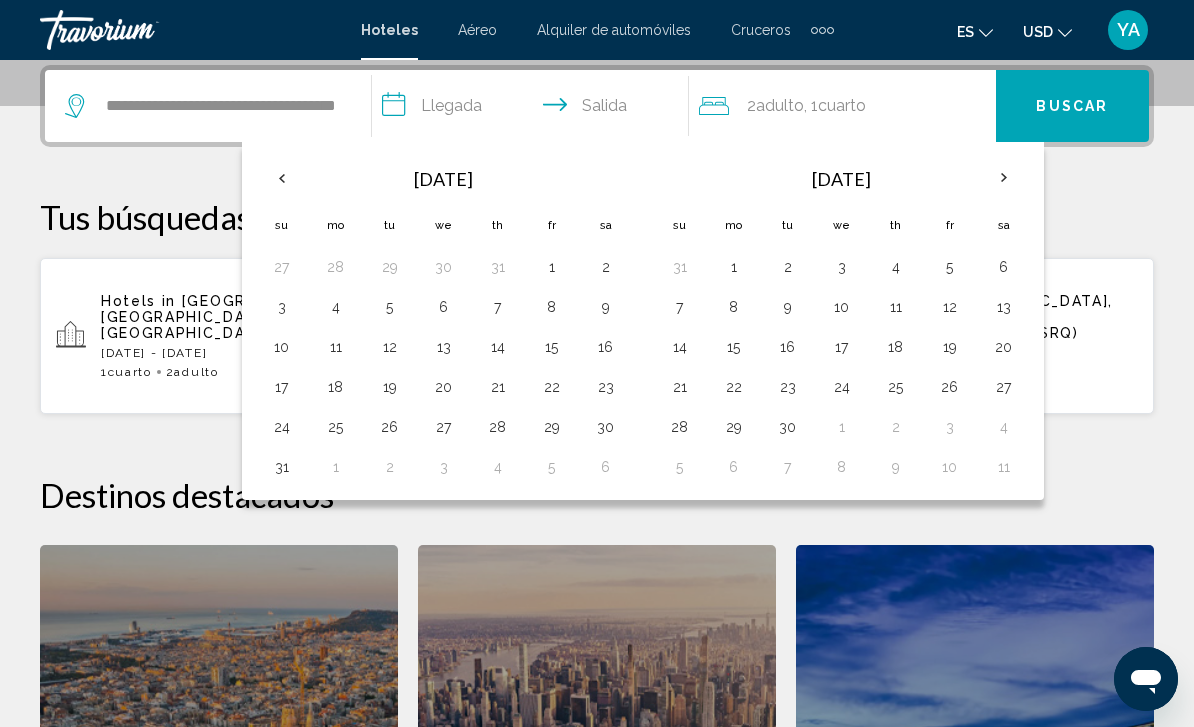 click on "20" at bounding box center [1004, 347] 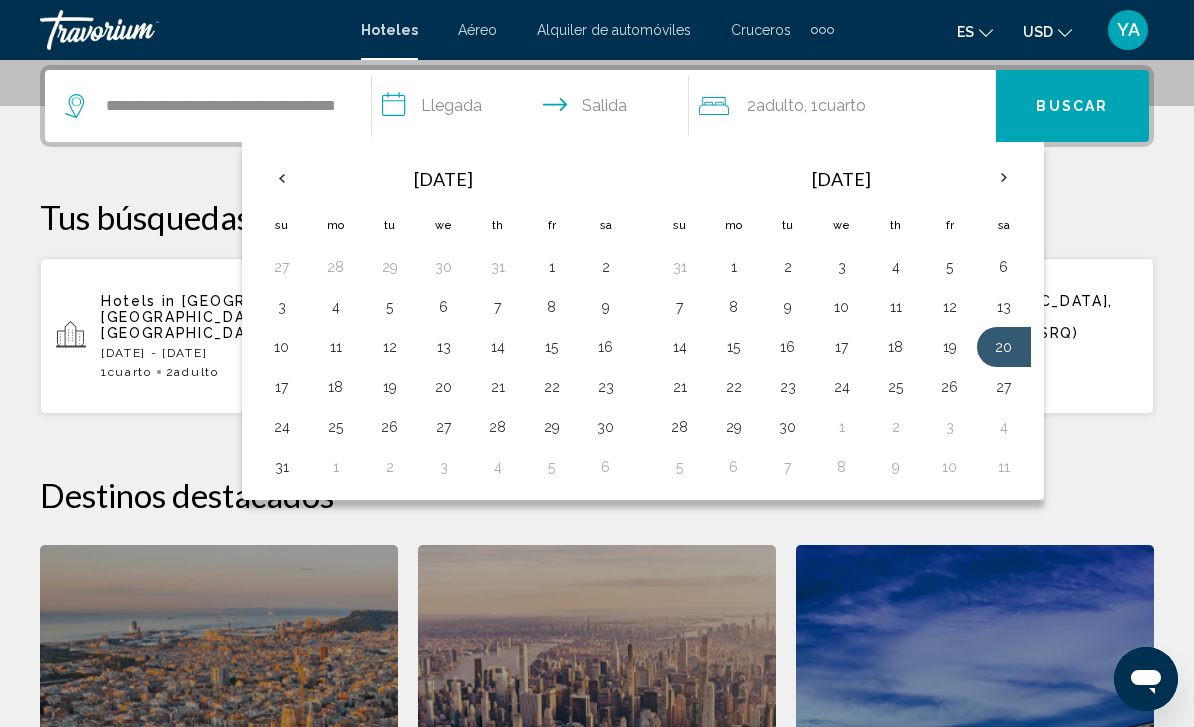 click on "23" at bounding box center [788, 387] 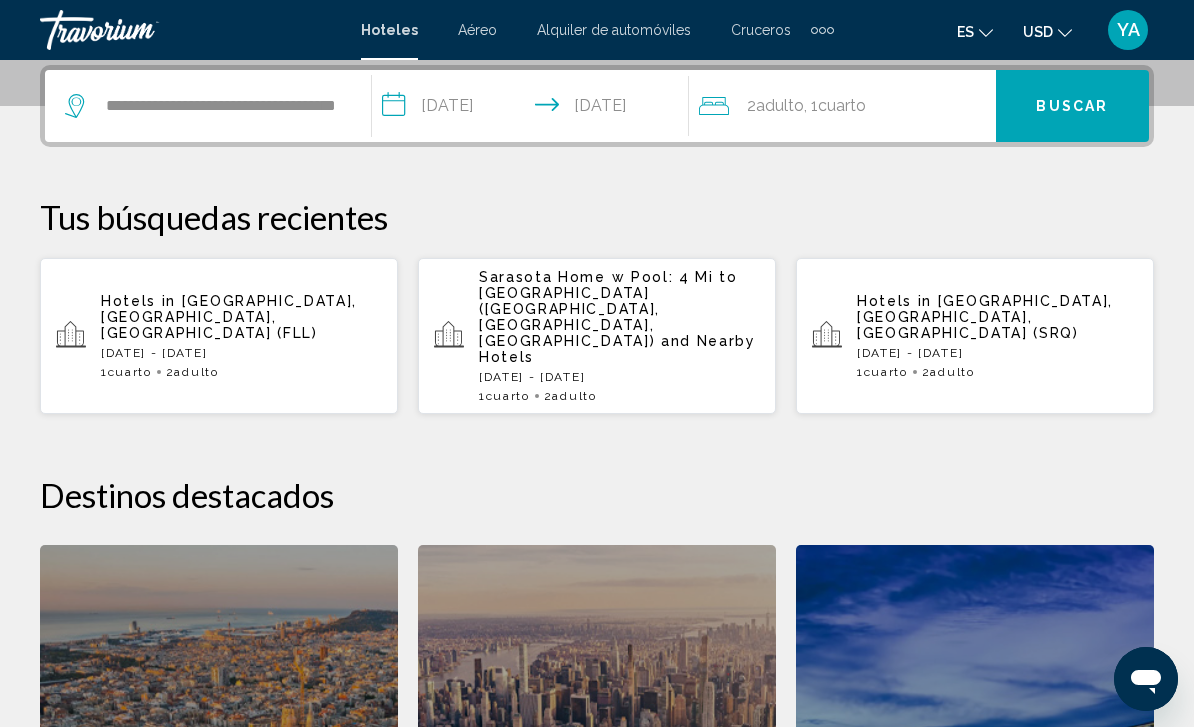click on "Buscar" at bounding box center [1072, 107] 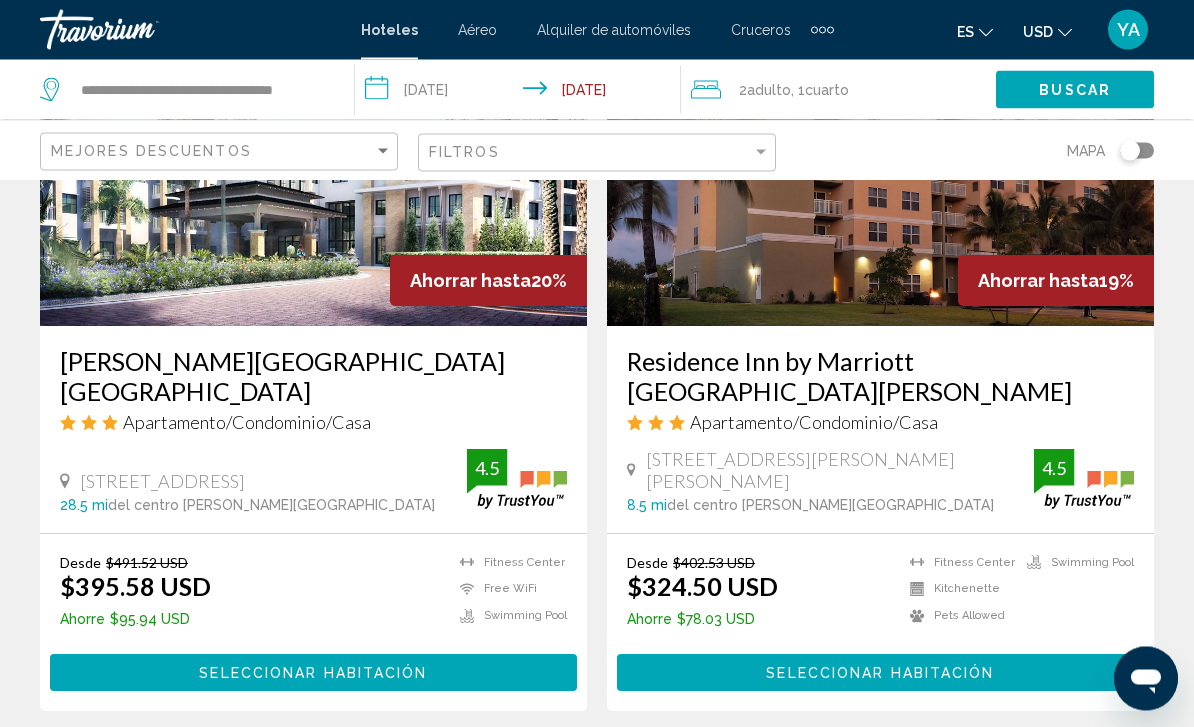scroll, scrollTop: 3964, scrollLeft: 0, axis: vertical 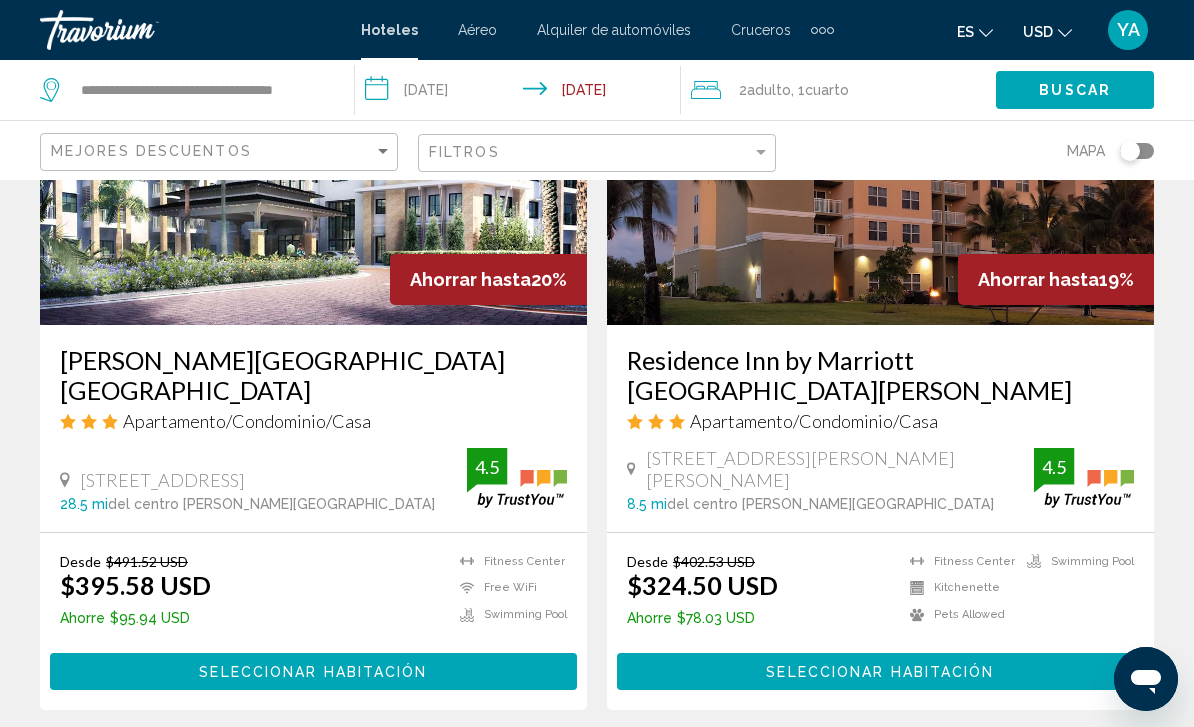 click on "page  2" at bounding box center (457, 770) 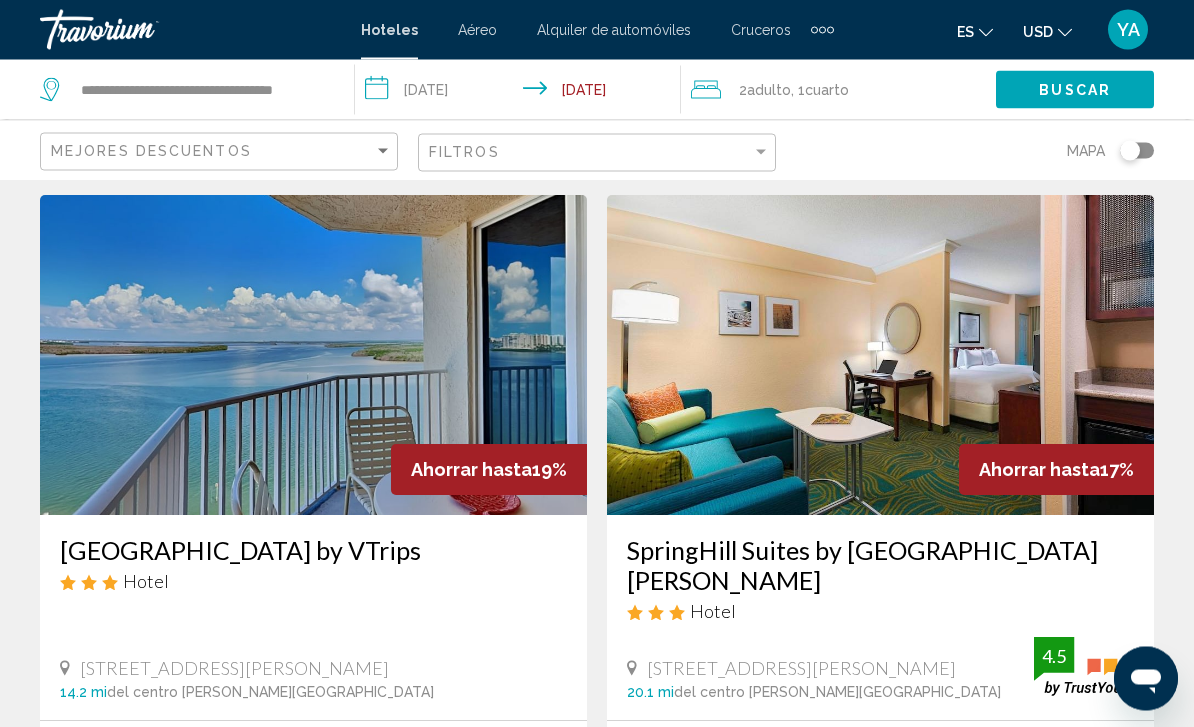 scroll, scrollTop: 0, scrollLeft: 0, axis: both 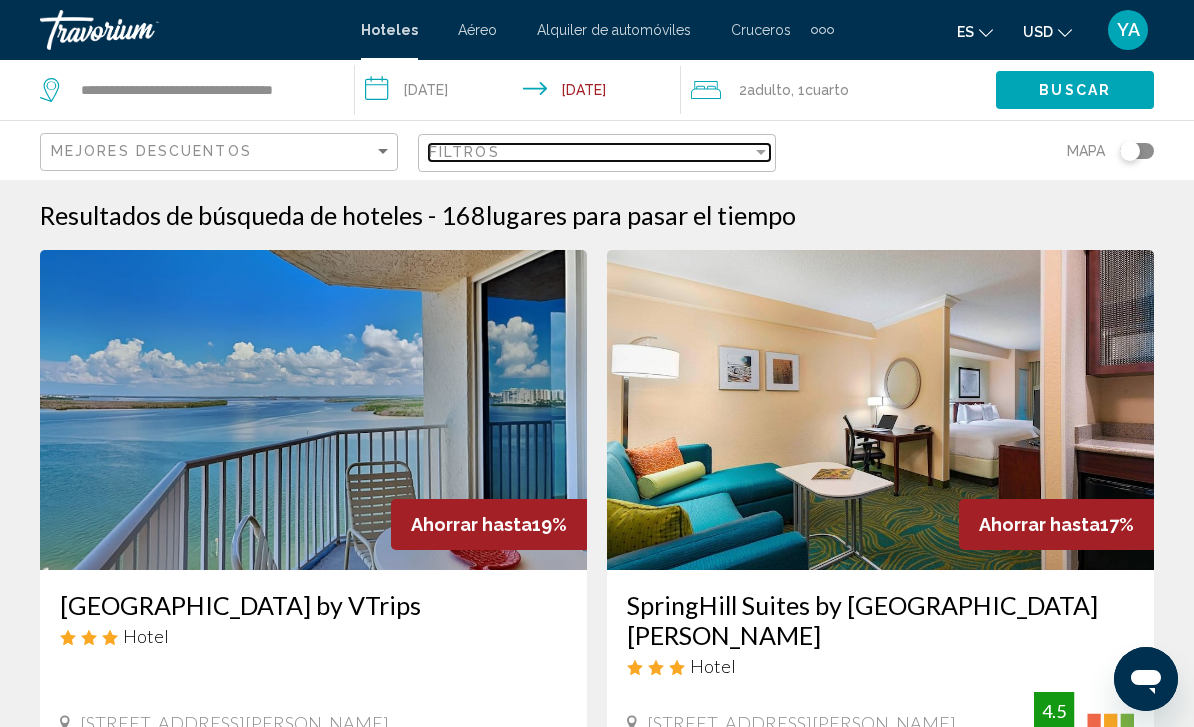 click at bounding box center [761, 152] 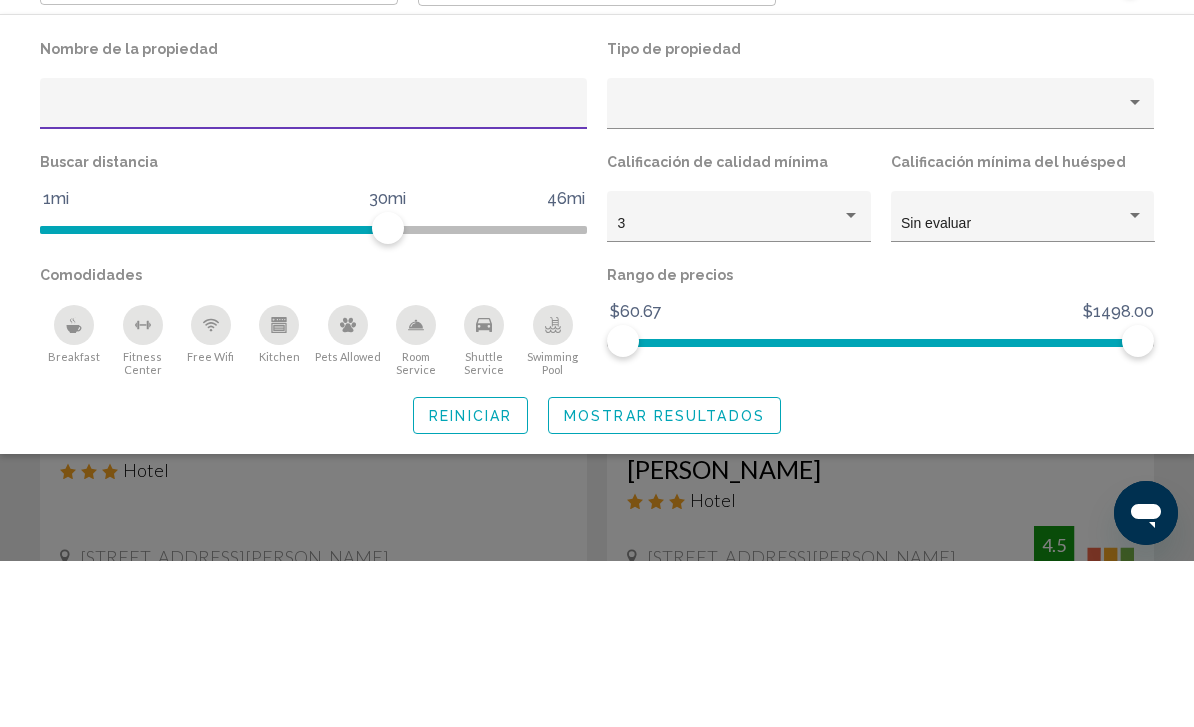 click at bounding box center (851, 382) 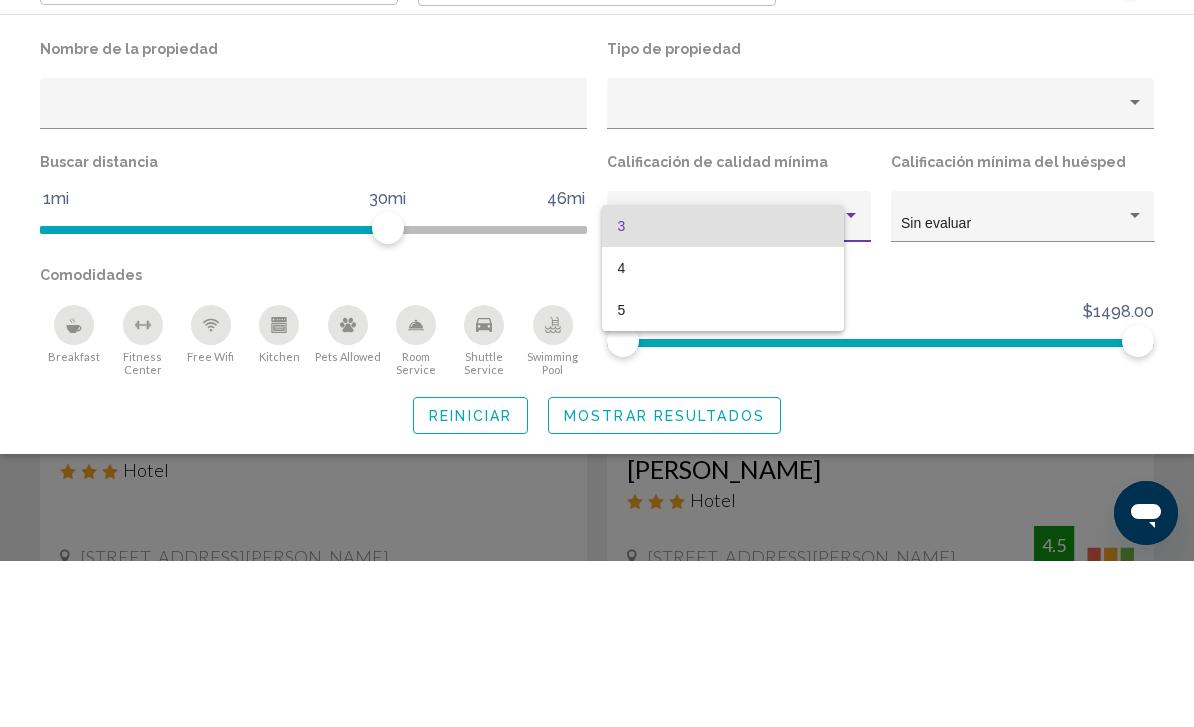 scroll, scrollTop: 166, scrollLeft: 0, axis: vertical 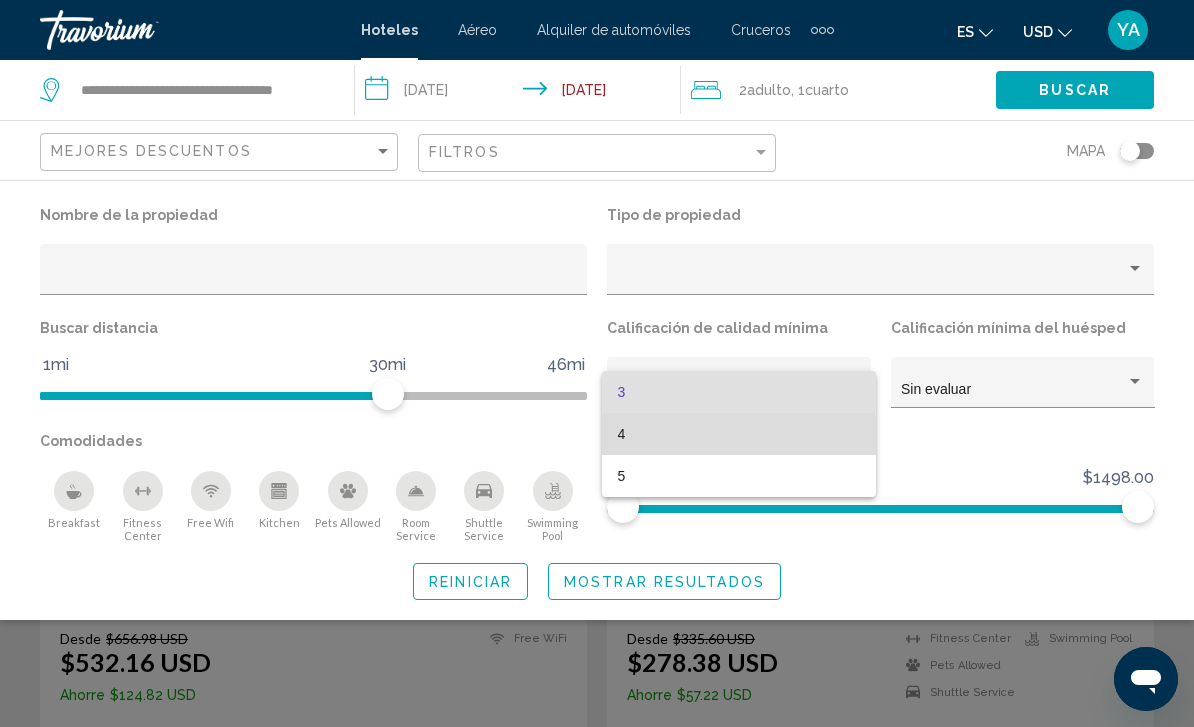 click on "4" at bounding box center (739, 434) 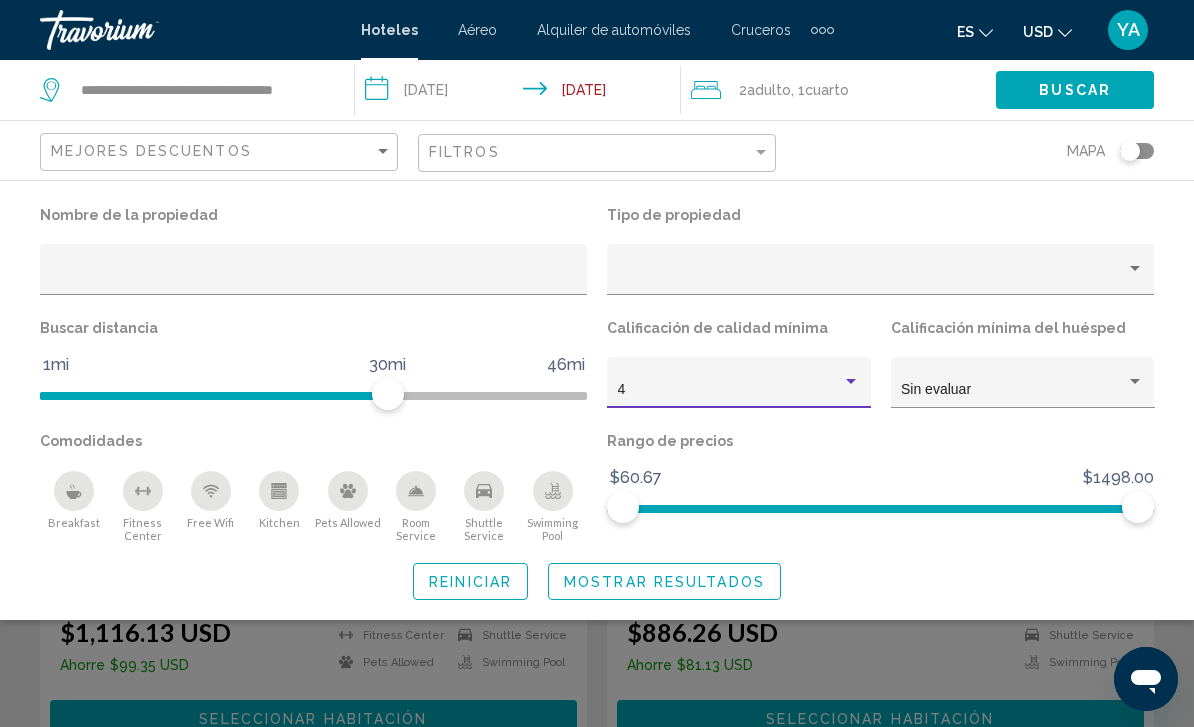 click on "Rango de precios" at bounding box center (880, 441) 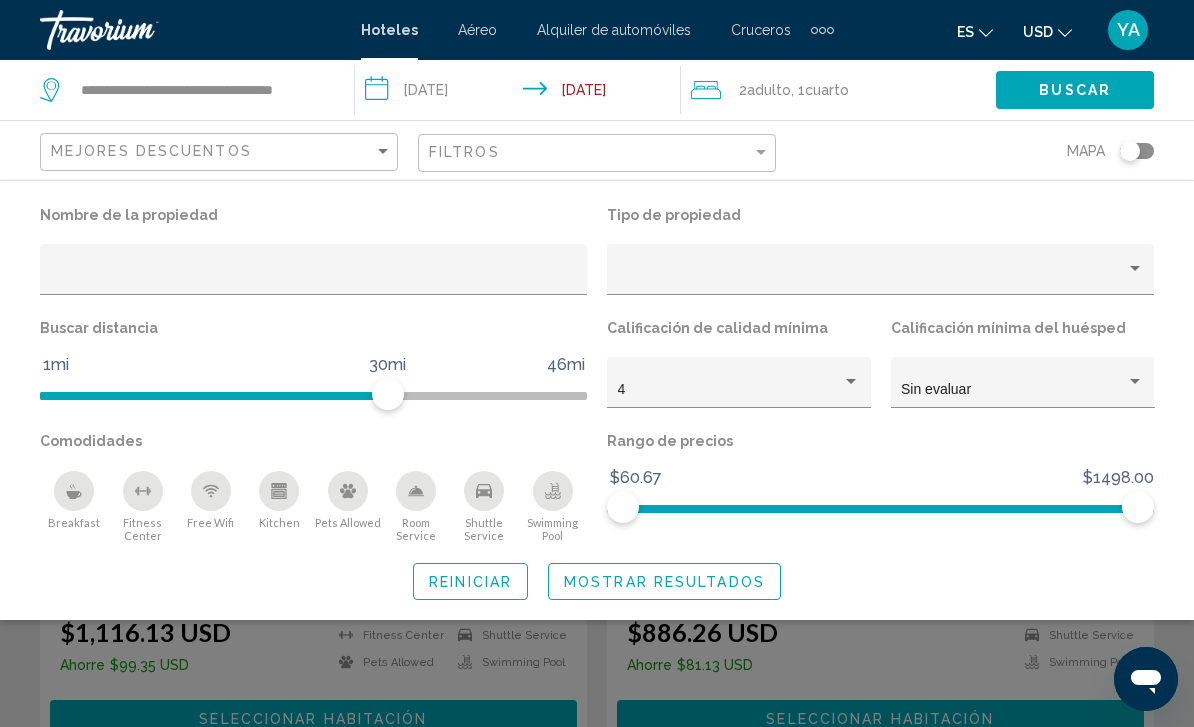 click on "Mostrar resultados" 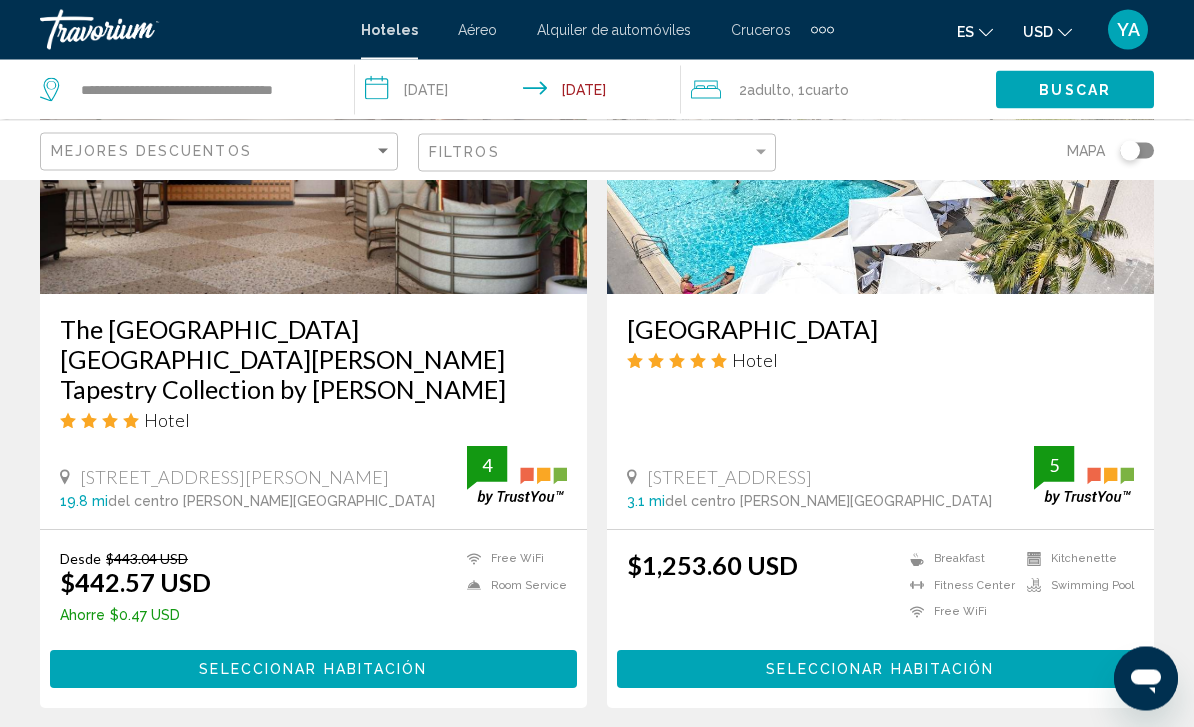 scroll, scrollTop: 4125, scrollLeft: 0, axis: vertical 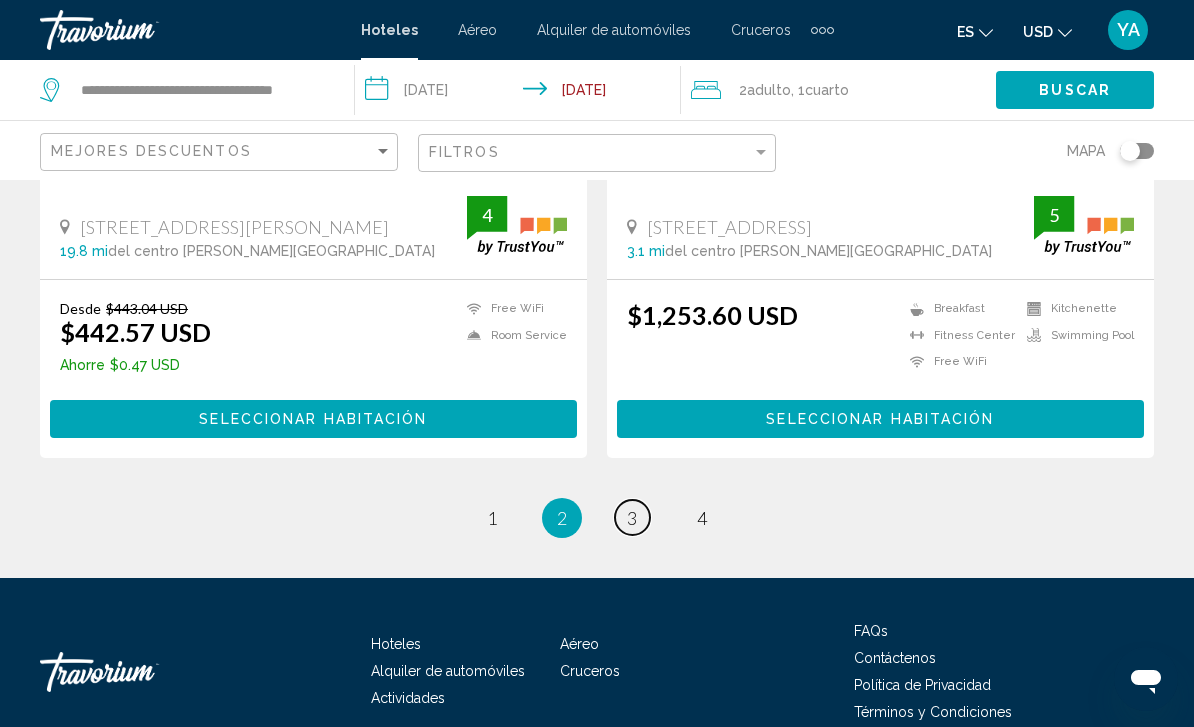 click on "3" at bounding box center [632, 518] 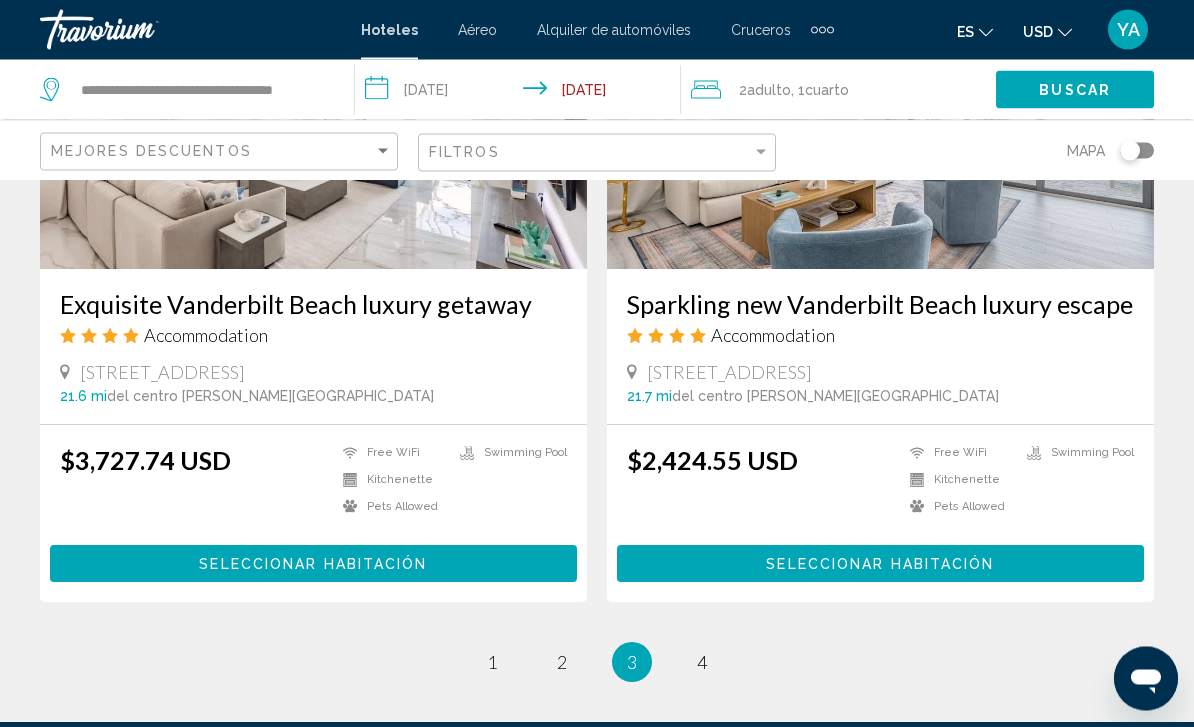 scroll, scrollTop: 3985, scrollLeft: 0, axis: vertical 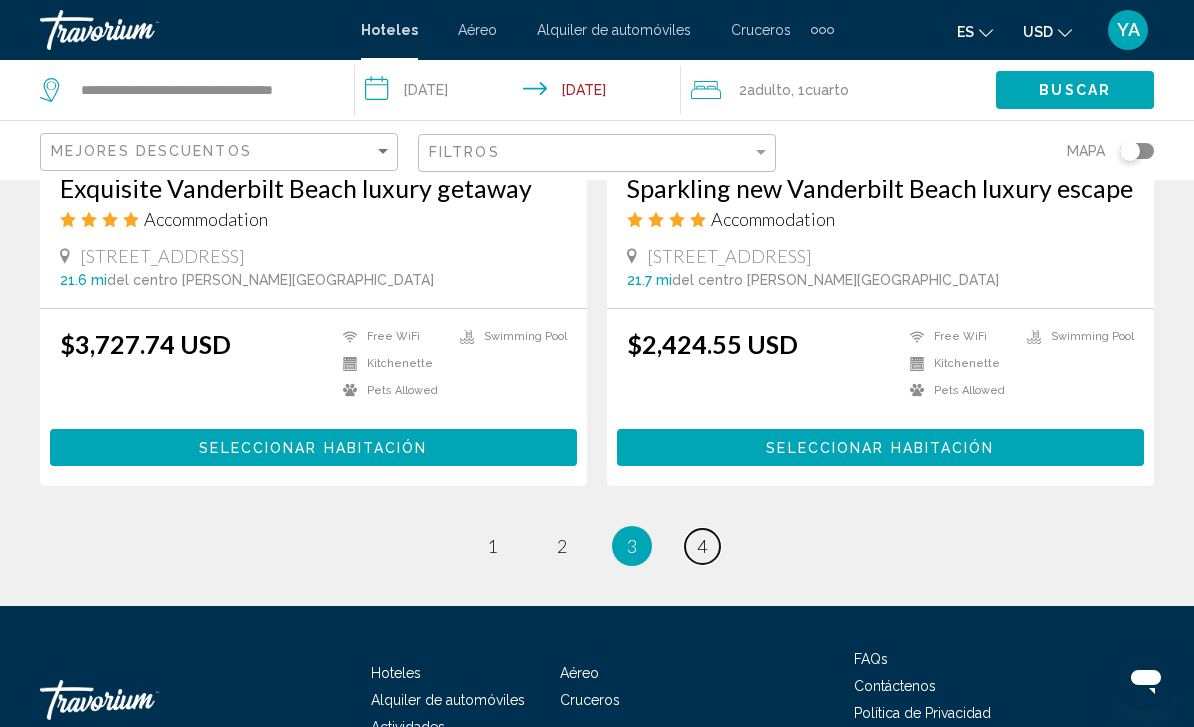 click on "page  4" at bounding box center (702, 546) 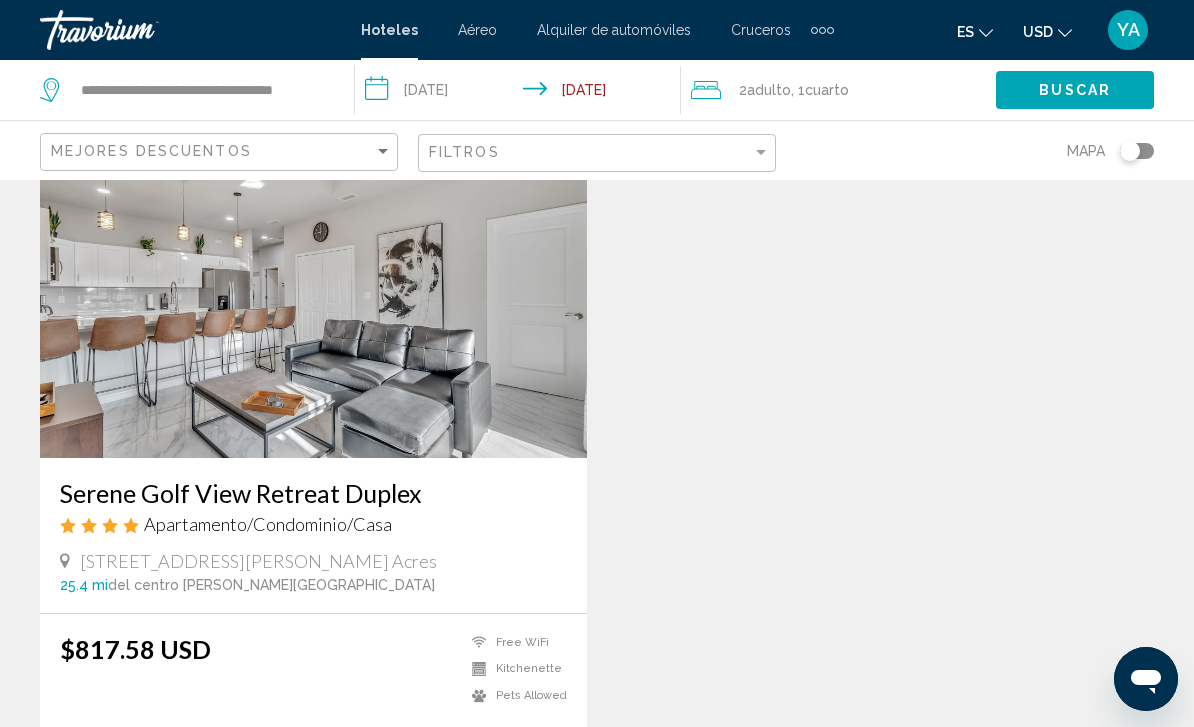 scroll, scrollTop: 0, scrollLeft: 0, axis: both 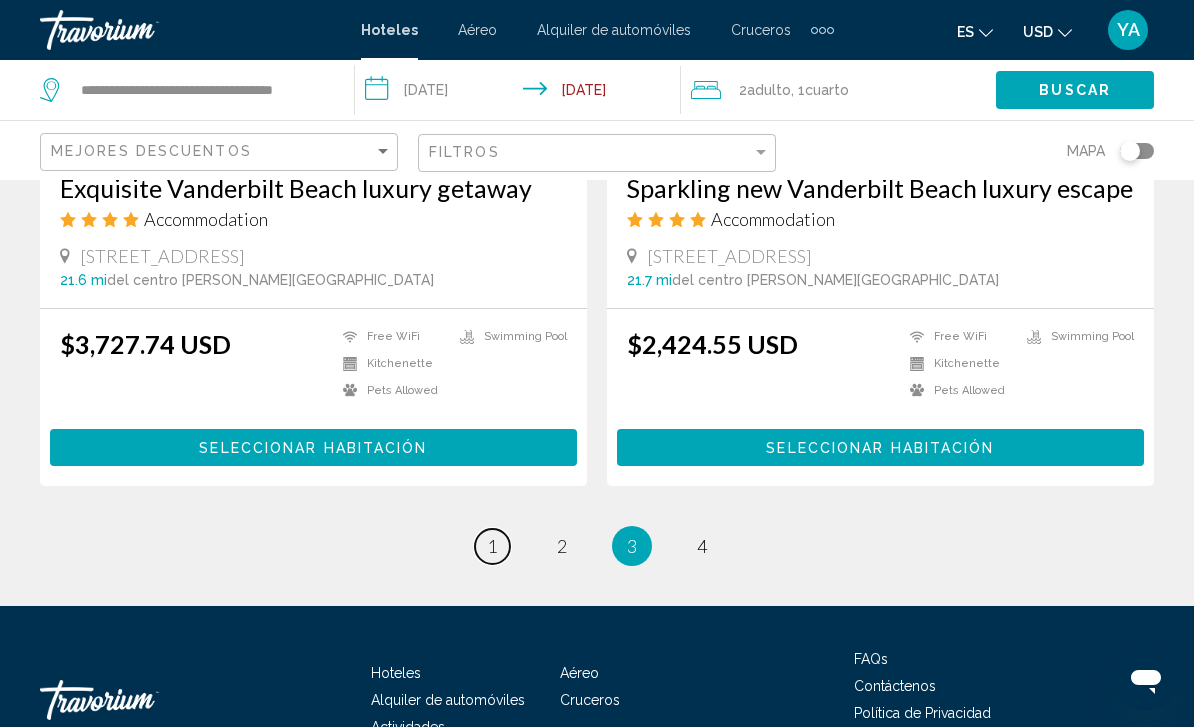 click on "page  1" at bounding box center [492, 546] 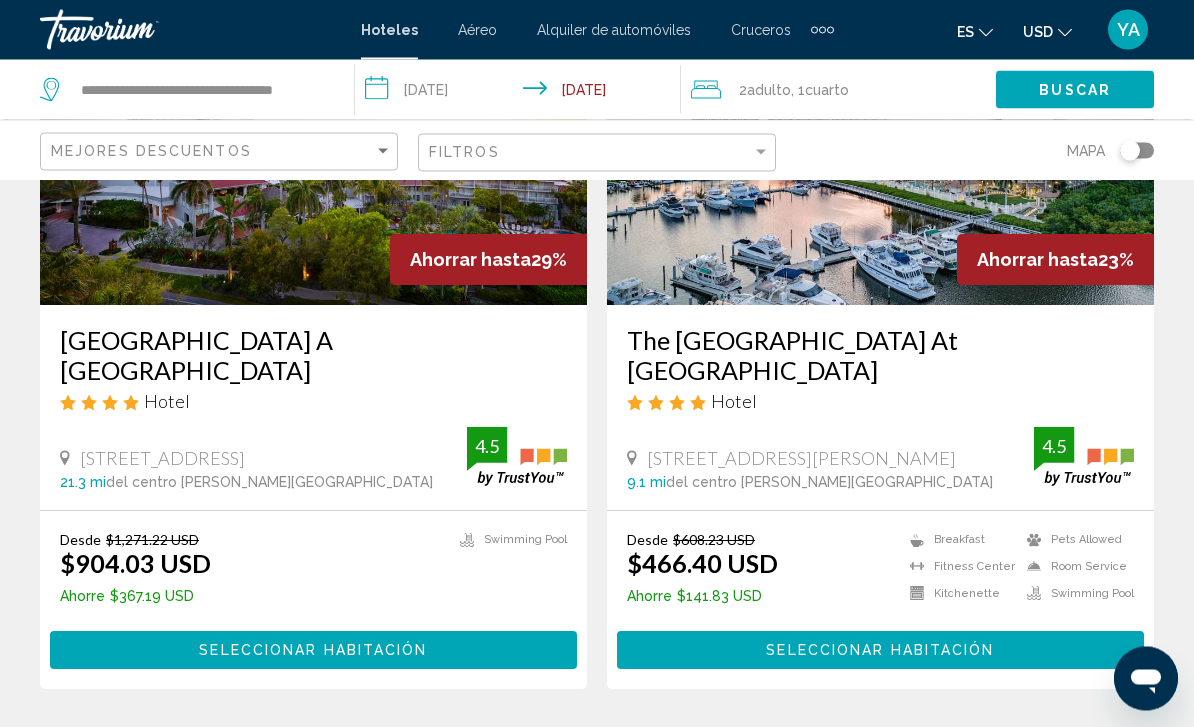 scroll, scrollTop: 265, scrollLeft: 0, axis: vertical 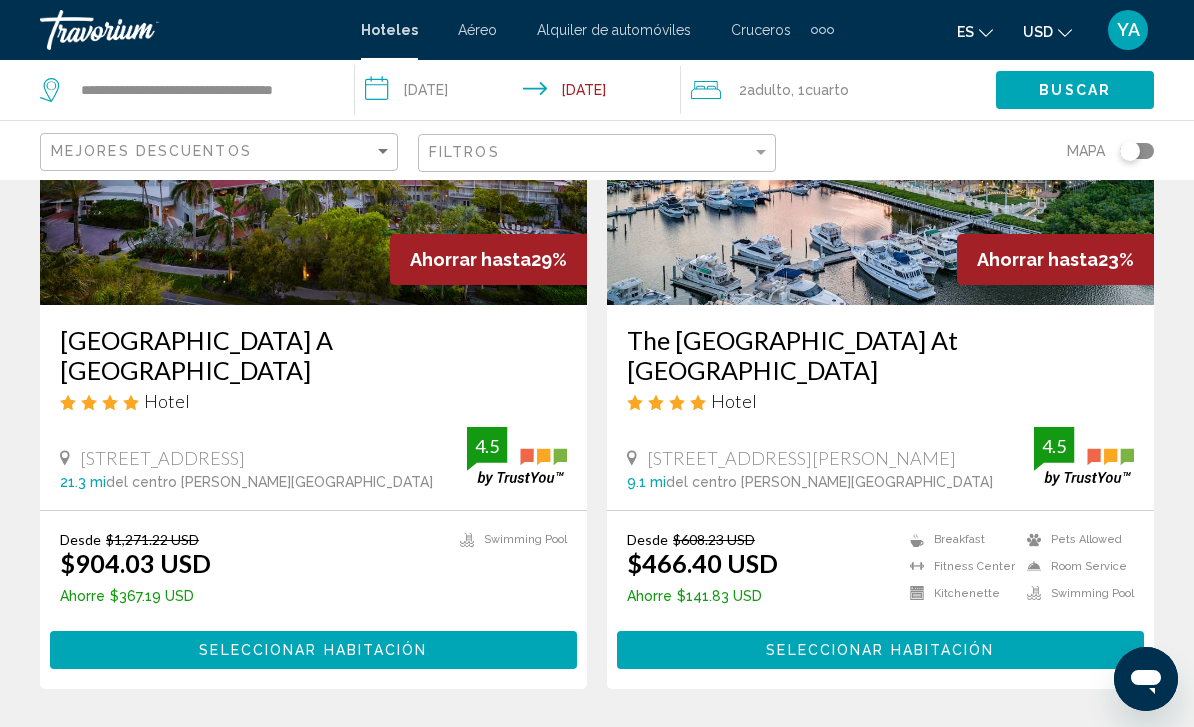 click on "Seleccionar habitación" at bounding box center [880, 651] 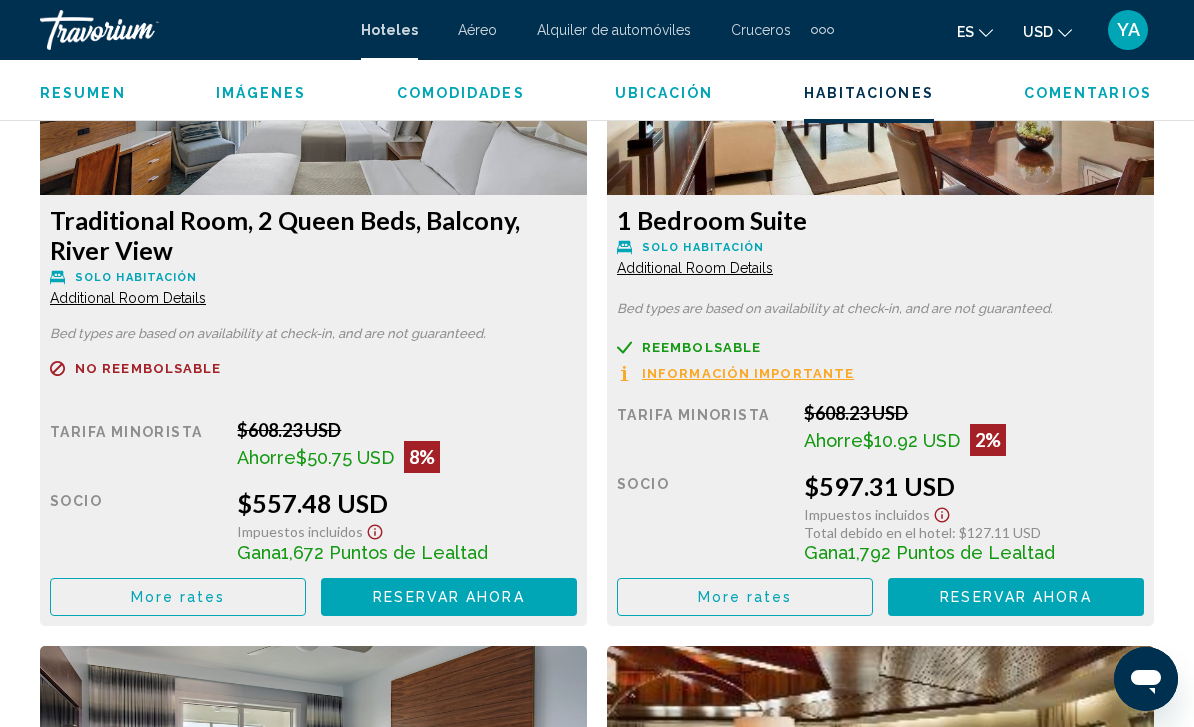 scroll, scrollTop: 3908, scrollLeft: 0, axis: vertical 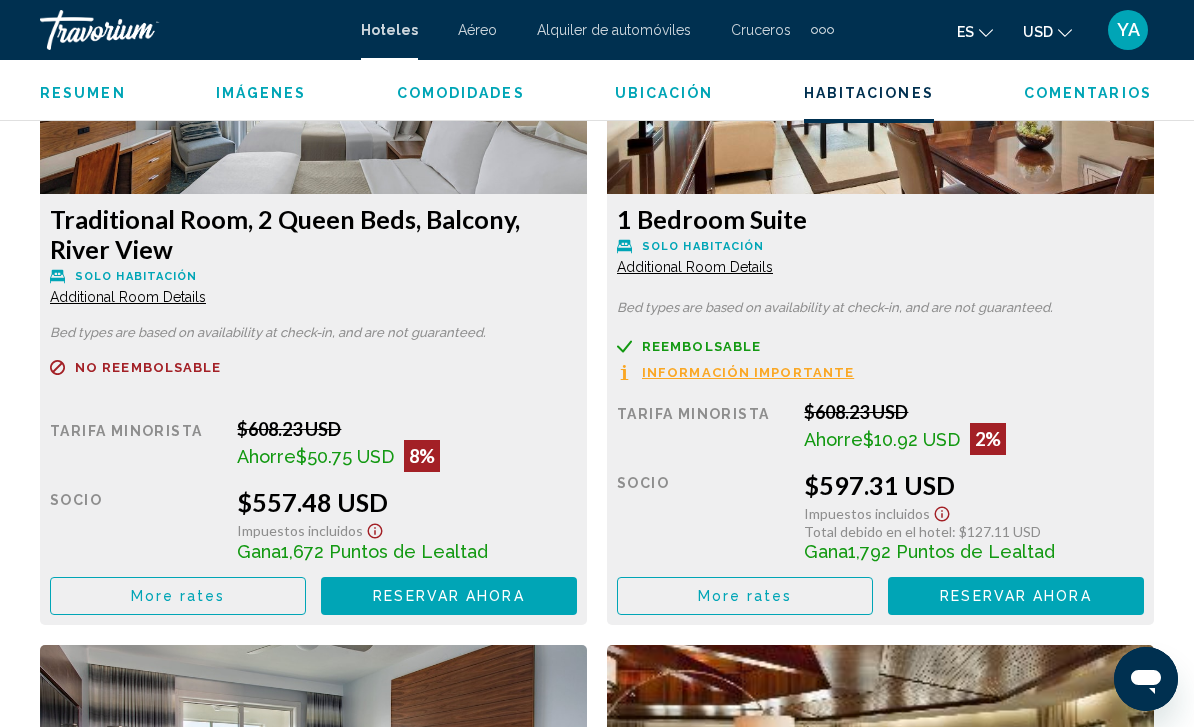 click on "More rates" at bounding box center (178, -104) 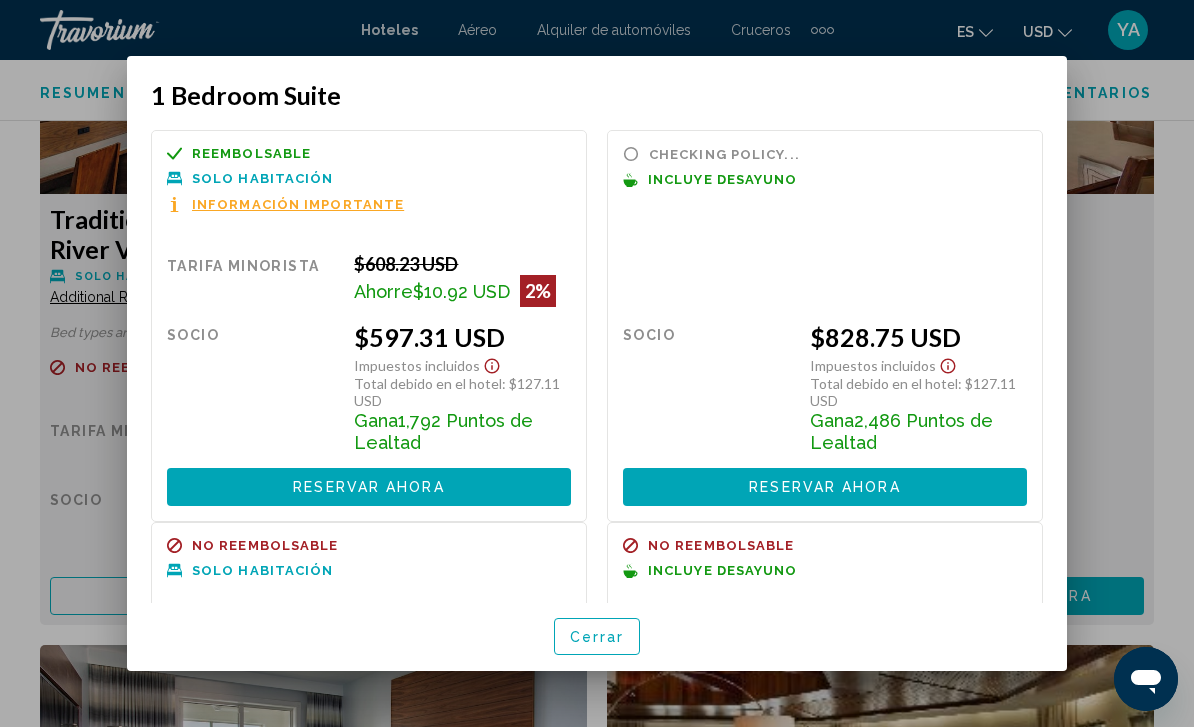 scroll, scrollTop: 0, scrollLeft: 0, axis: both 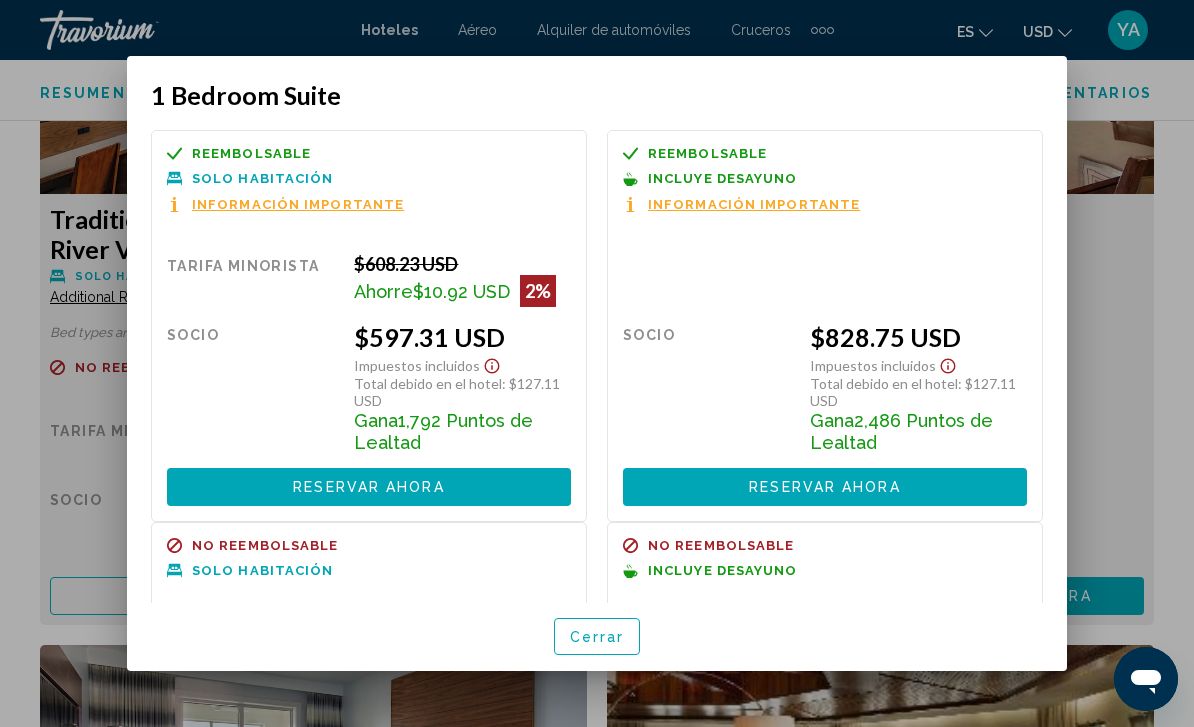 click on "Cerrar" at bounding box center [597, 636] 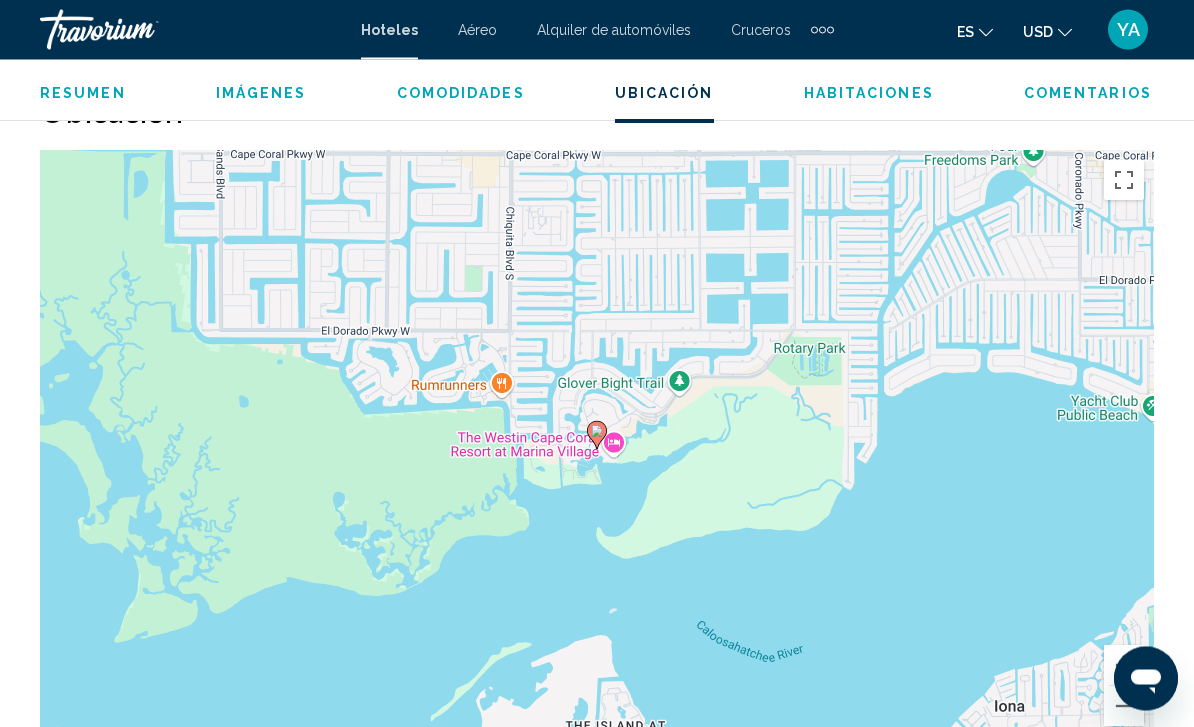 scroll, scrollTop: 2212, scrollLeft: 0, axis: vertical 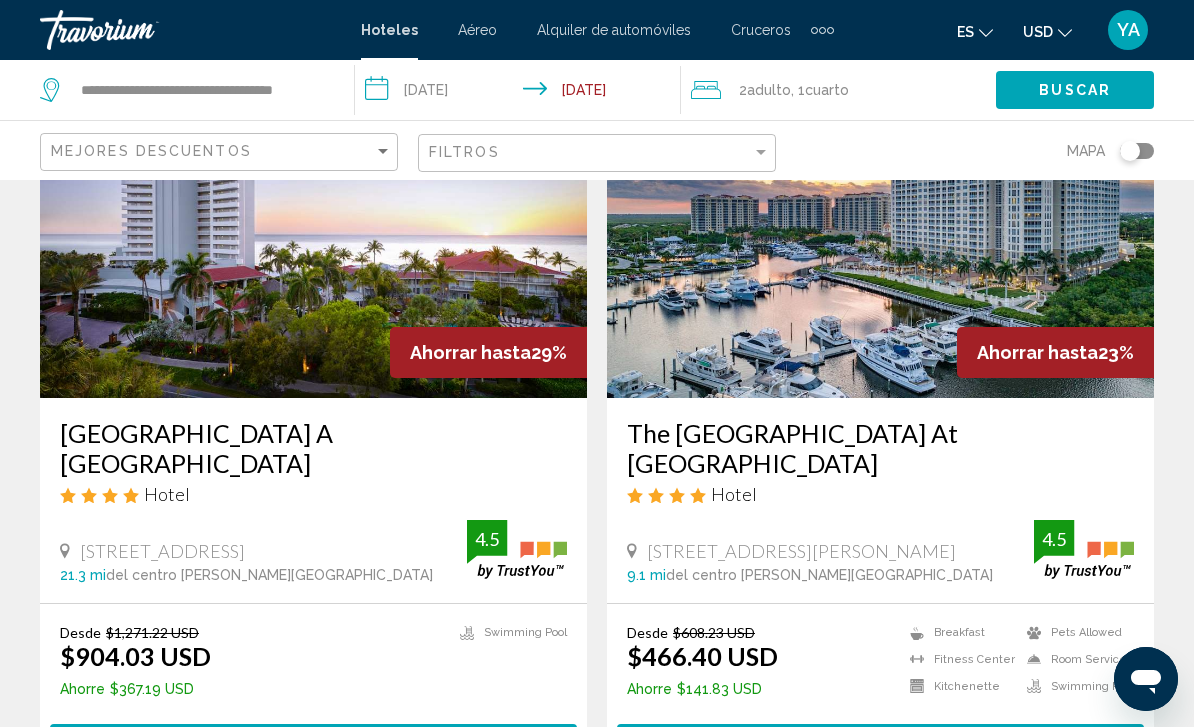 click at bounding box center [313, 238] 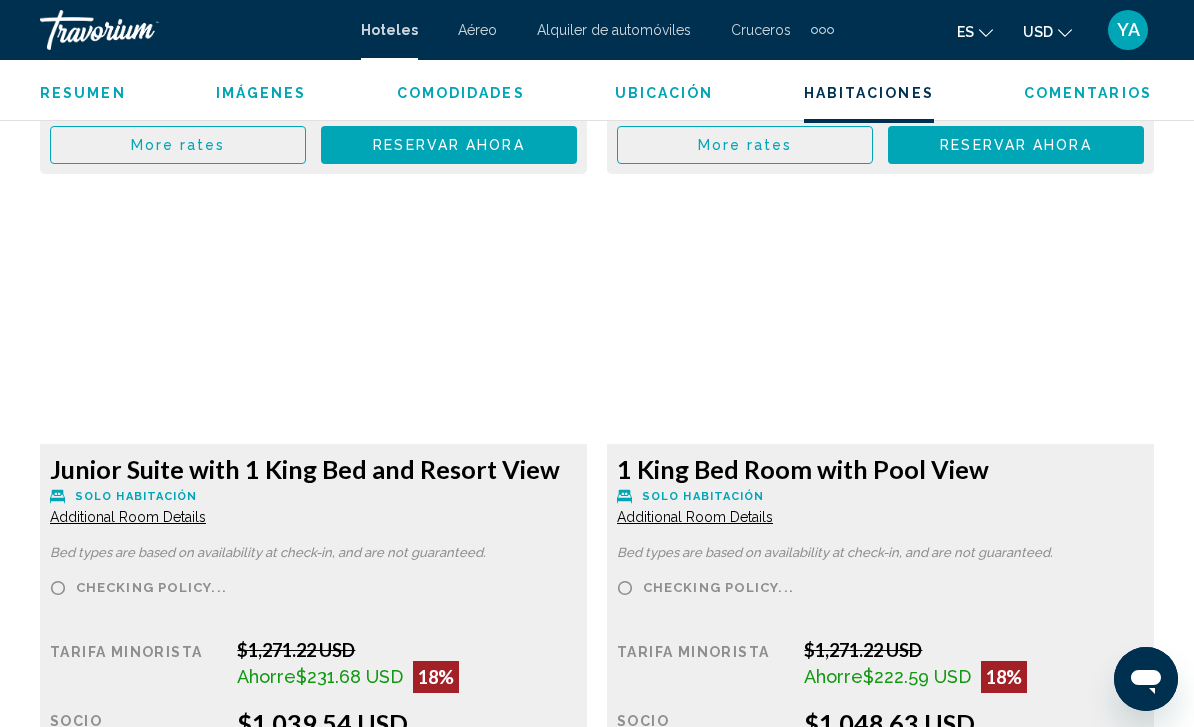 scroll, scrollTop: 4427, scrollLeft: 0, axis: vertical 